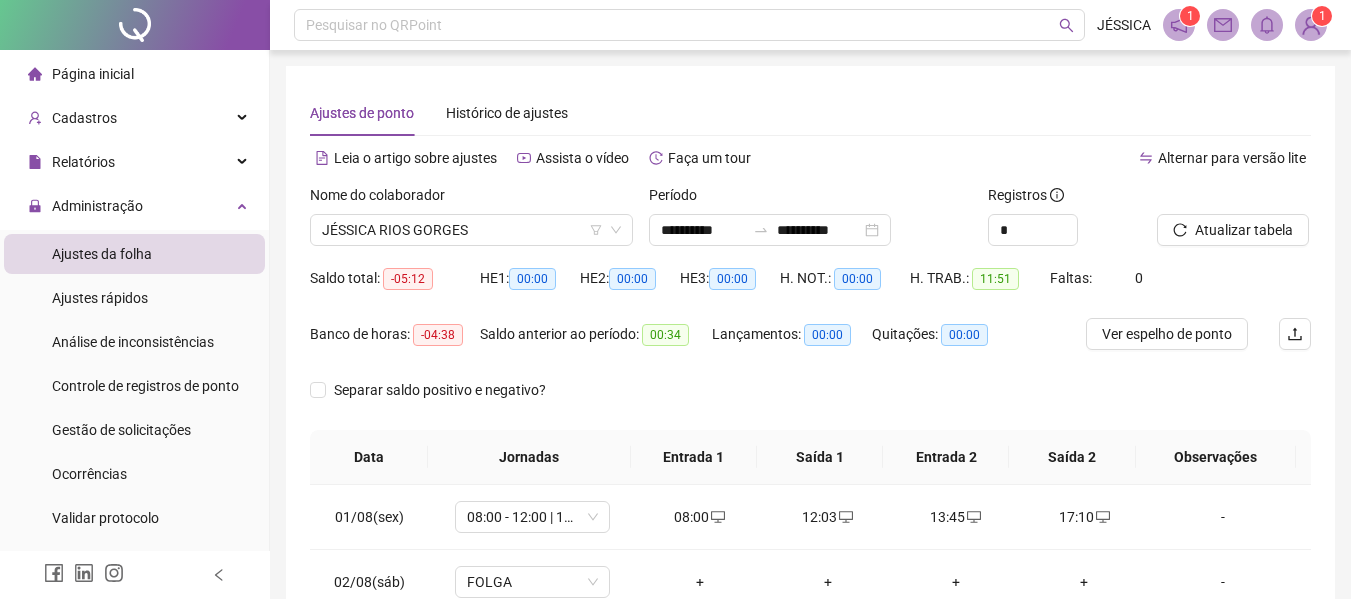 scroll, scrollTop: 256, scrollLeft: 0, axis: vertical 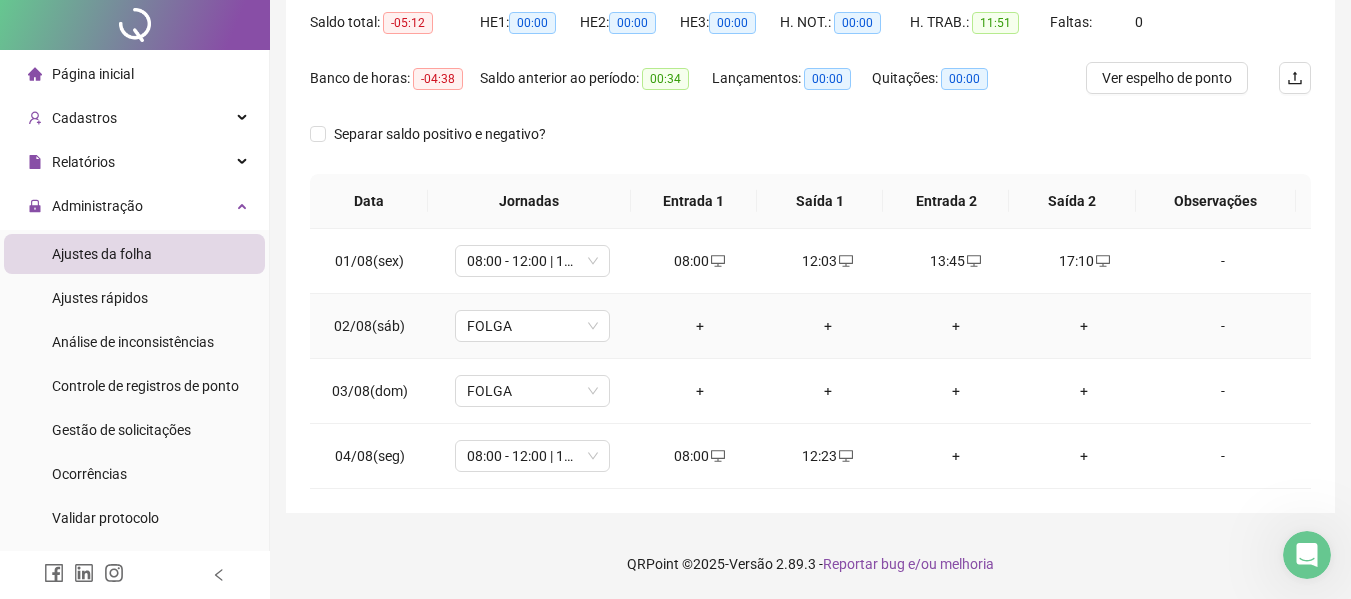 click on "+" at bounding box center [956, 456] 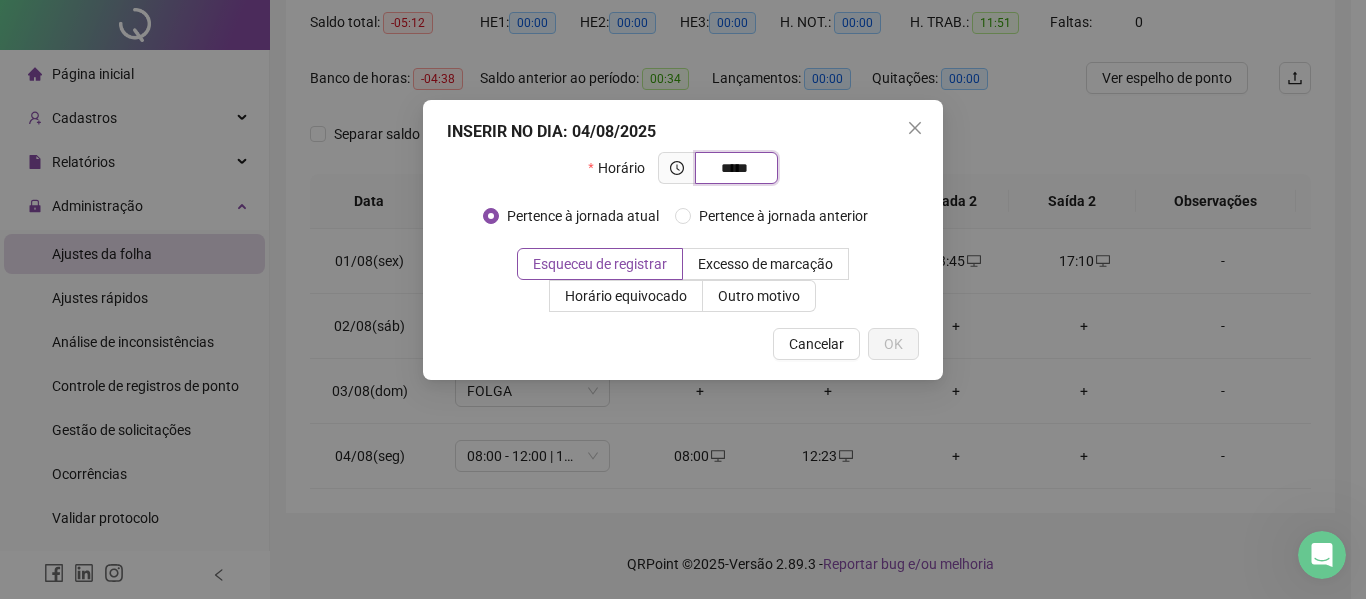 type on "*****" 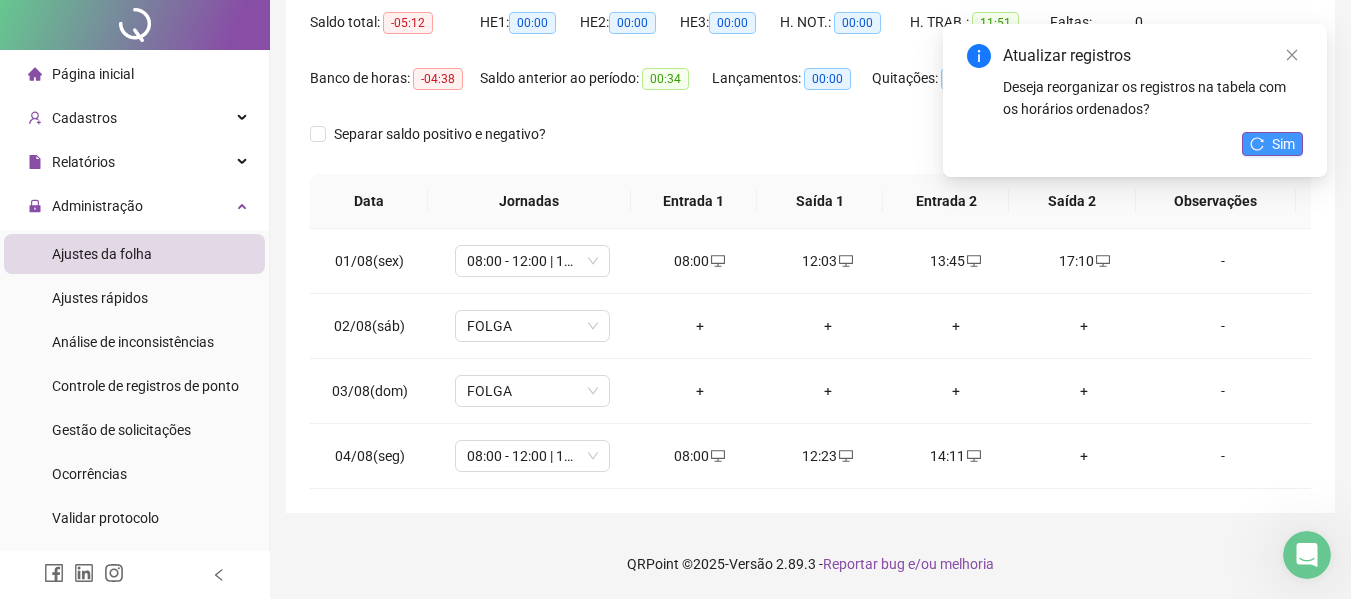 click on "Sim" at bounding box center (1283, 144) 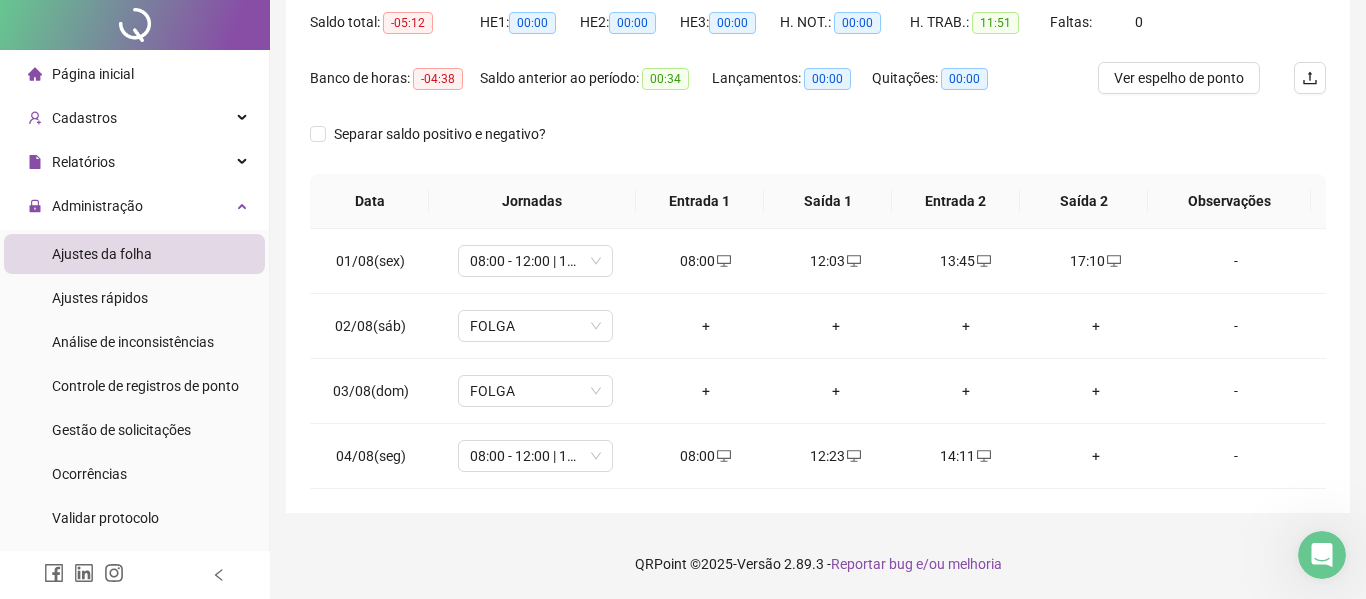 click on "Ver espelho de ponto" at bounding box center [1179, 78] 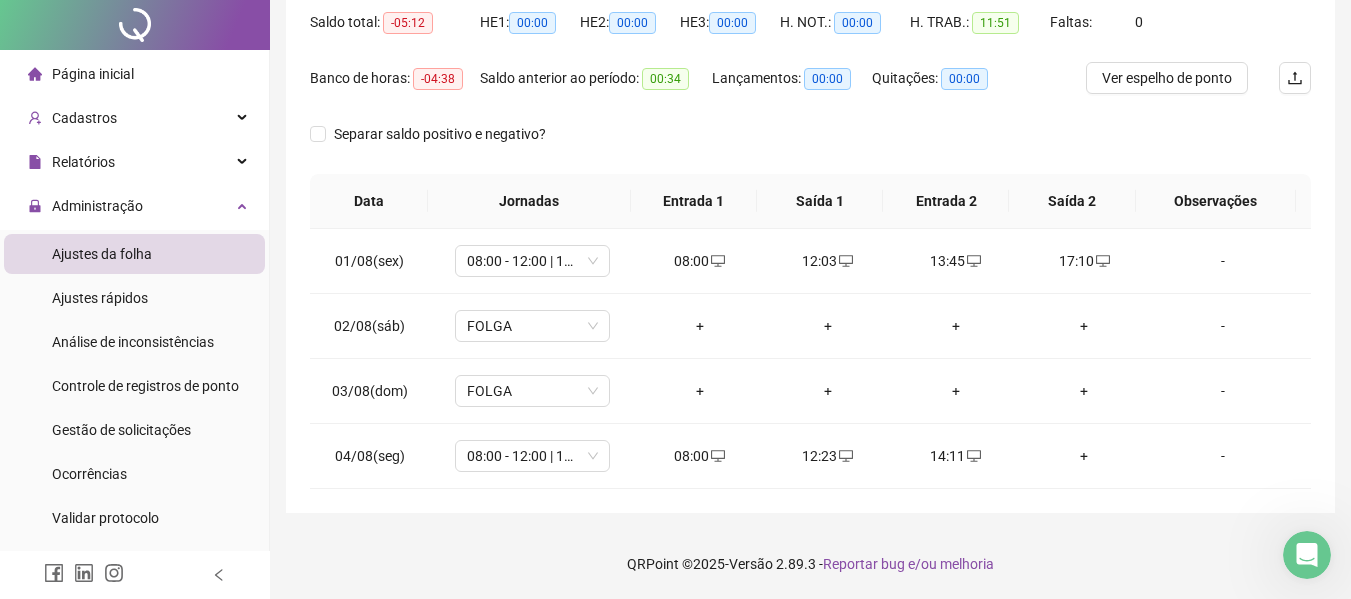 click on "Saldo total:   -05:12" at bounding box center (395, 22) 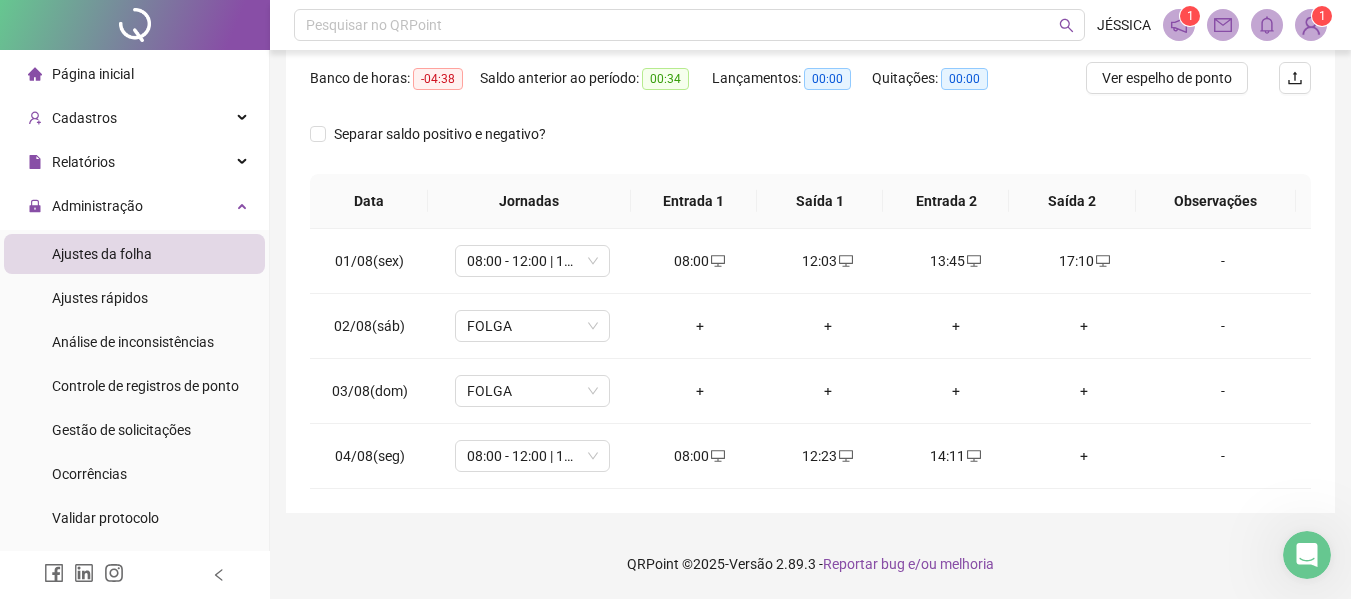 click on "JÉSSICA RIOS GORGES" at bounding box center [471, -26] 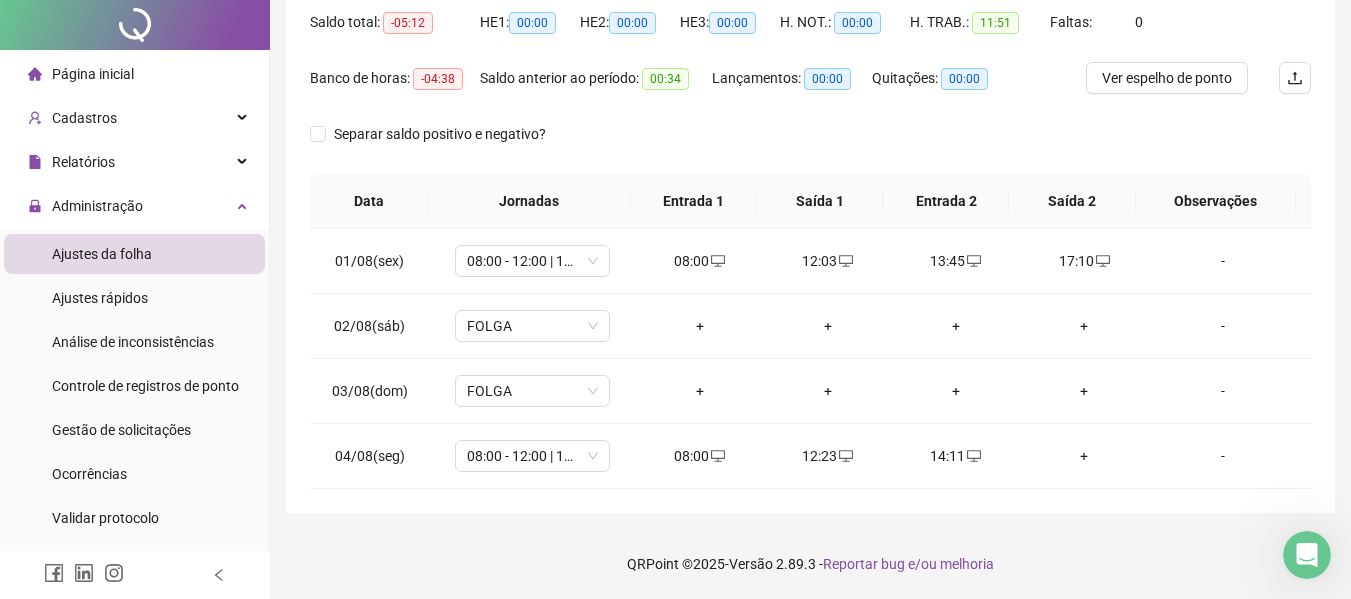 scroll, scrollTop: 0, scrollLeft: 0, axis: both 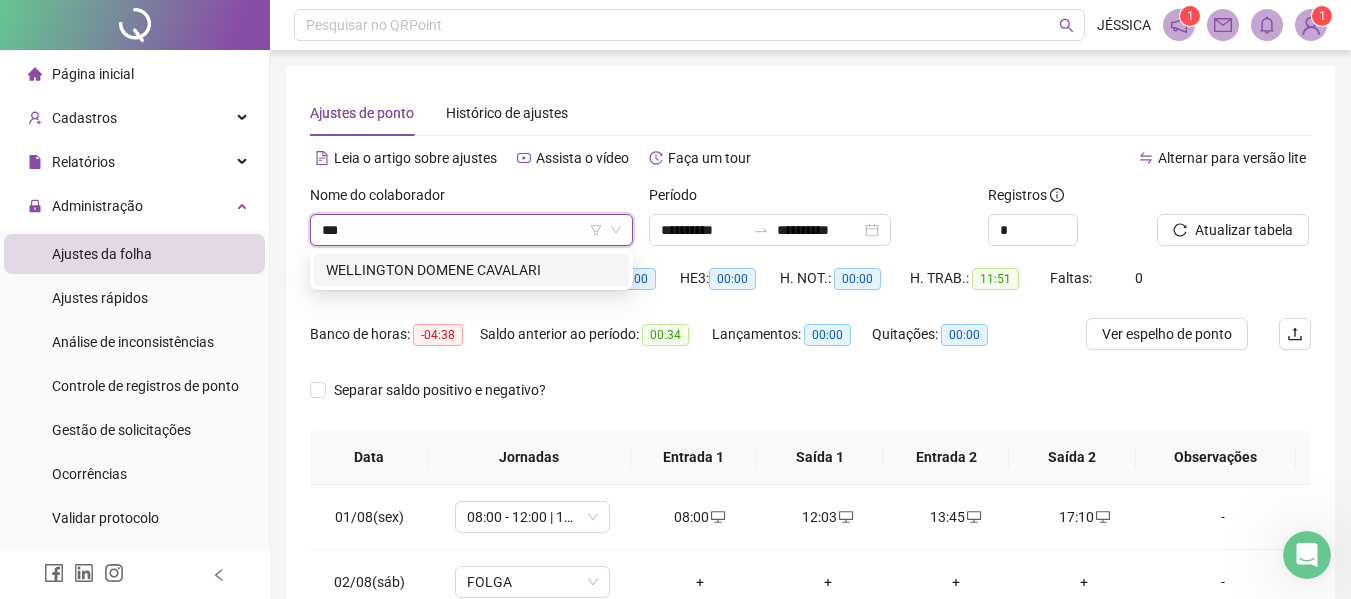 type on "****" 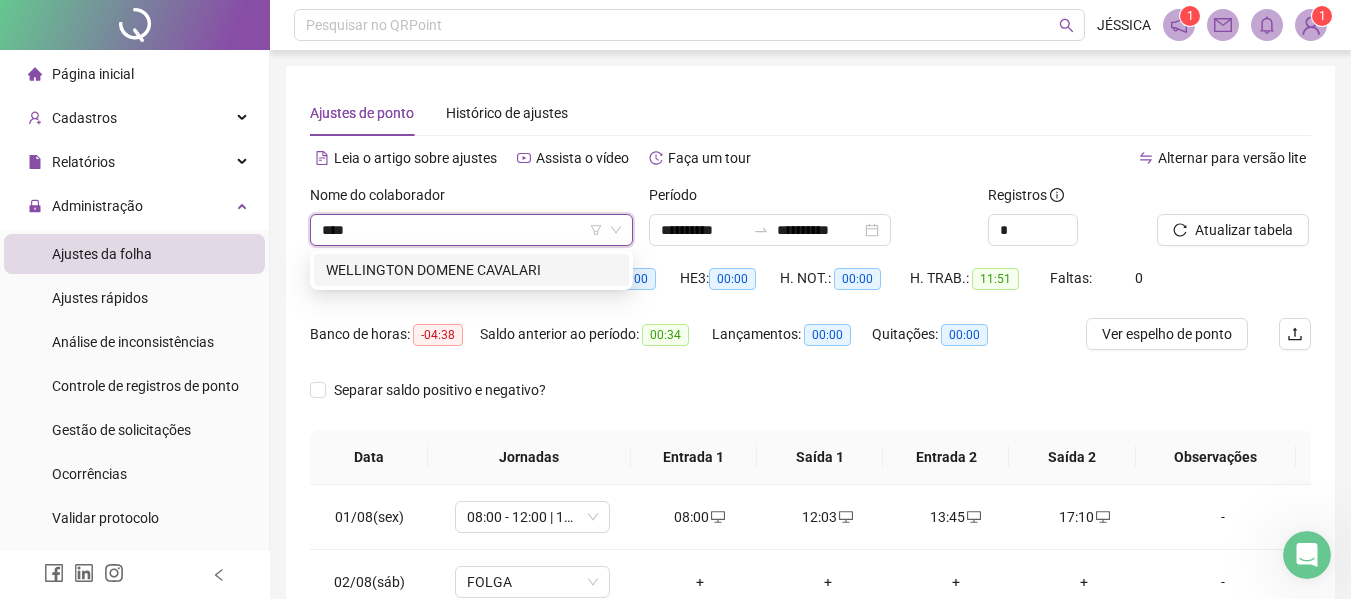 click on "WELLINGTON DOMENE CAVALARI" at bounding box center (471, 270) 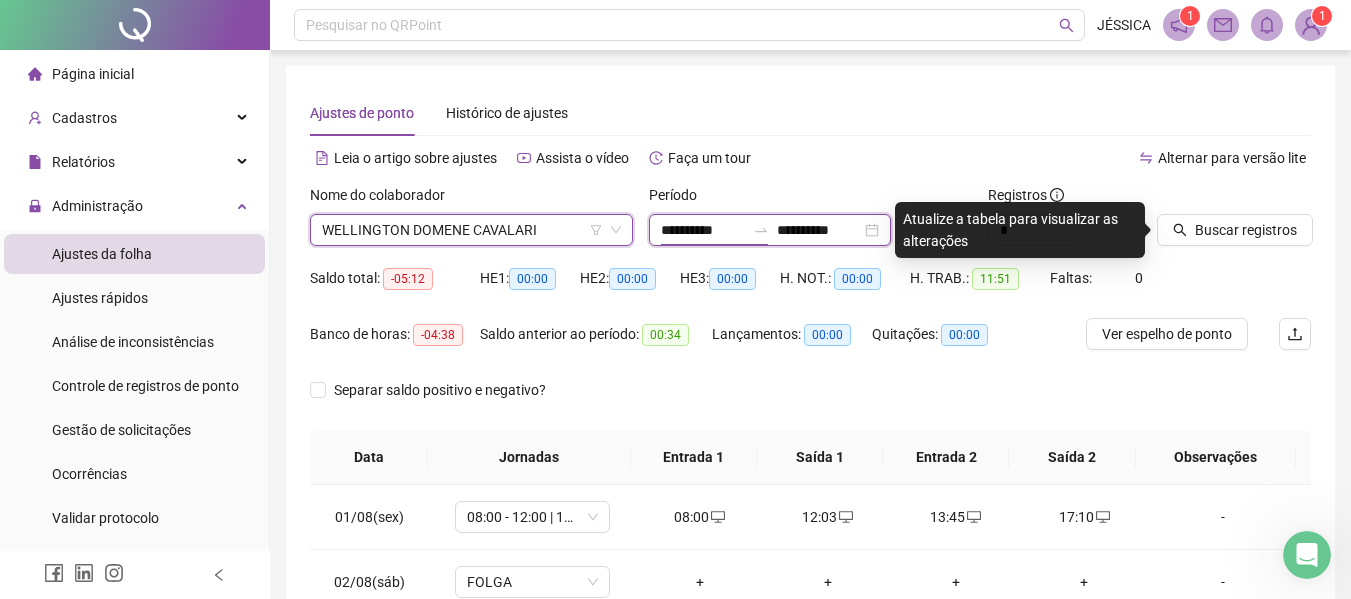 click on "**********" at bounding box center [703, 230] 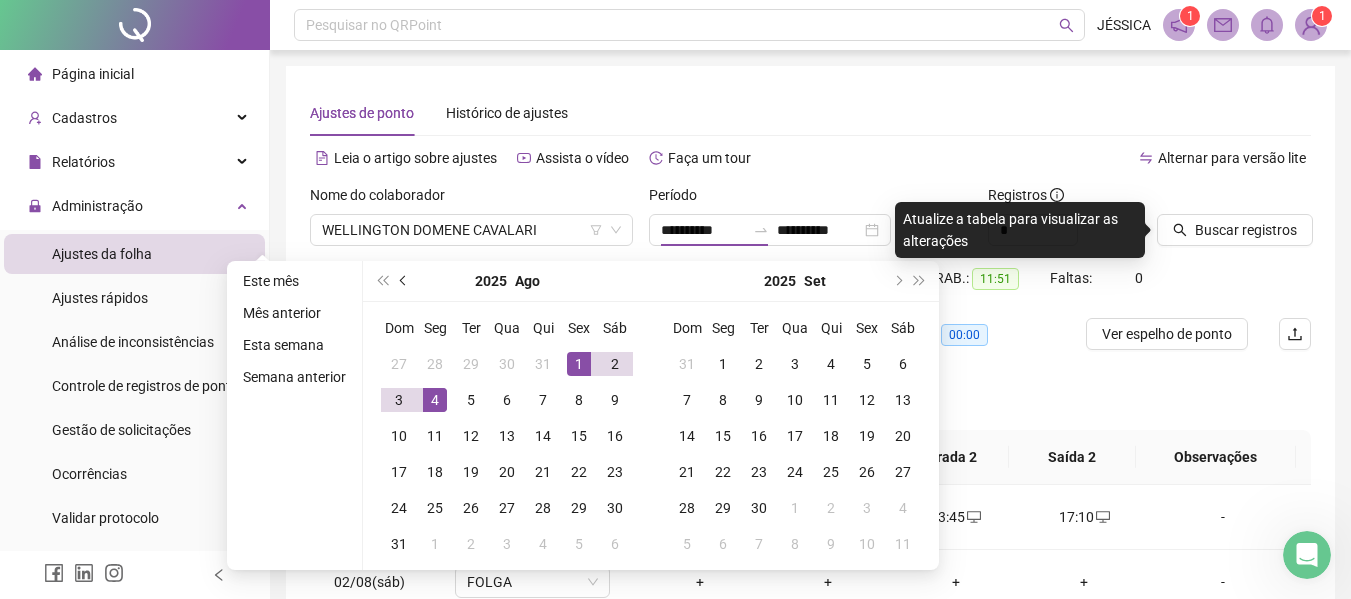 click at bounding box center [404, 281] 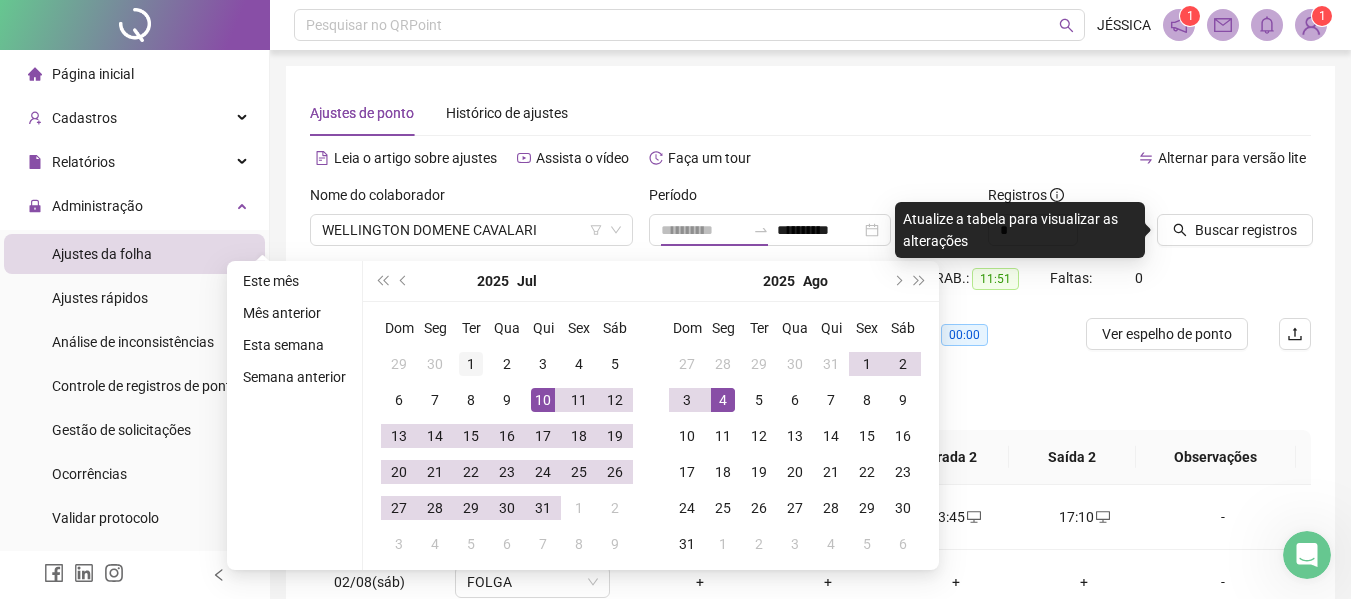 type on "**********" 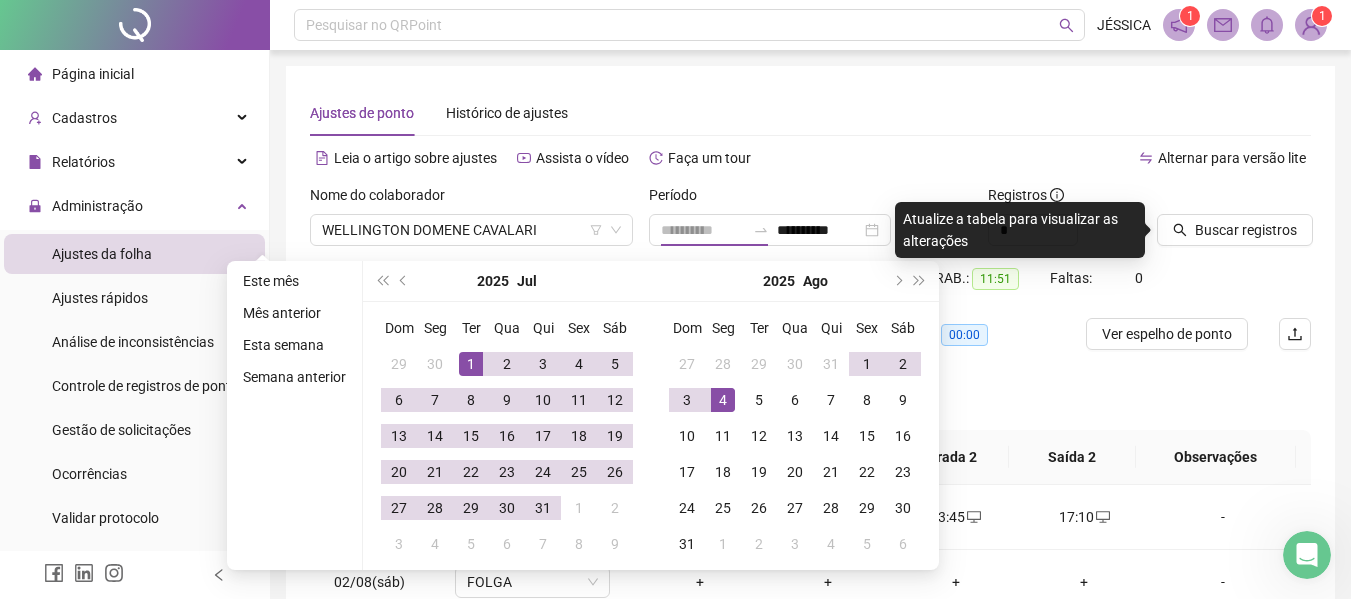 click on "1" at bounding box center (471, 364) 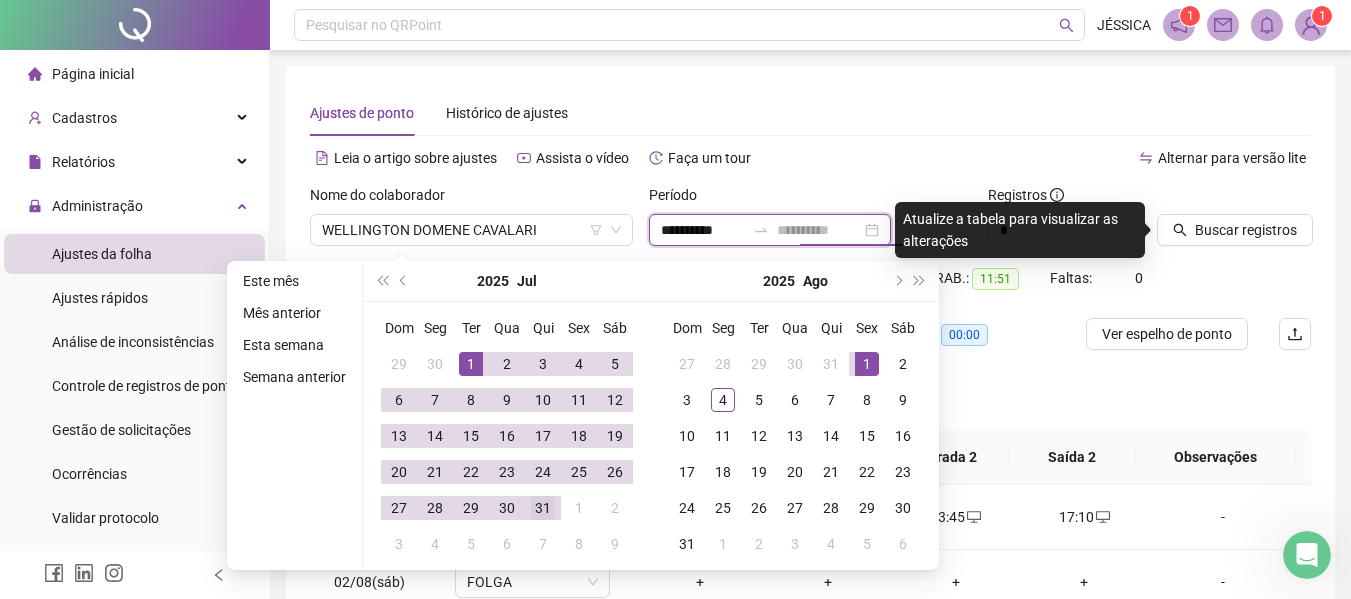 type on "**********" 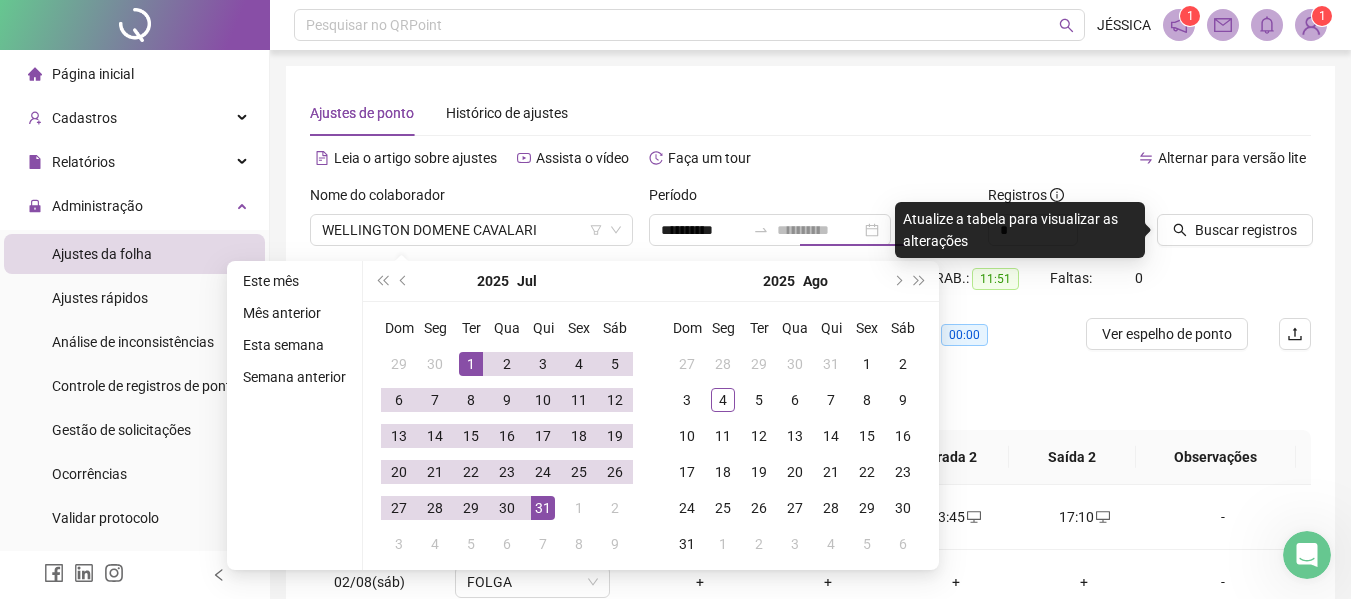 click on "31" at bounding box center [543, 508] 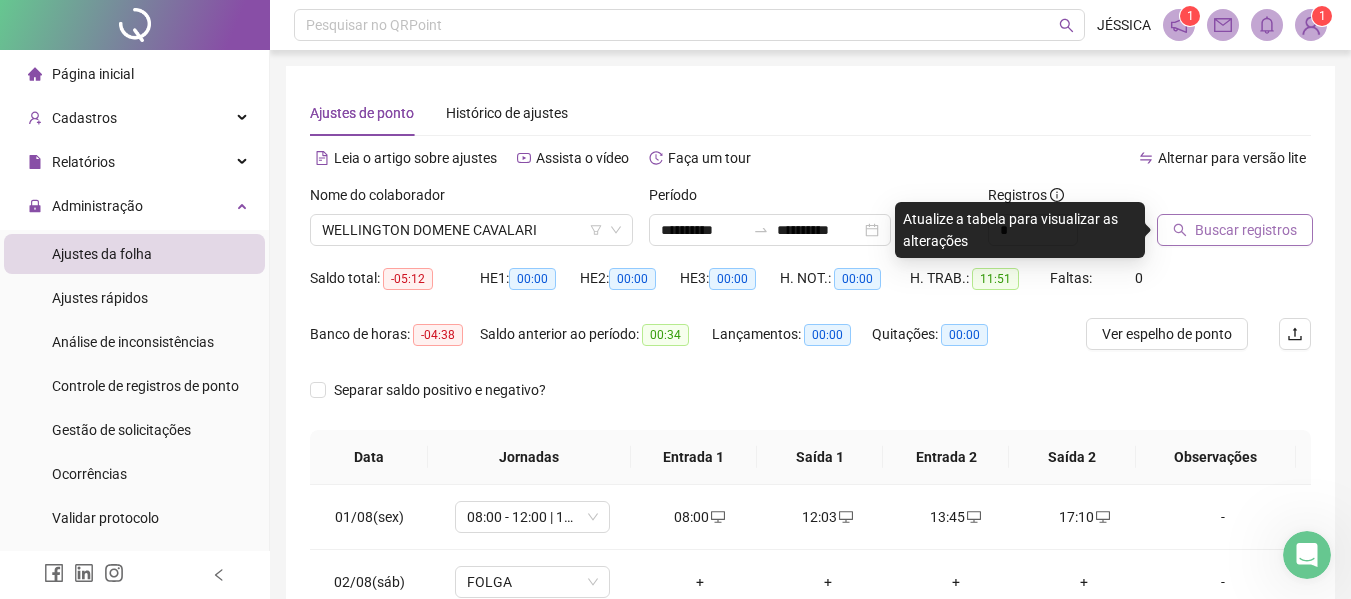 click on "Buscar registros" at bounding box center [1246, 230] 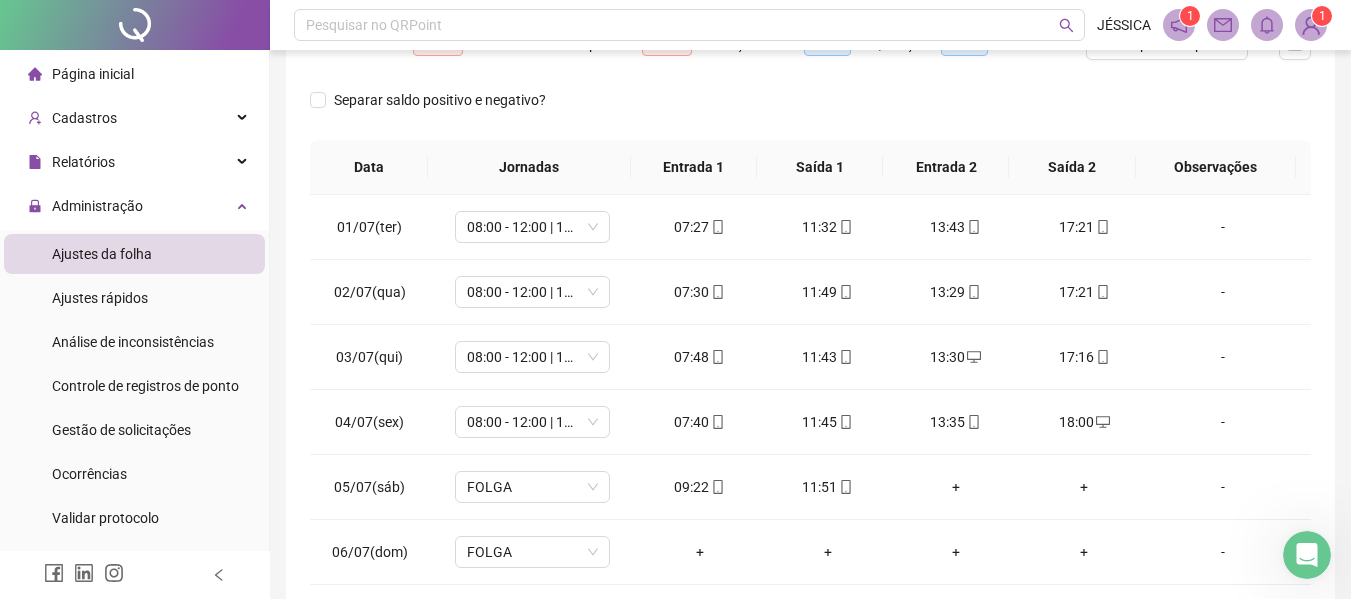 scroll, scrollTop: 300, scrollLeft: 0, axis: vertical 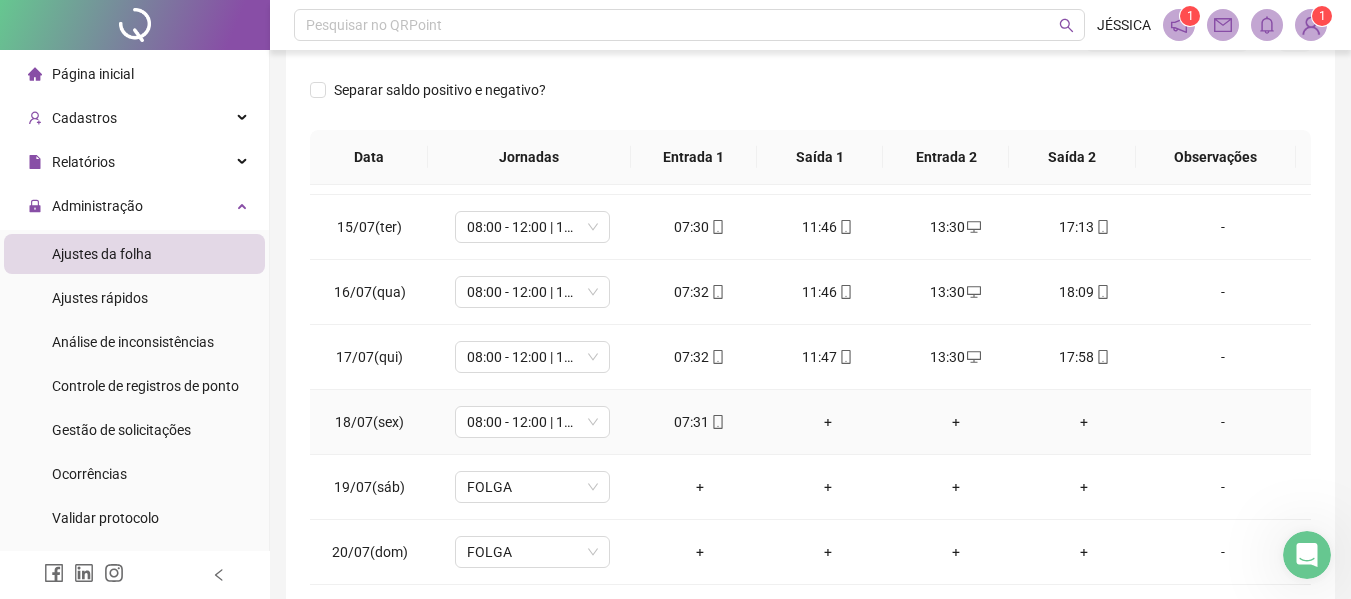 click on "+" at bounding box center (828, 422) 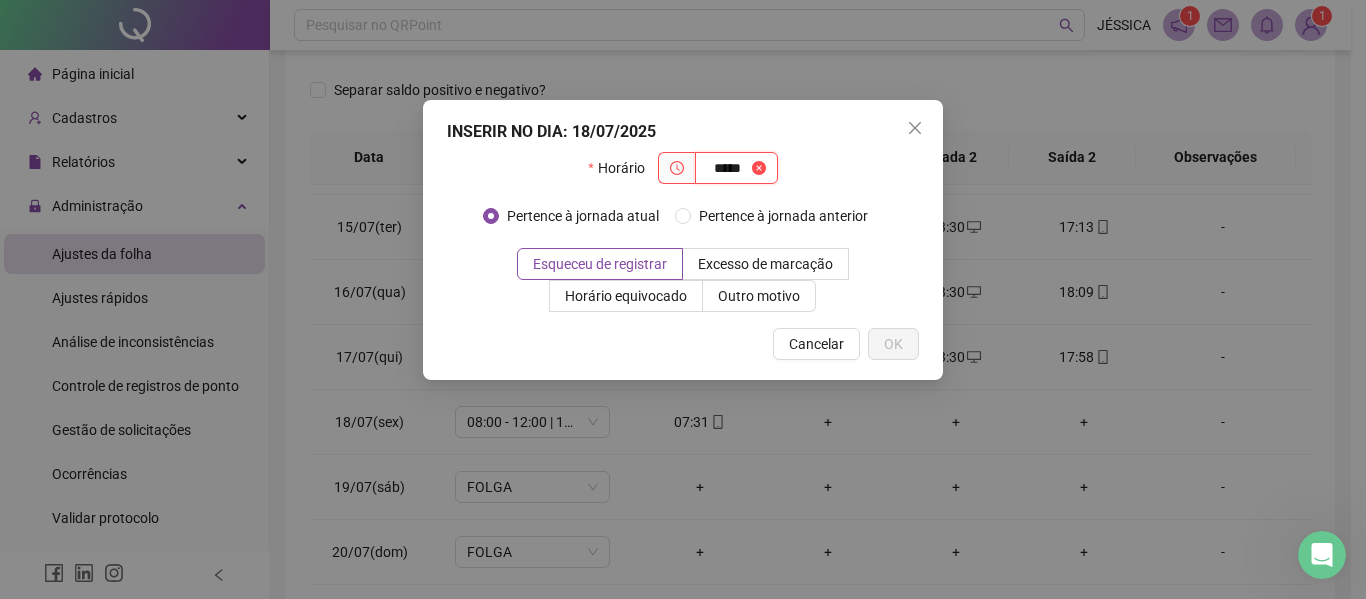 type on "*****" 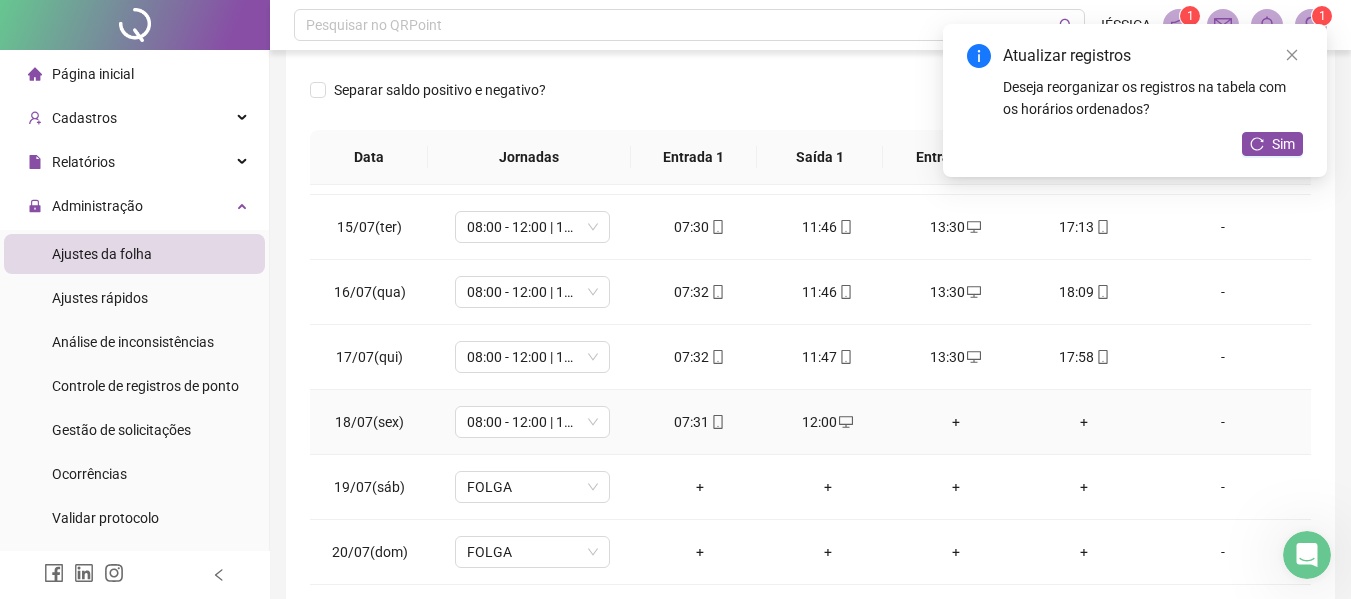 click on "+" at bounding box center [956, 422] 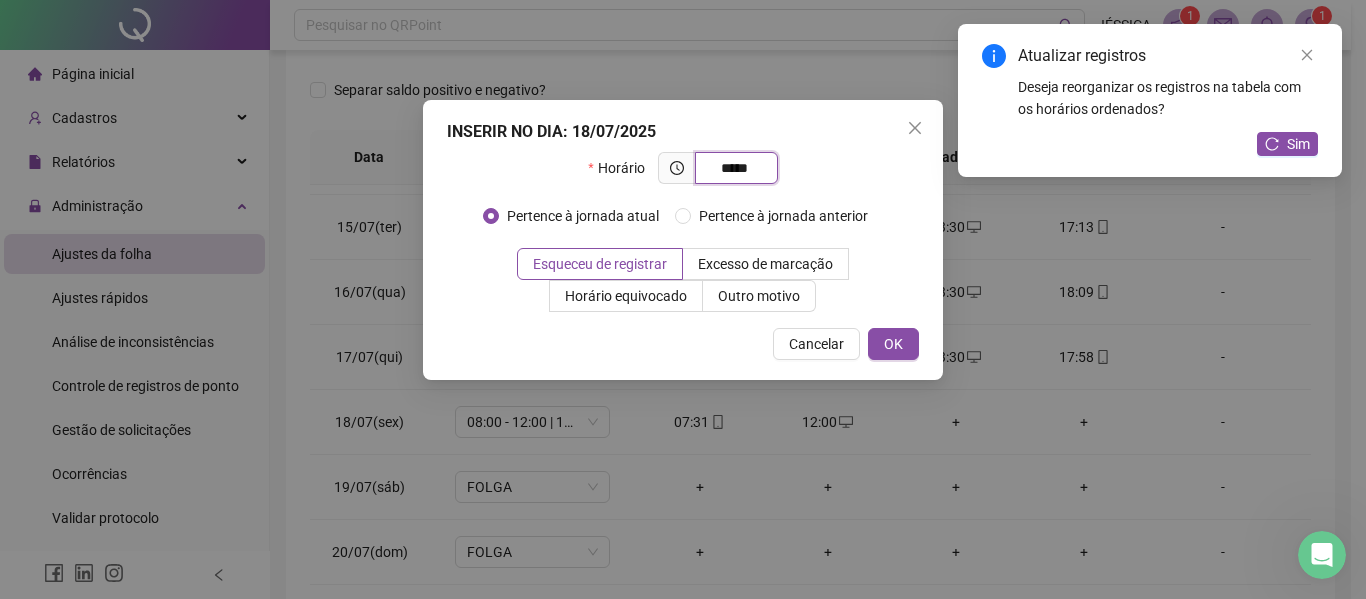 type on "*****" 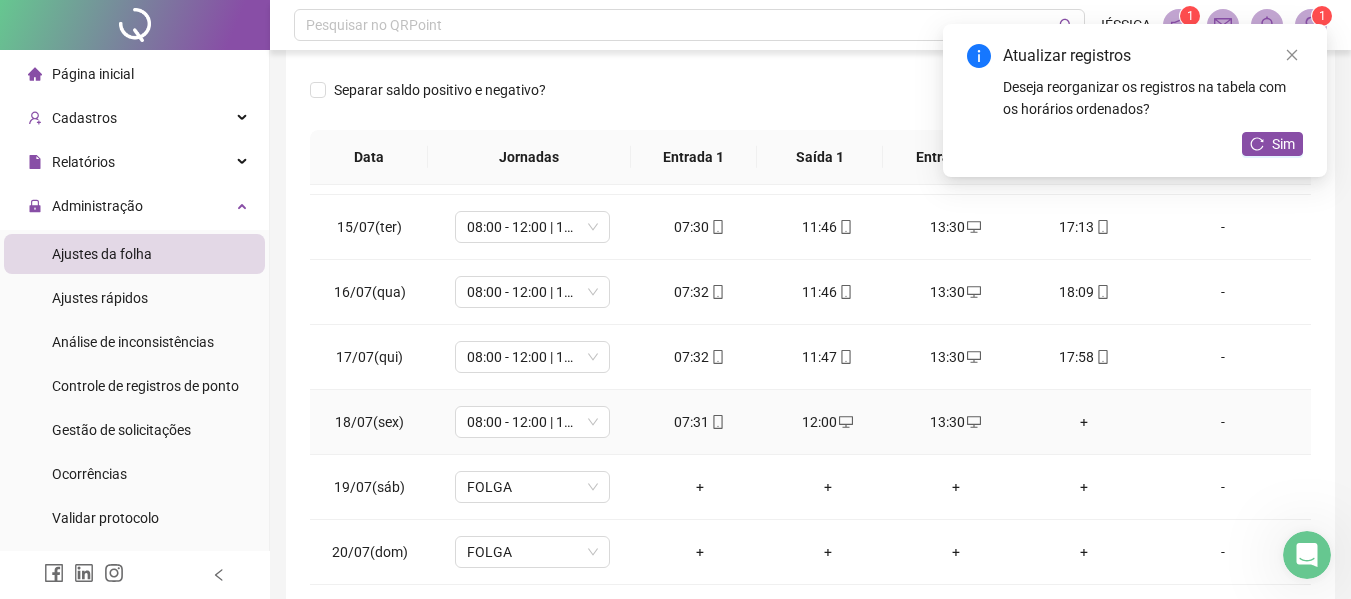 click on "+" at bounding box center (1084, 422) 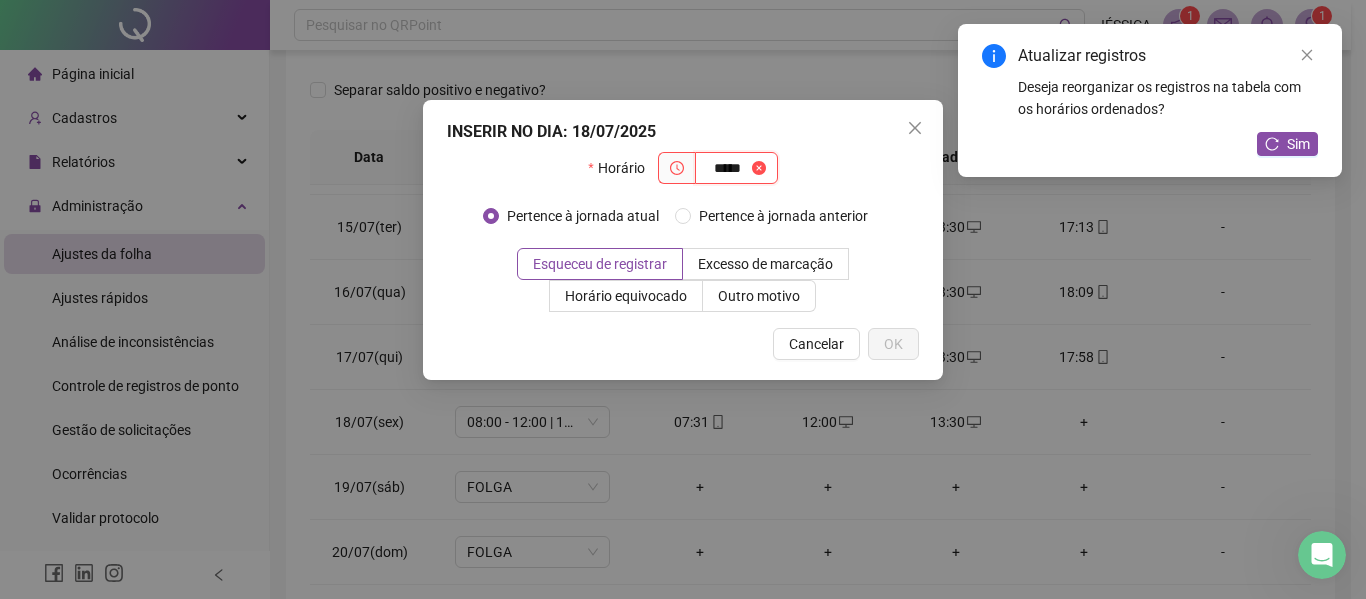 type on "*****" 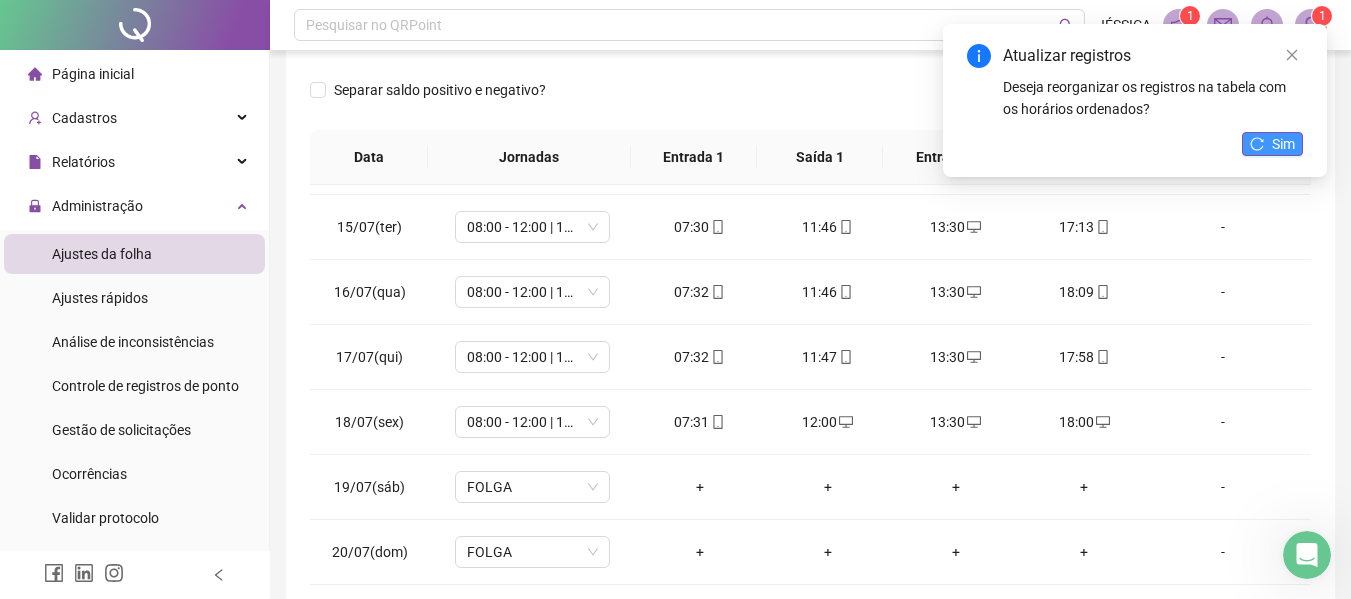 click on "Sim" at bounding box center (1283, 144) 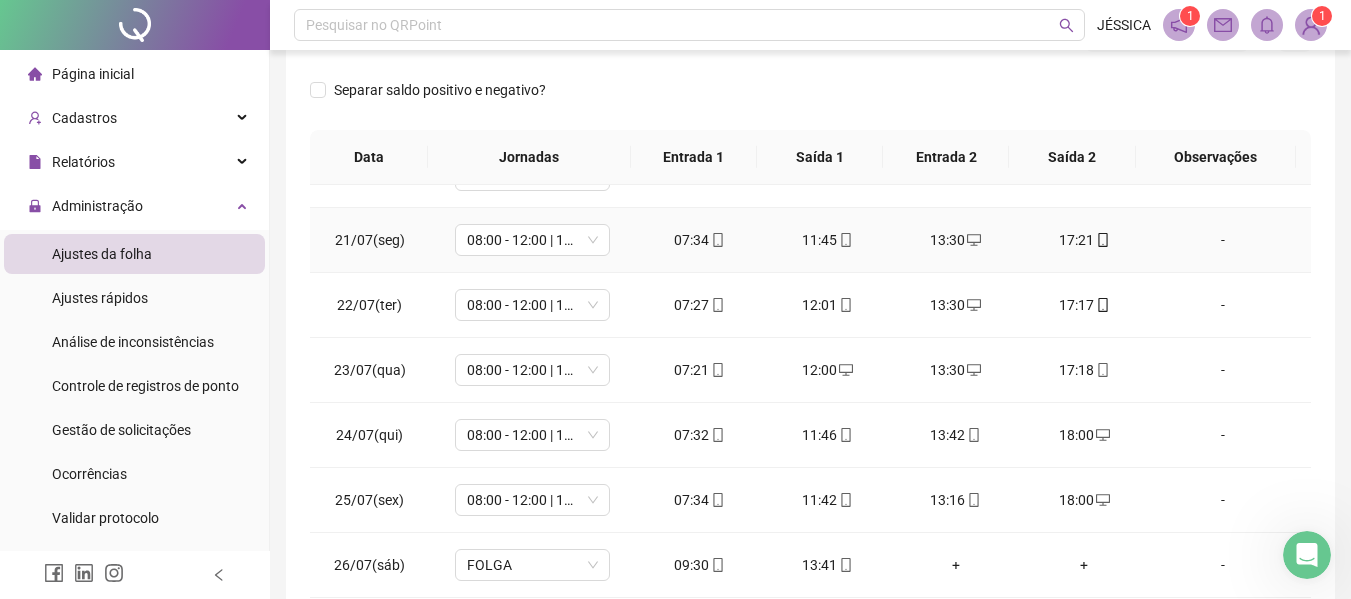 scroll, scrollTop: 1300, scrollLeft: 0, axis: vertical 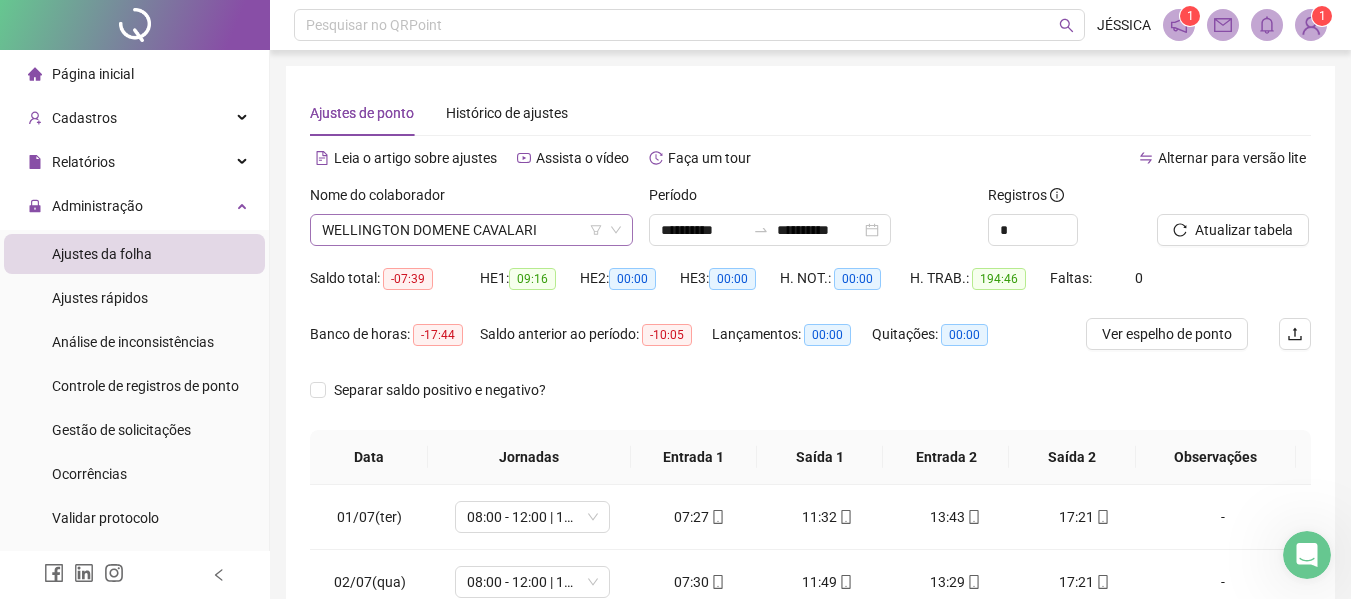 click on "WELLINGTON DOMENE CAVALARI" at bounding box center (471, 230) 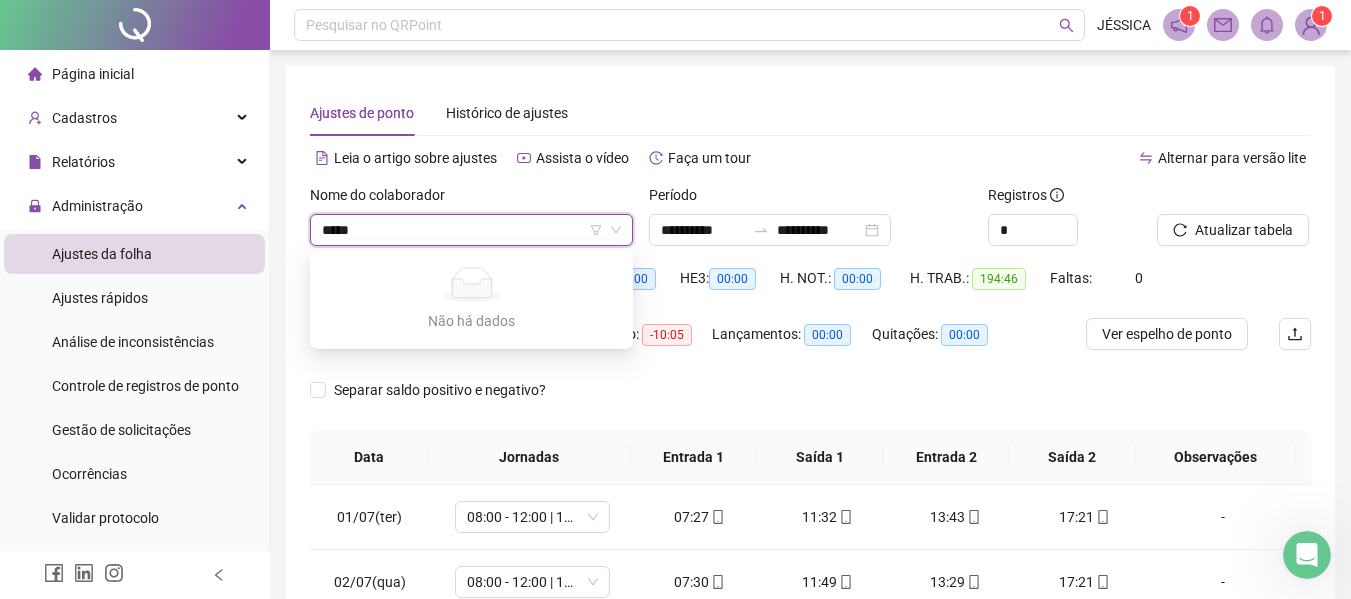 type on "*****" 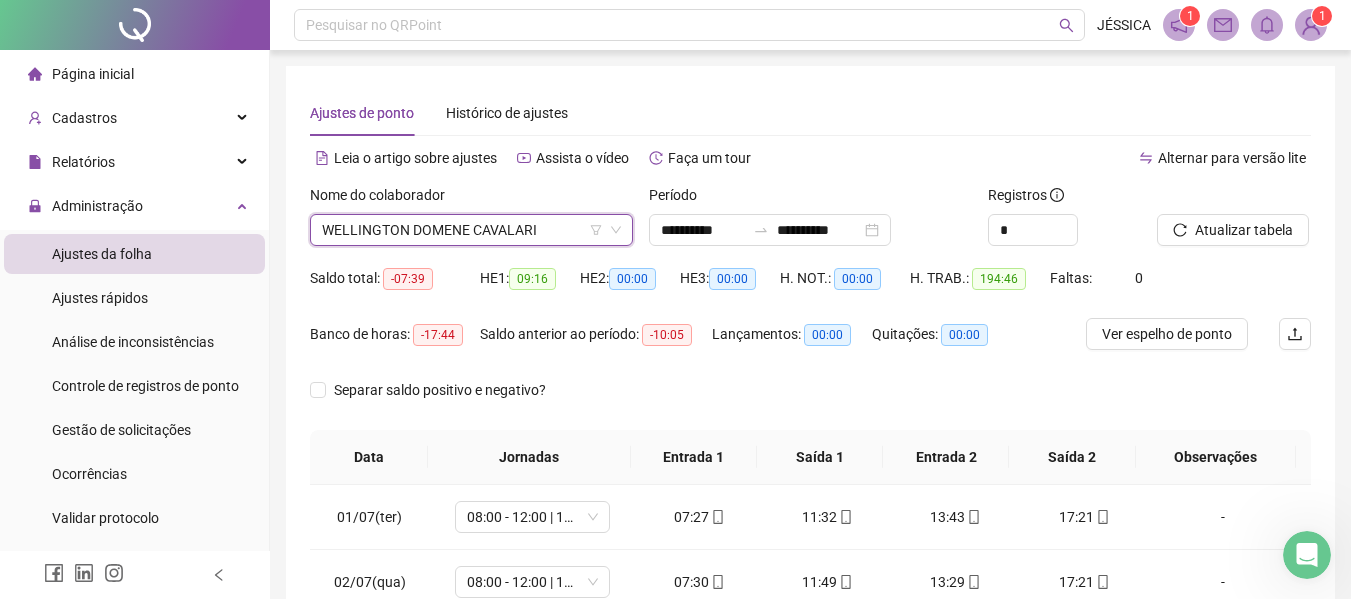 click on "WELLINGTON DOMENE CAVALARI" at bounding box center [471, 230] 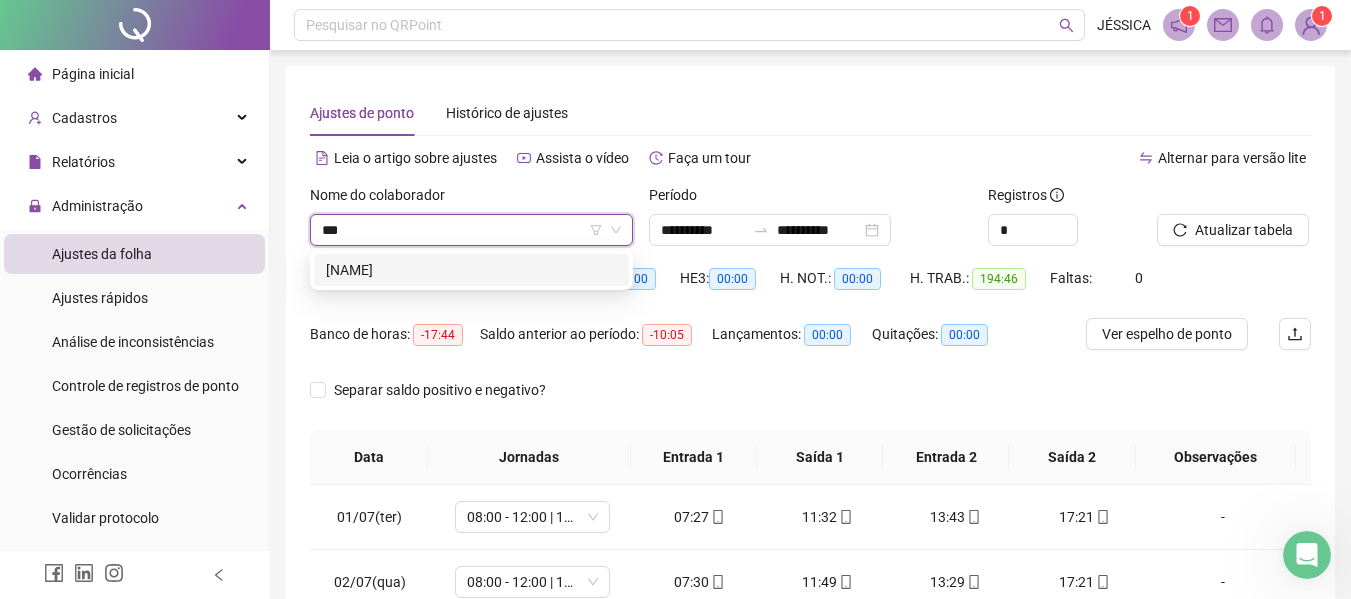 scroll, scrollTop: 0, scrollLeft: 0, axis: both 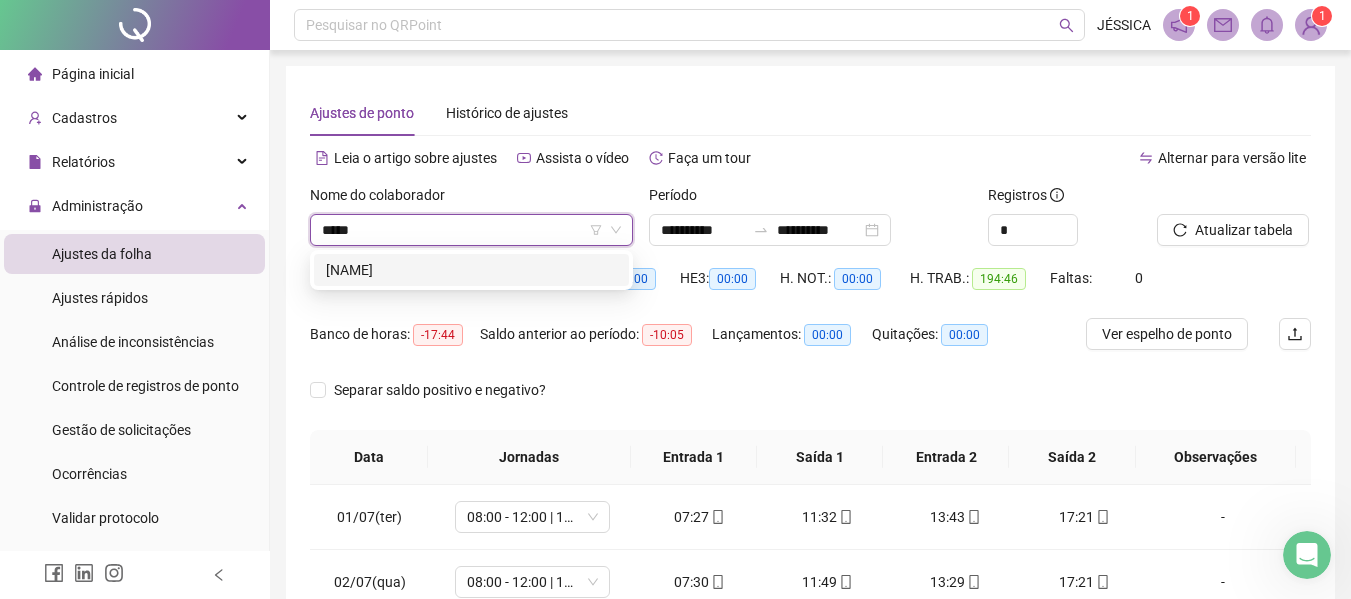 type on "******" 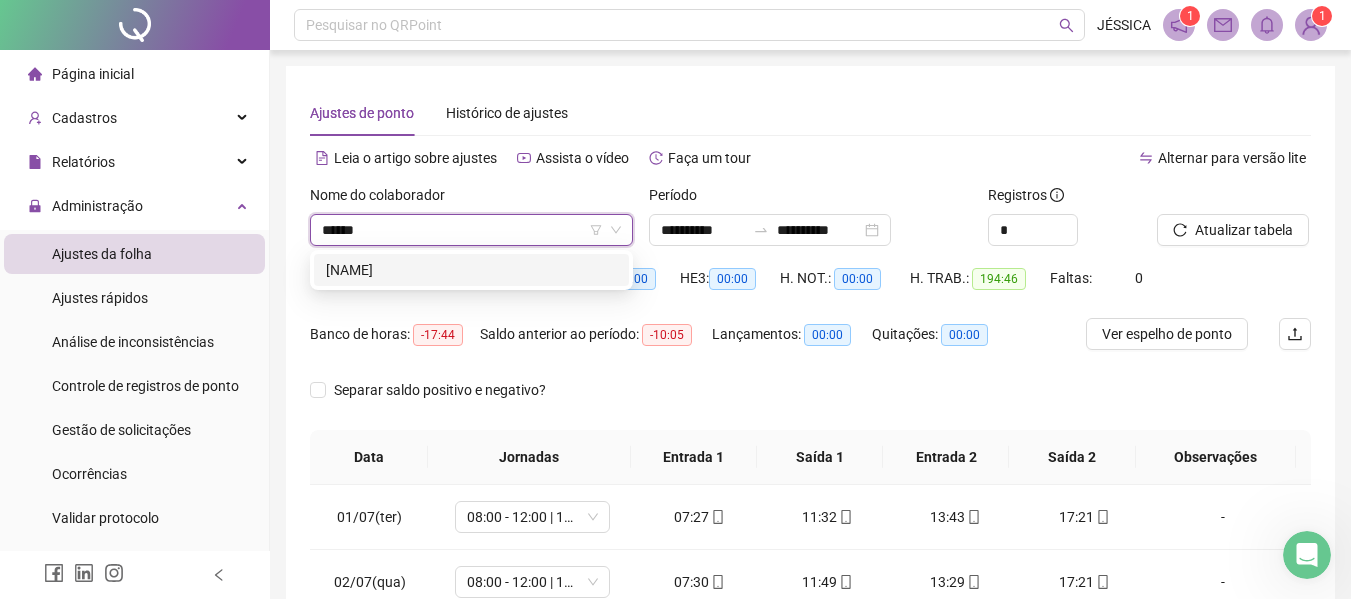 click on "[NAME]" at bounding box center [471, 270] 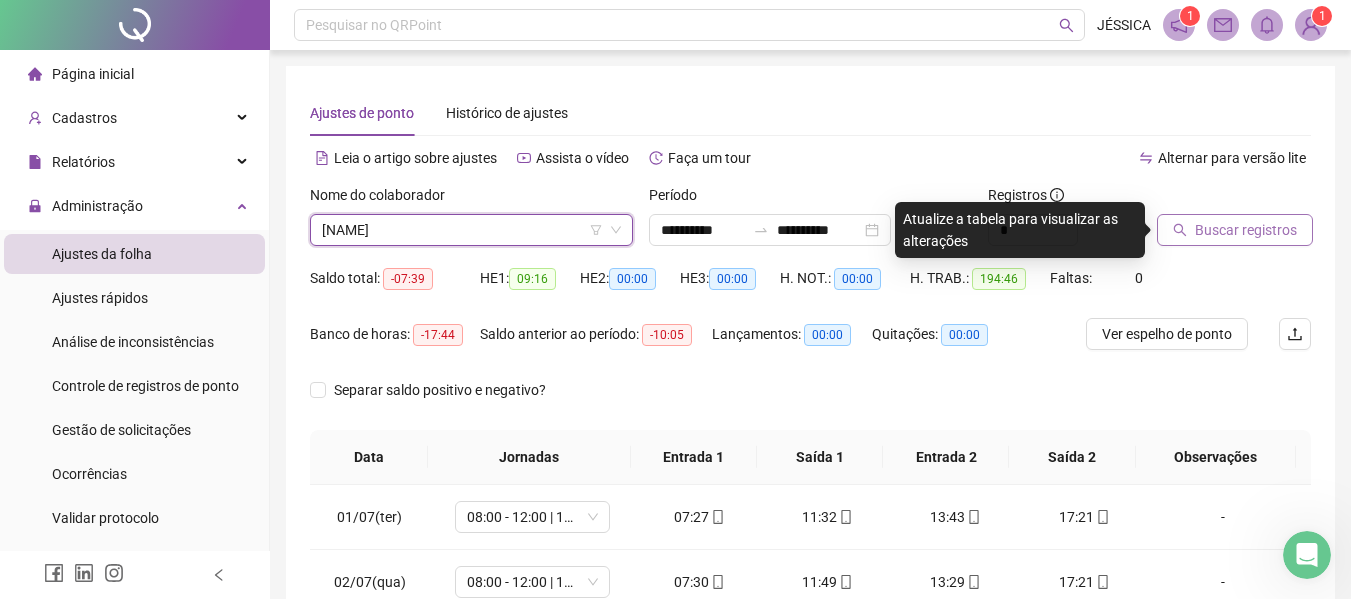 click on "Buscar registros" at bounding box center [1246, 230] 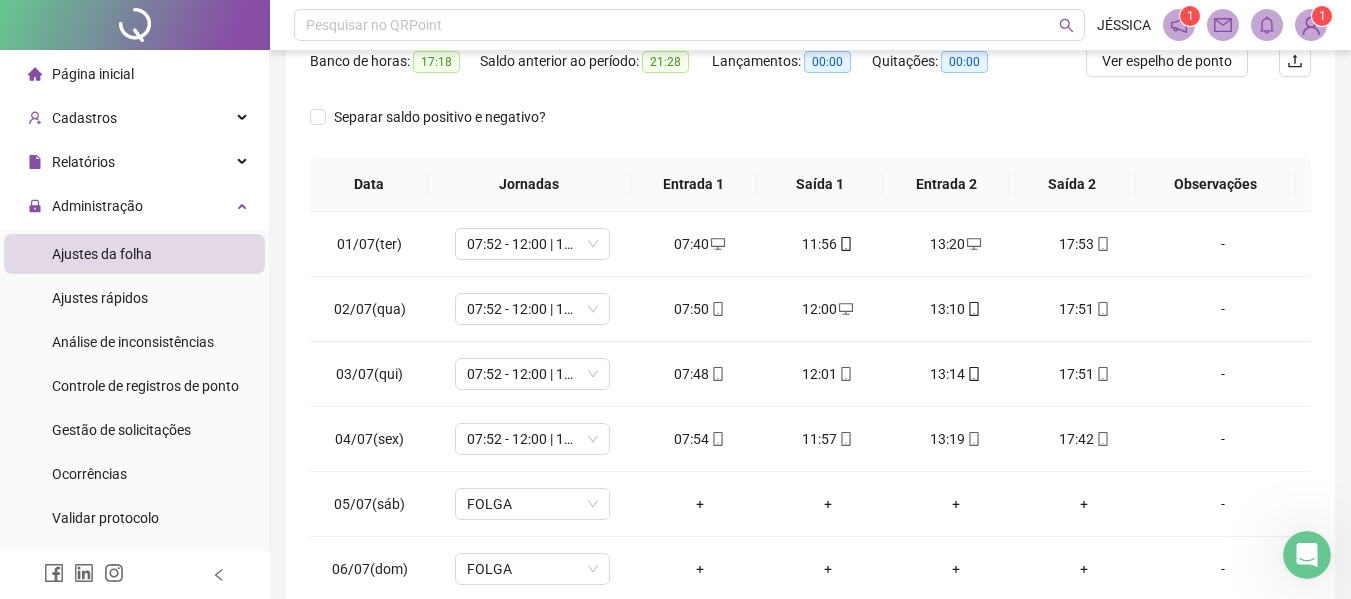 scroll, scrollTop: 400, scrollLeft: 0, axis: vertical 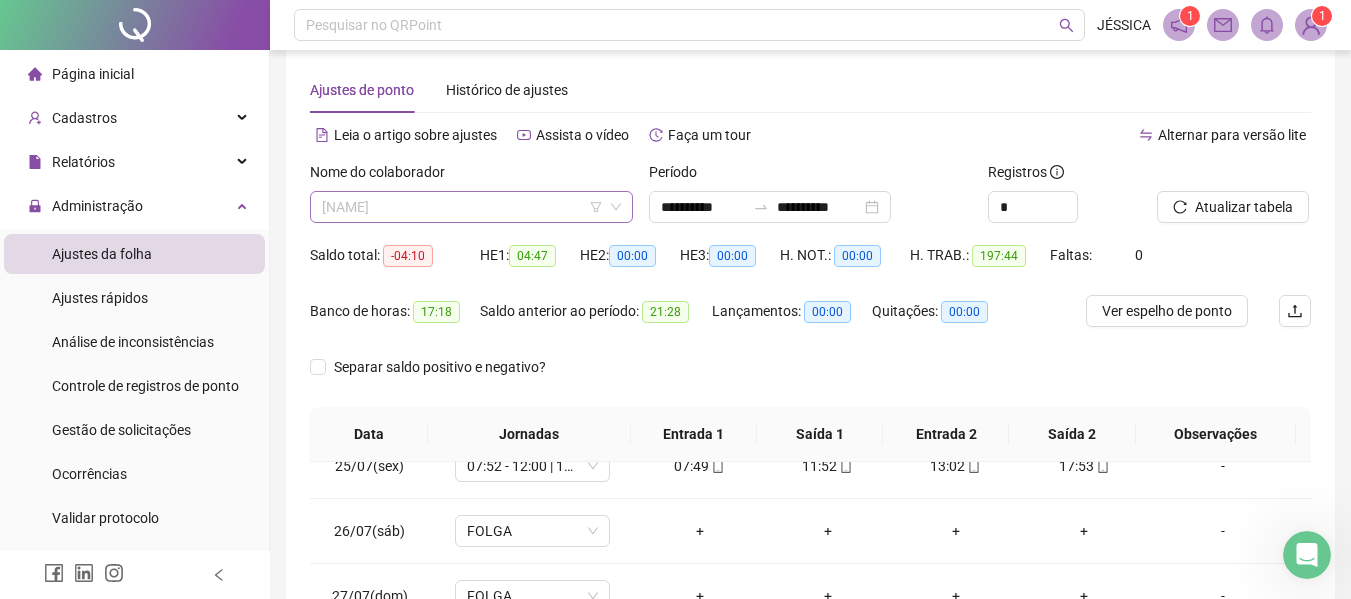 click on "[NAME]" at bounding box center [471, 207] 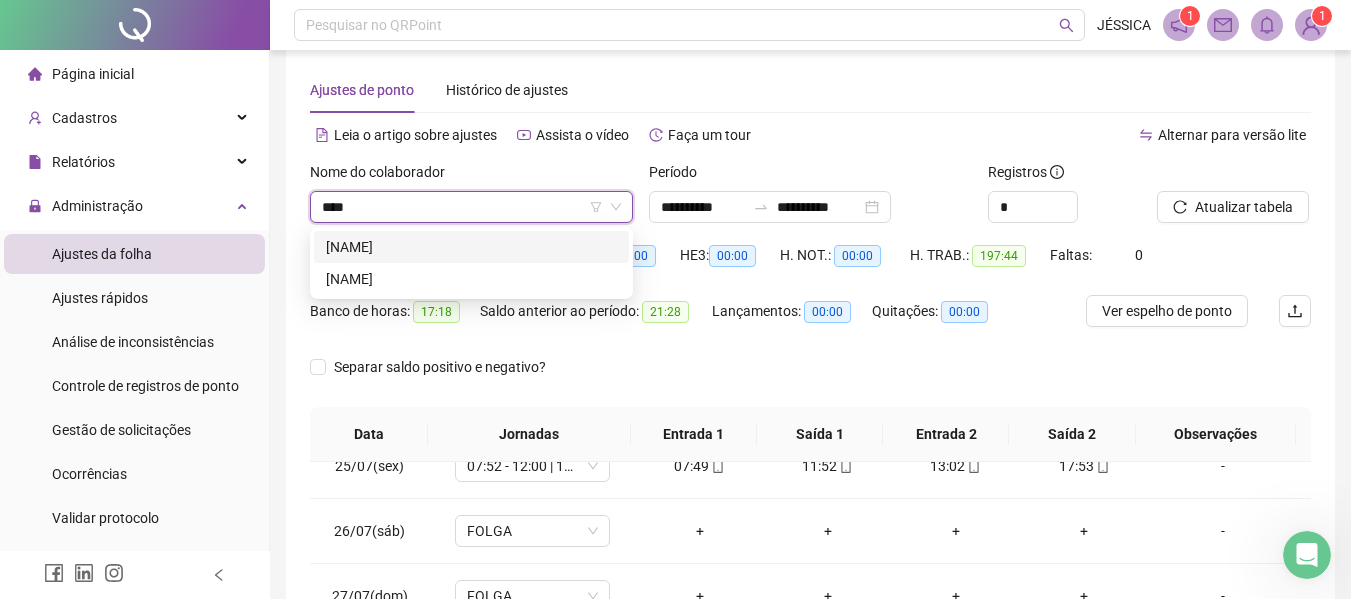 type on "*****" 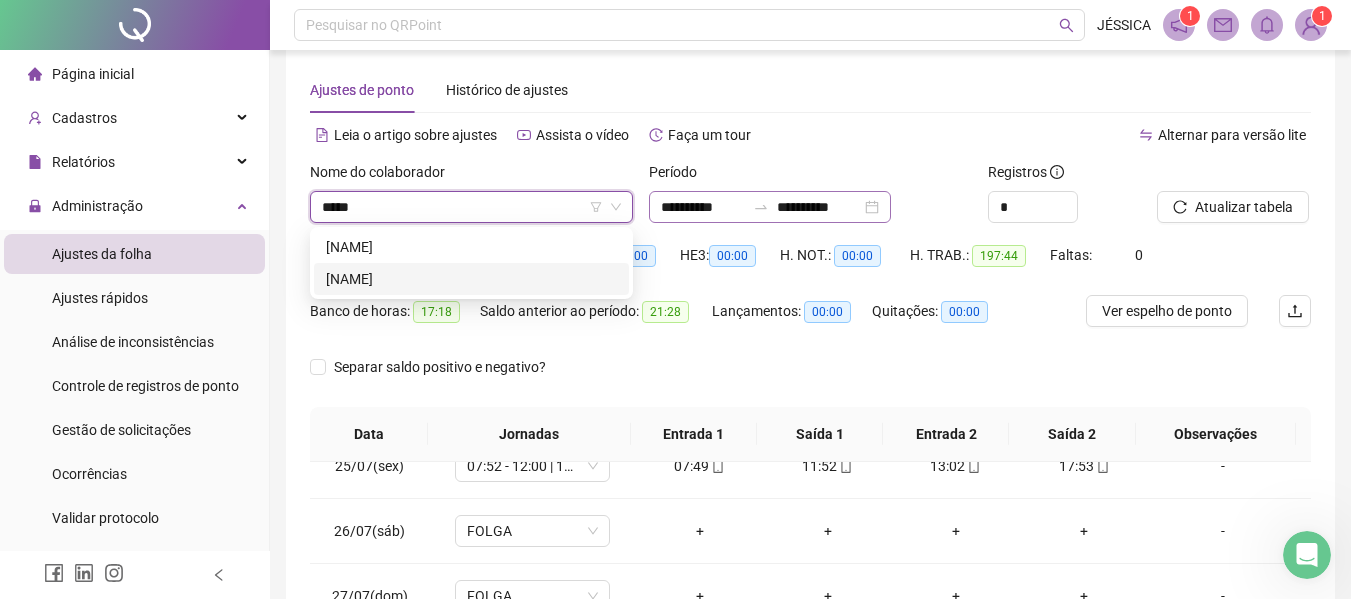 drag, startPoint x: 466, startPoint y: 276, endPoint x: 694, endPoint y: 204, distance: 239.09831 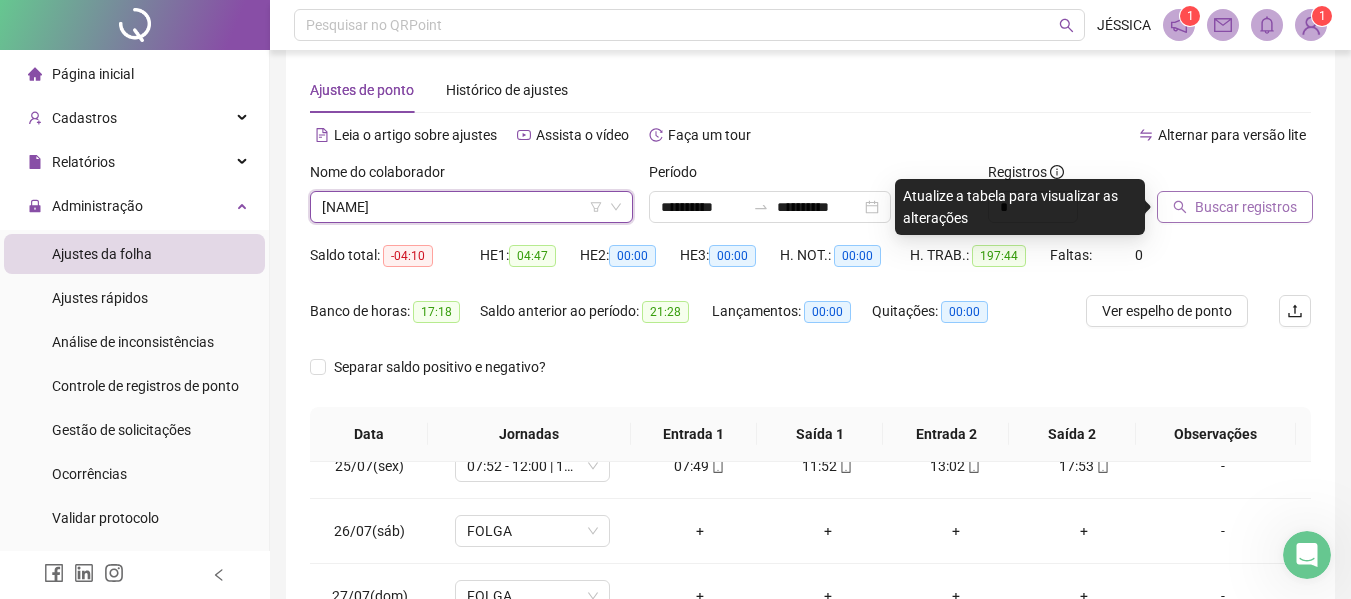 click on "Buscar registros" at bounding box center (1246, 207) 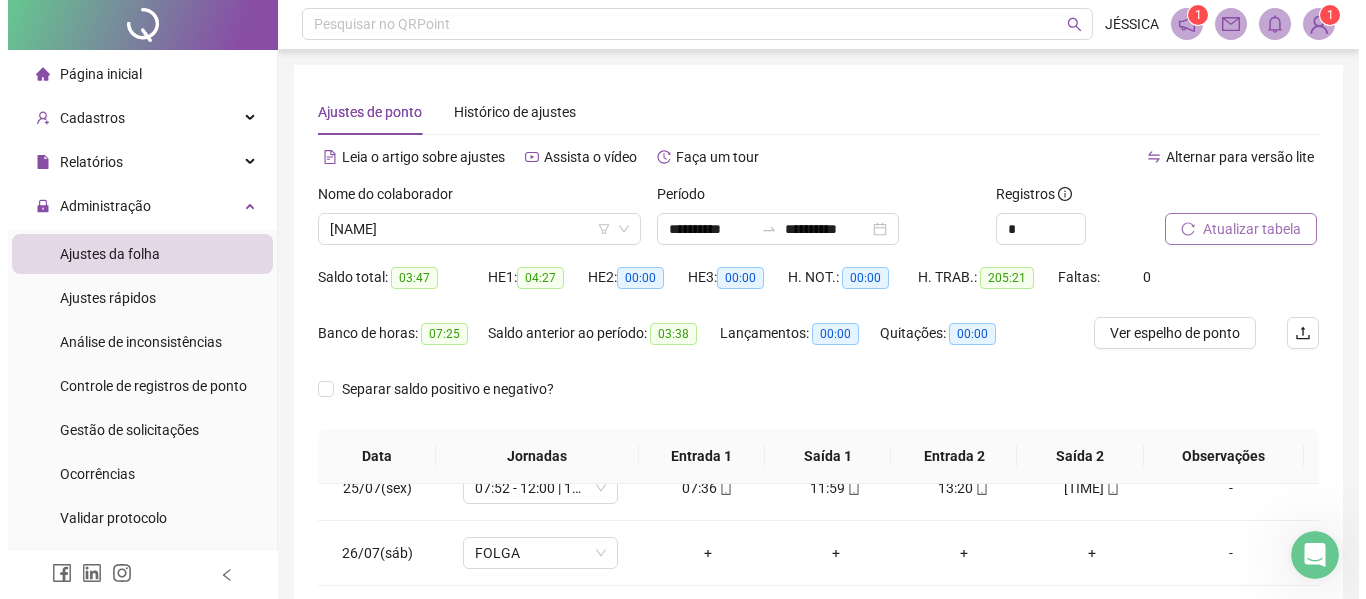 scroll, scrollTop: 0, scrollLeft: 0, axis: both 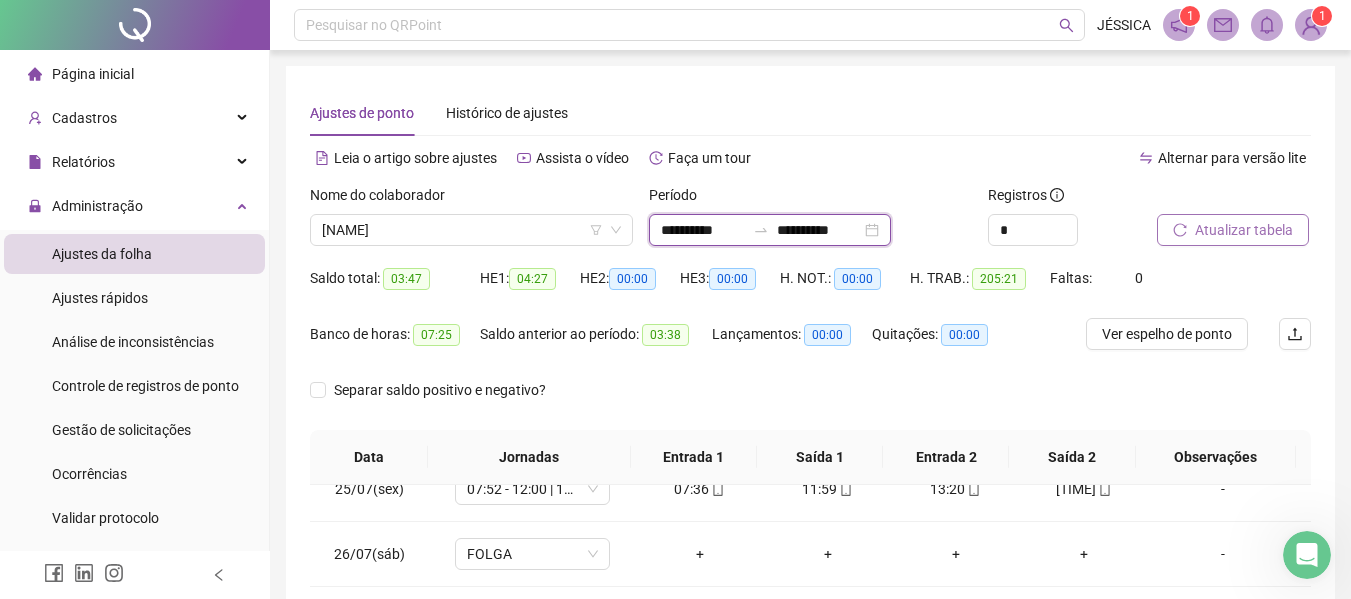 click on "**********" at bounding box center (703, 230) 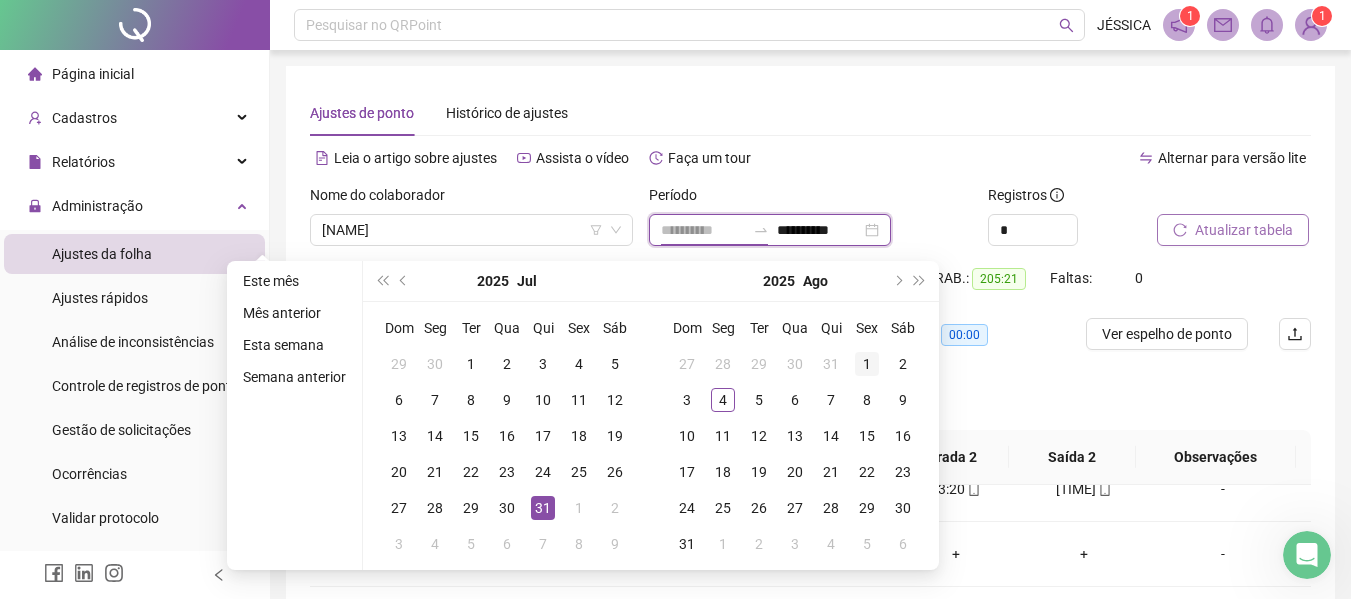 type on "**********" 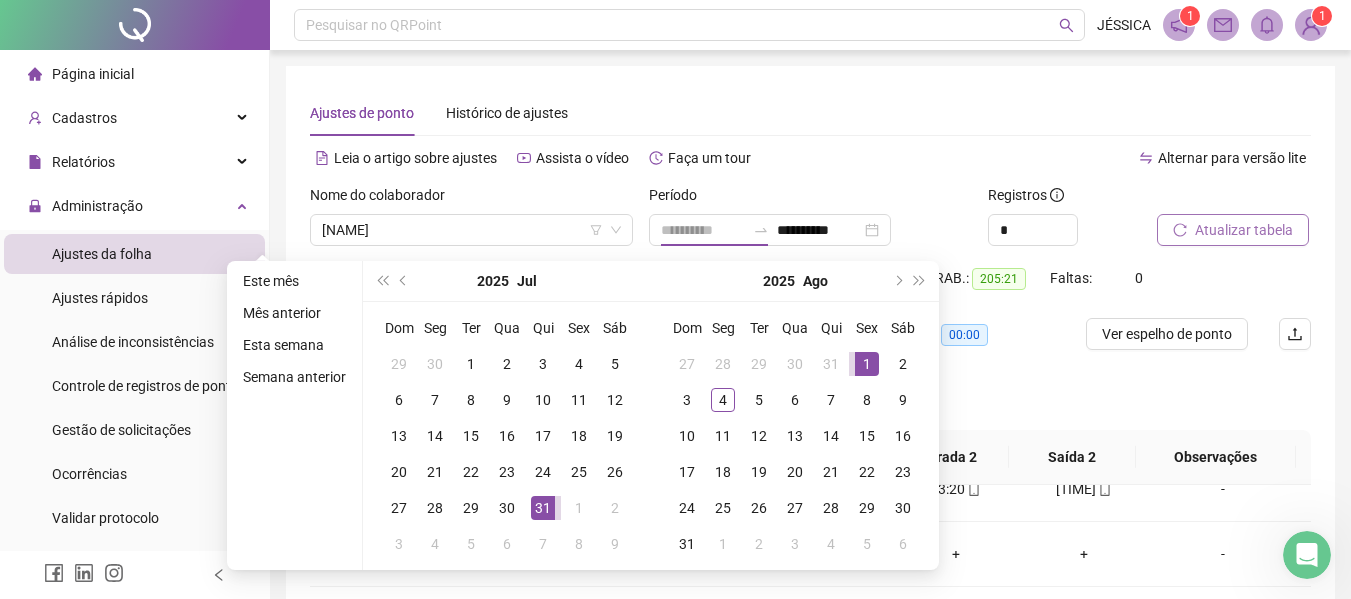 click on "1" at bounding box center (867, 364) 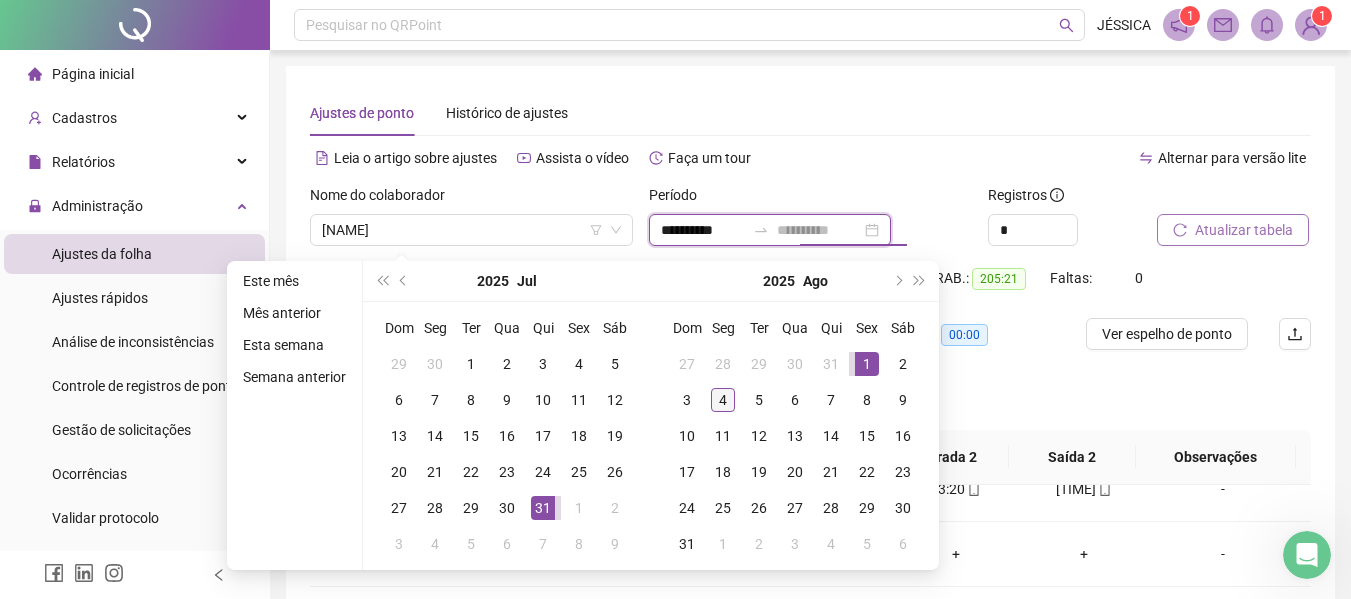 type on "**********" 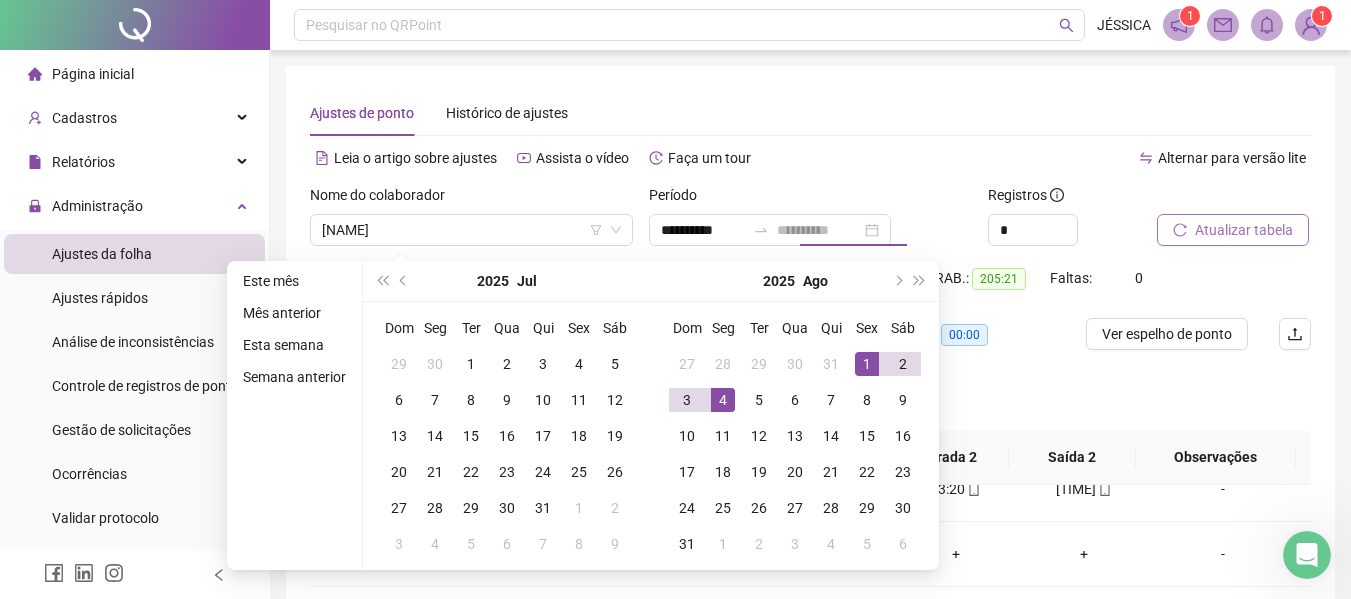 click on "4" at bounding box center (723, 400) 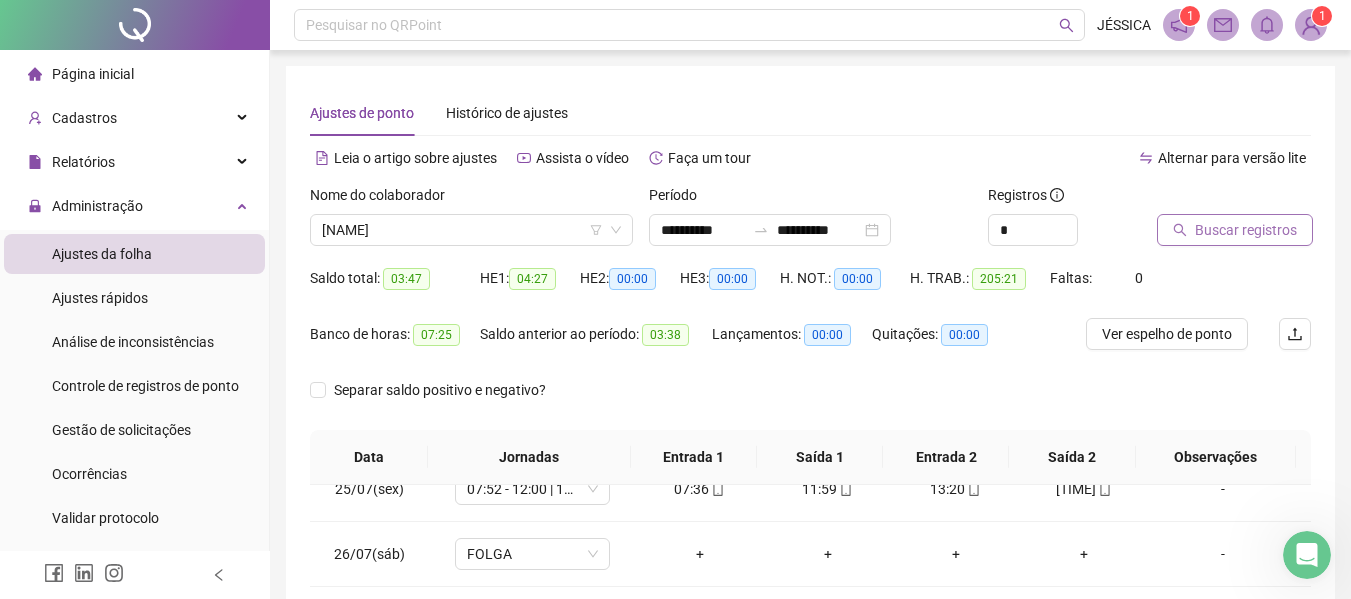 click on "Buscar registros" at bounding box center [1246, 230] 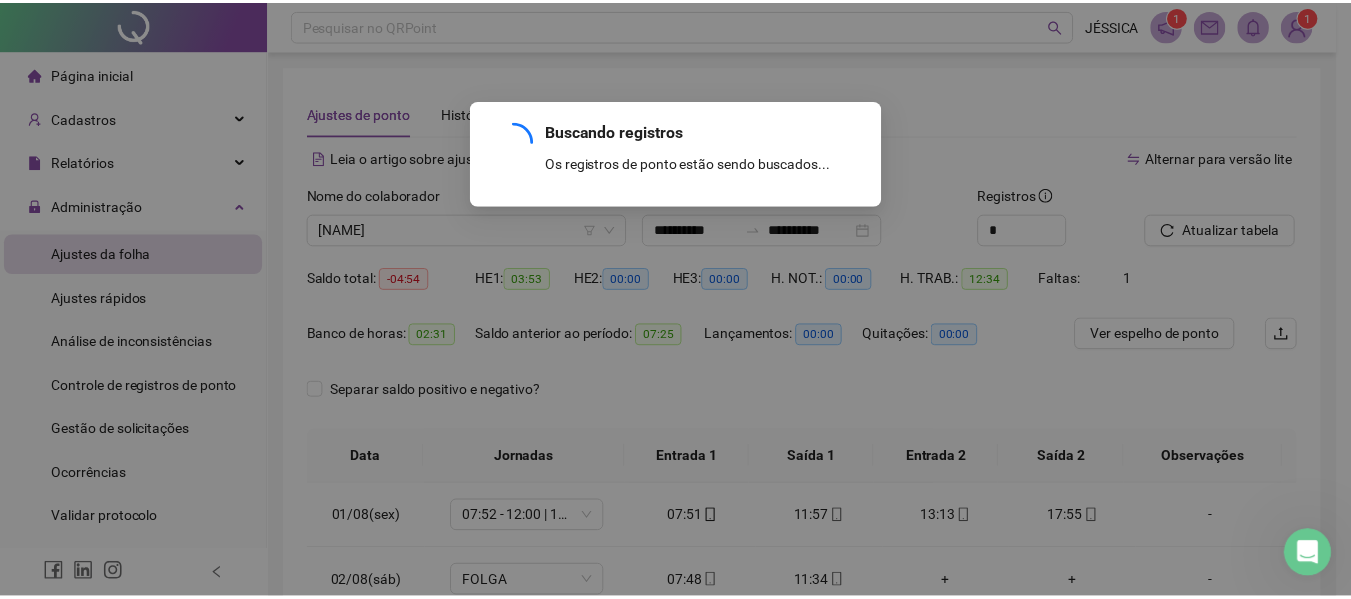 scroll, scrollTop: 0, scrollLeft: 0, axis: both 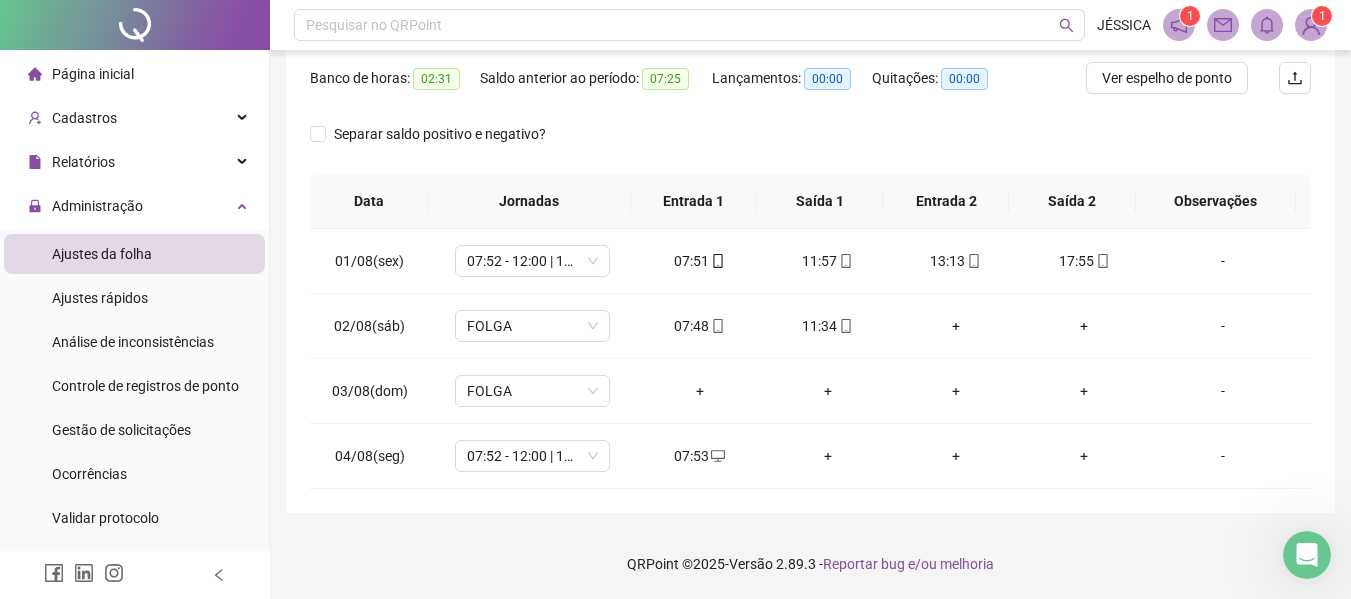 type 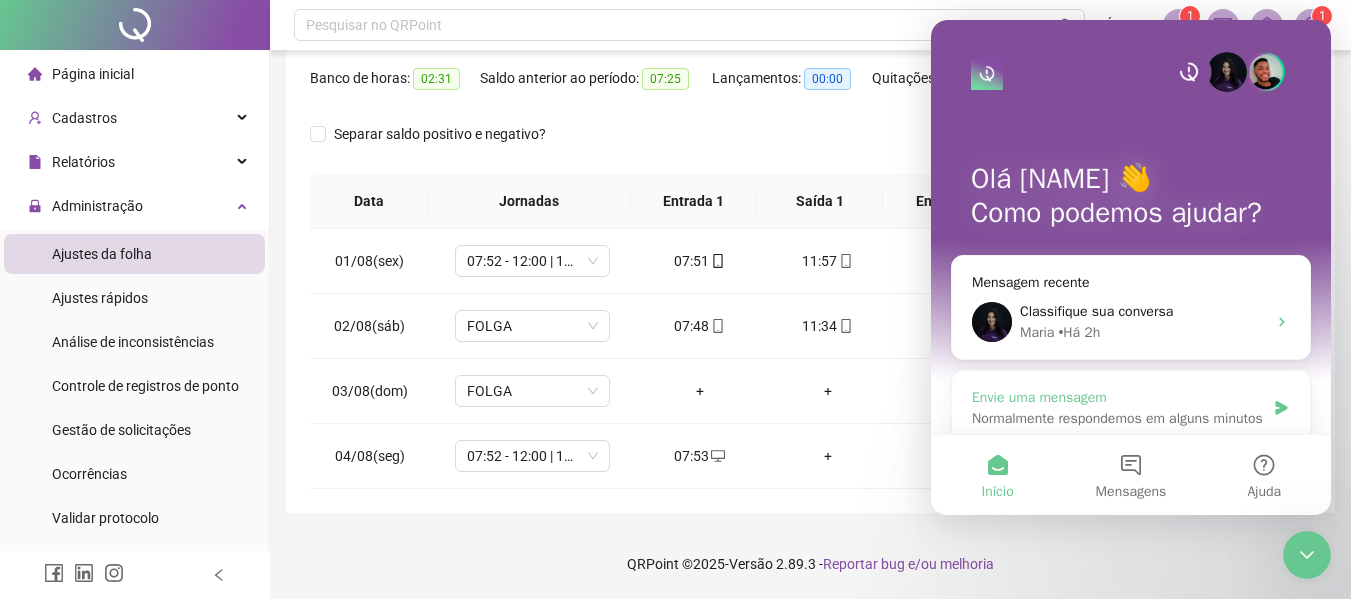 click 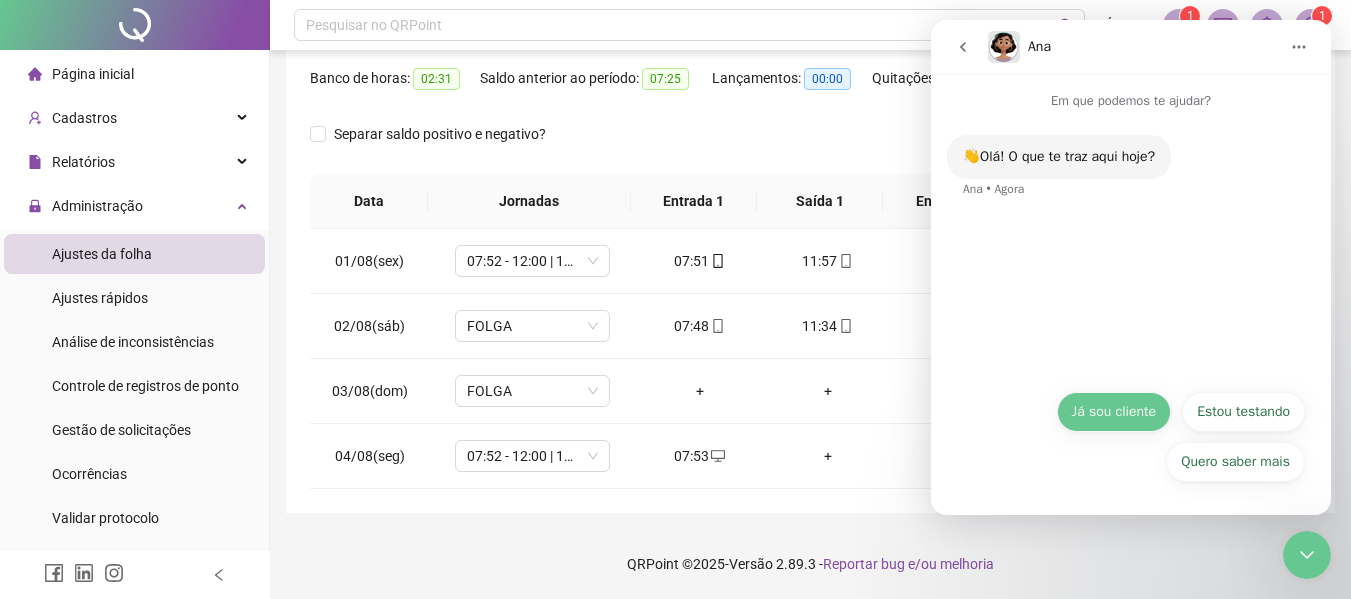 click on "Já sou cliente" at bounding box center [1114, 412] 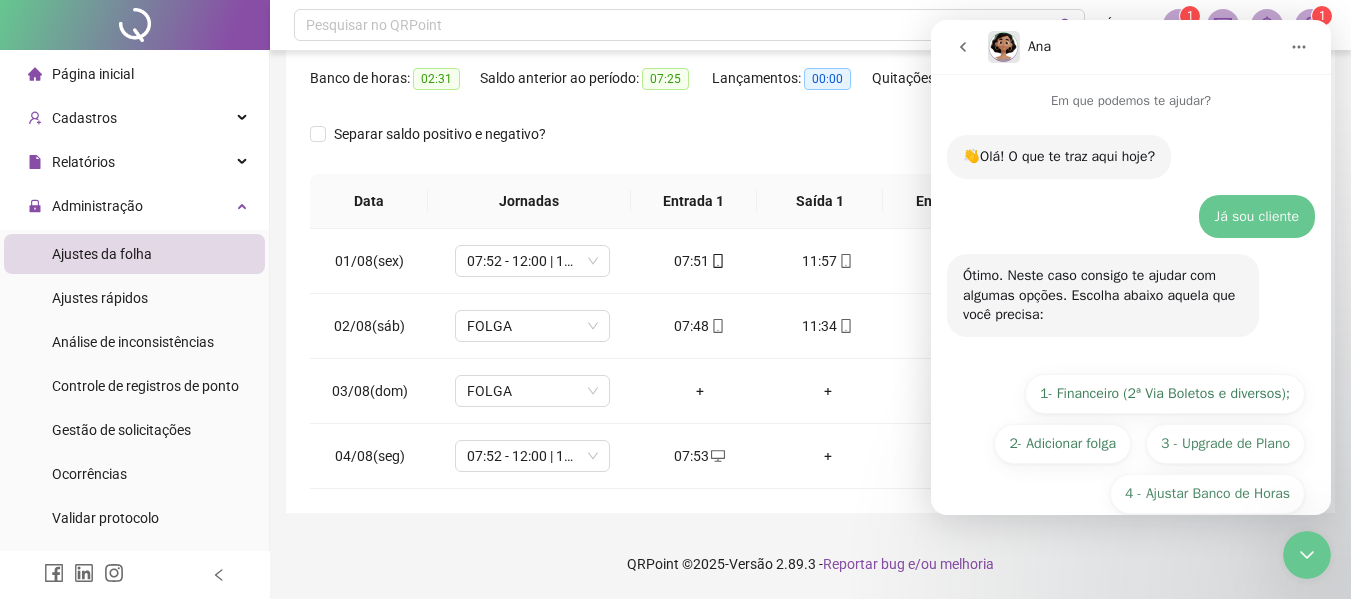 scroll, scrollTop: 82, scrollLeft: 0, axis: vertical 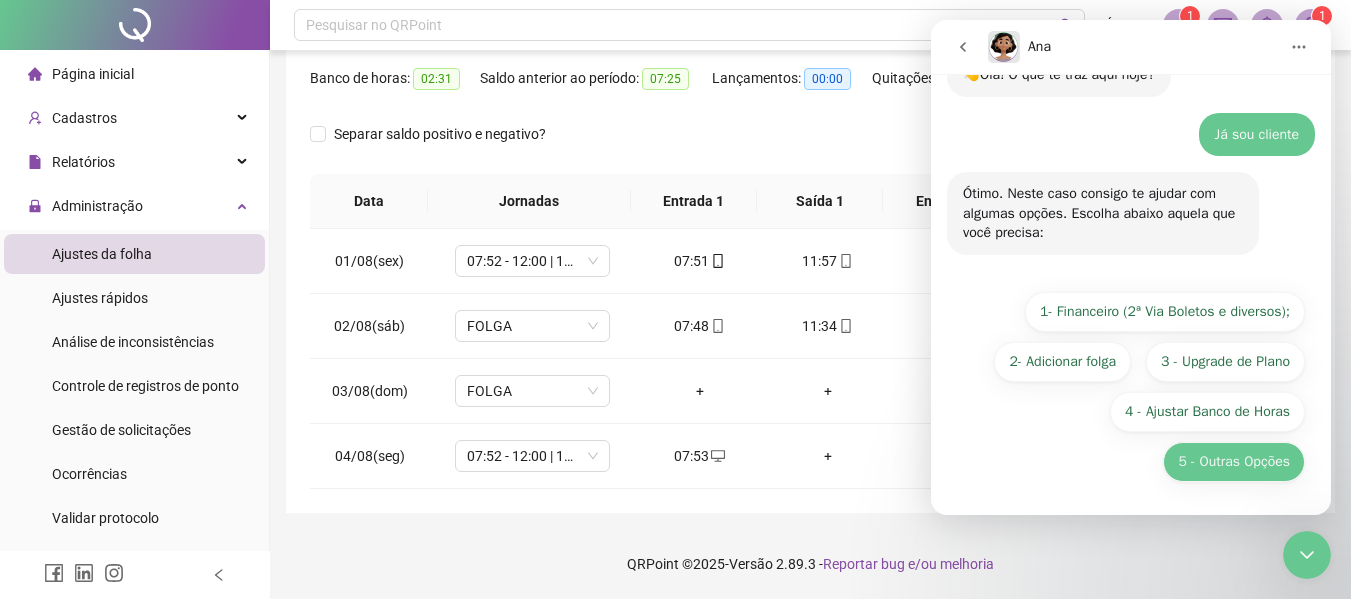 click on "5 - Outras Opções" at bounding box center [1234, 462] 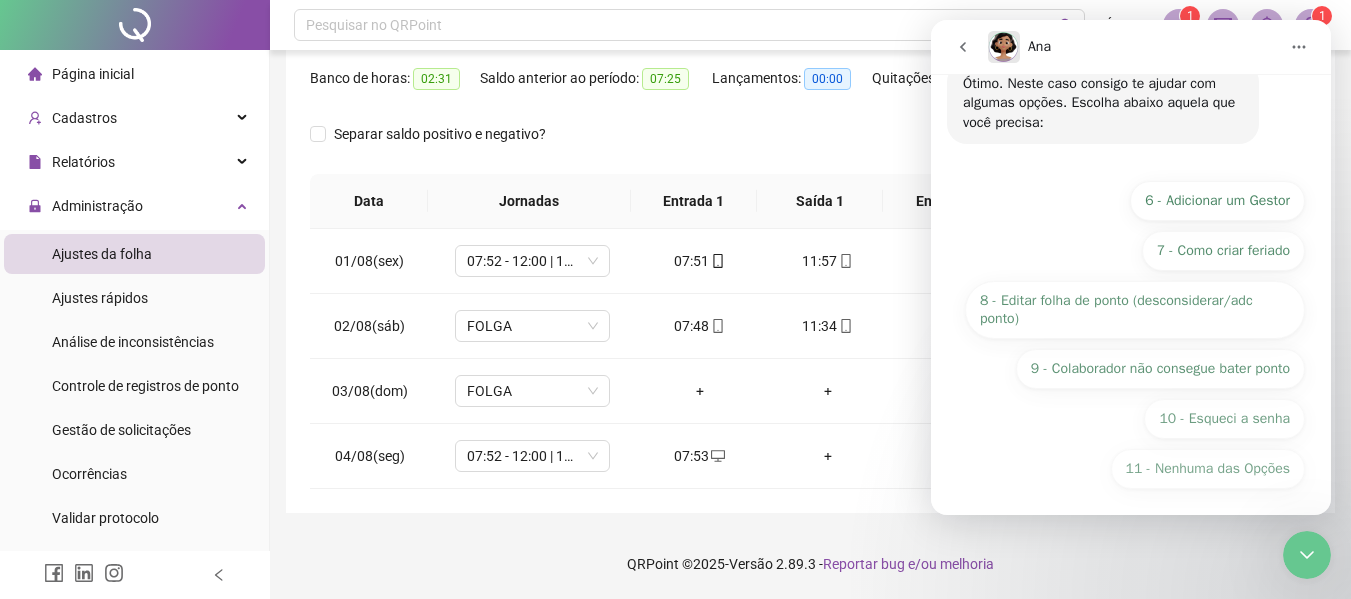 scroll, scrollTop: 358, scrollLeft: 0, axis: vertical 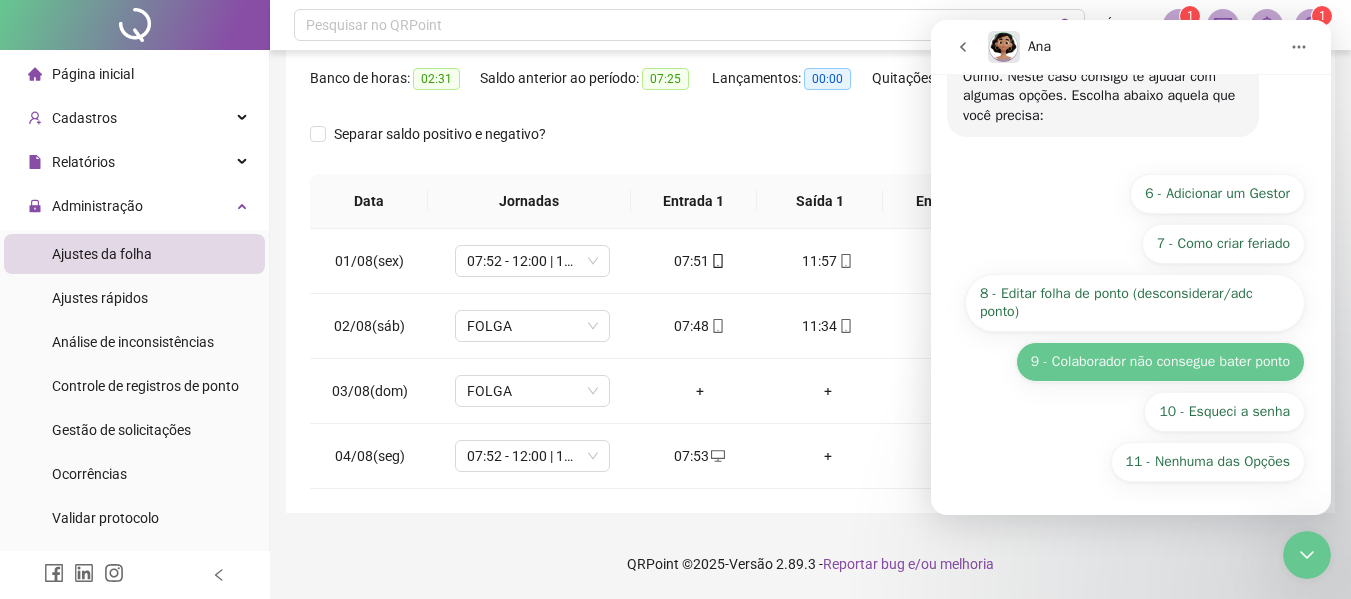click on "9 - Colaborador não consegue bater ponto" at bounding box center (1160, 362) 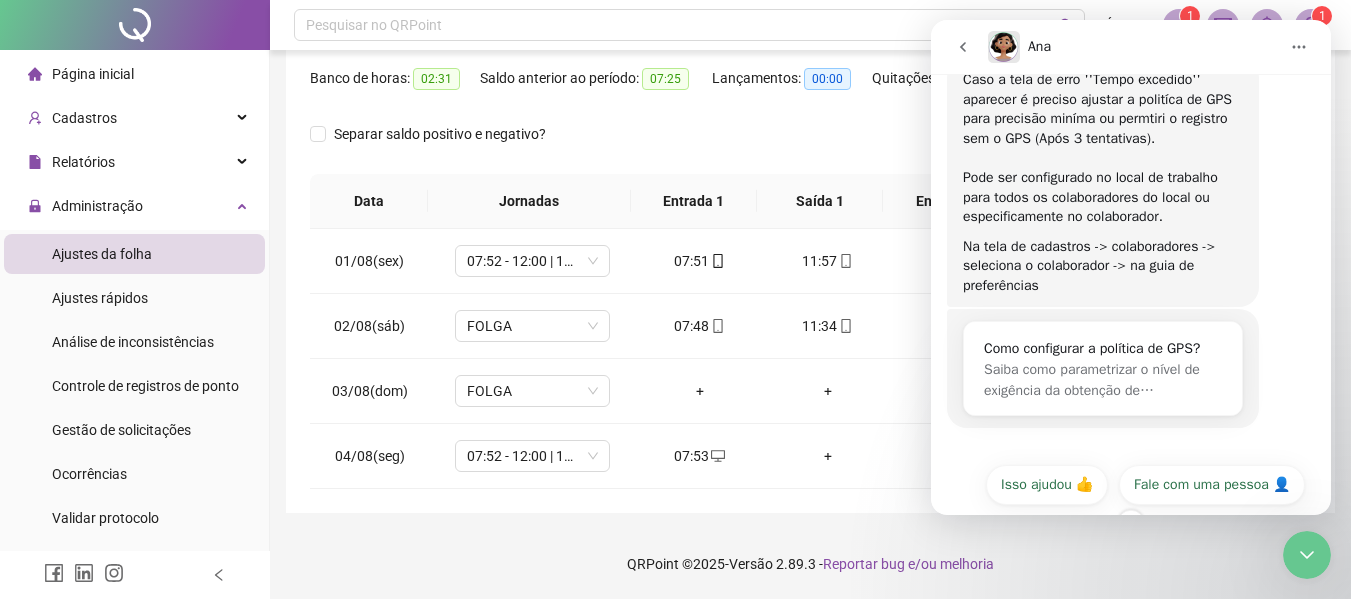 scroll, scrollTop: 538, scrollLeft: 0, axis: vertical 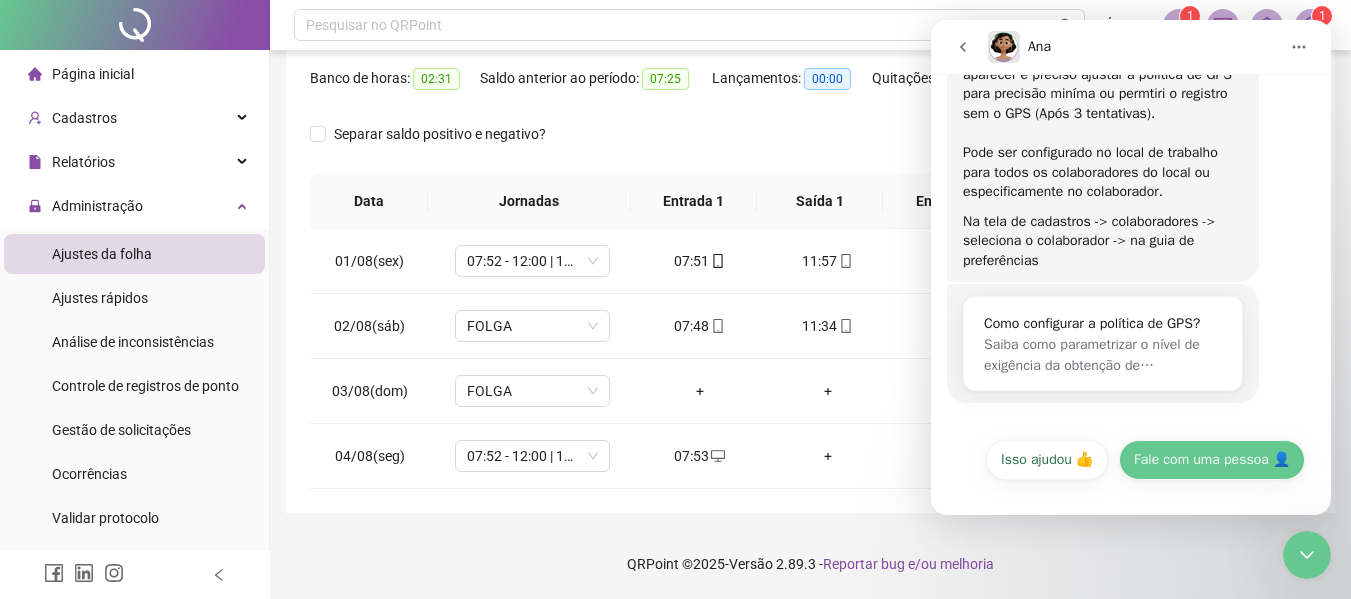click on "Fale com uma pessoa 👤" at bounding box center [1212, 460] 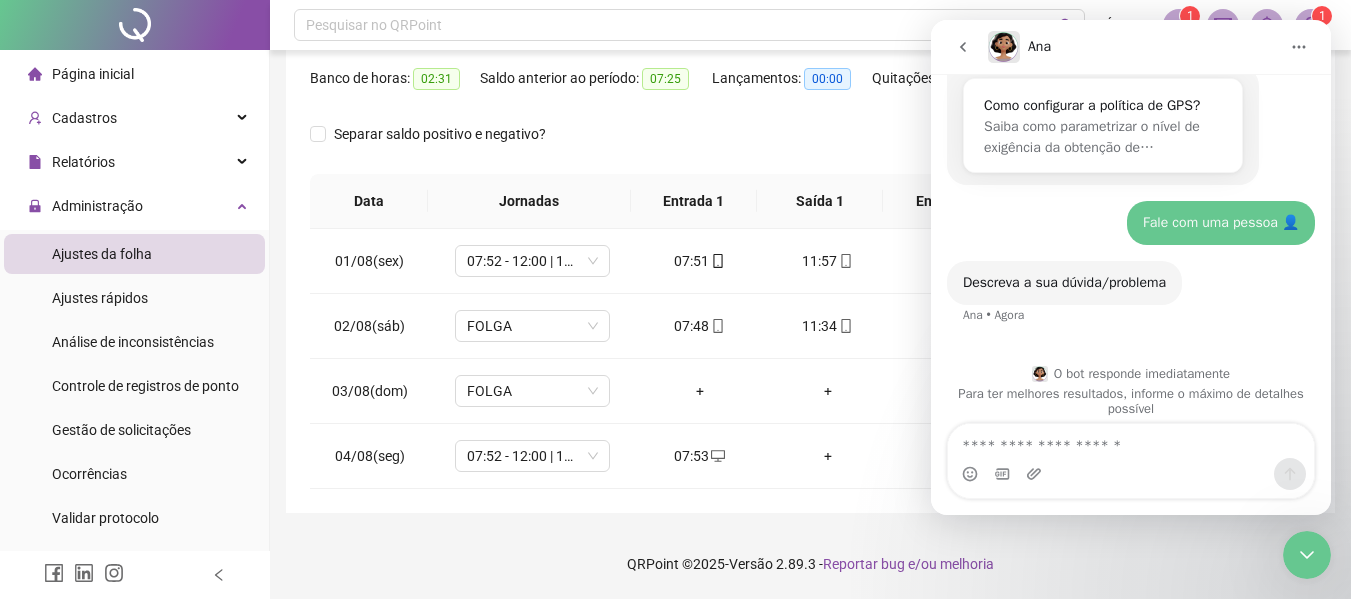 scroll, scrollTop: 769, scrollLeft: 0, axis: vertical 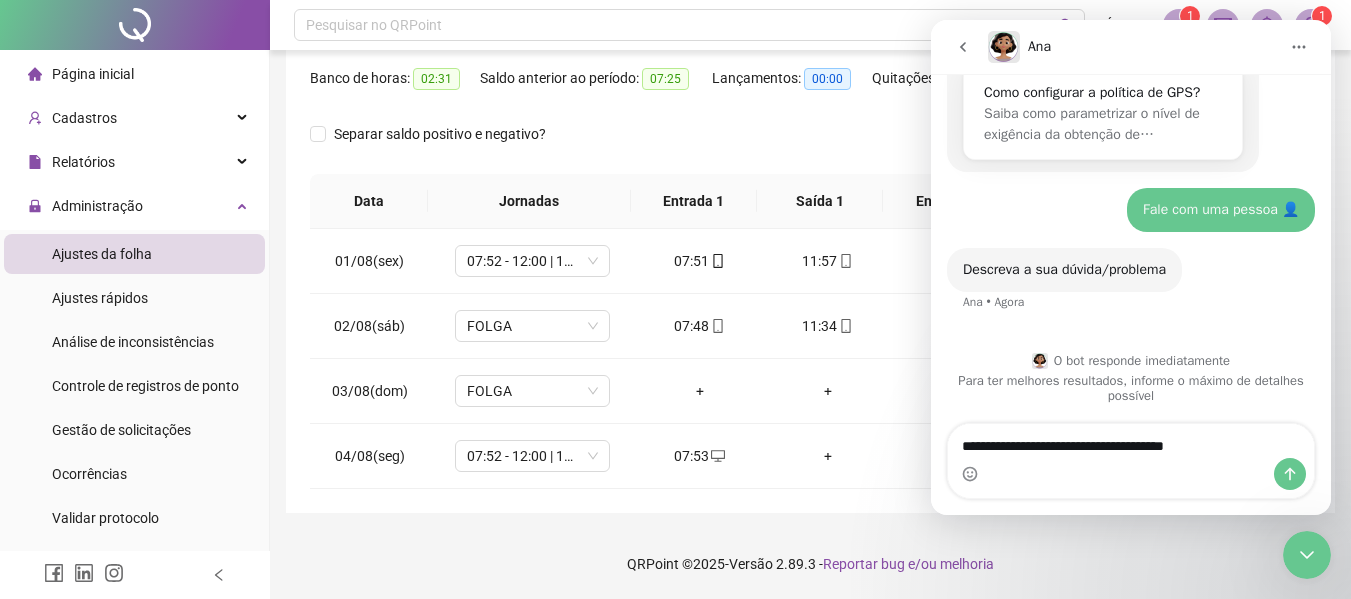 type on "**********" 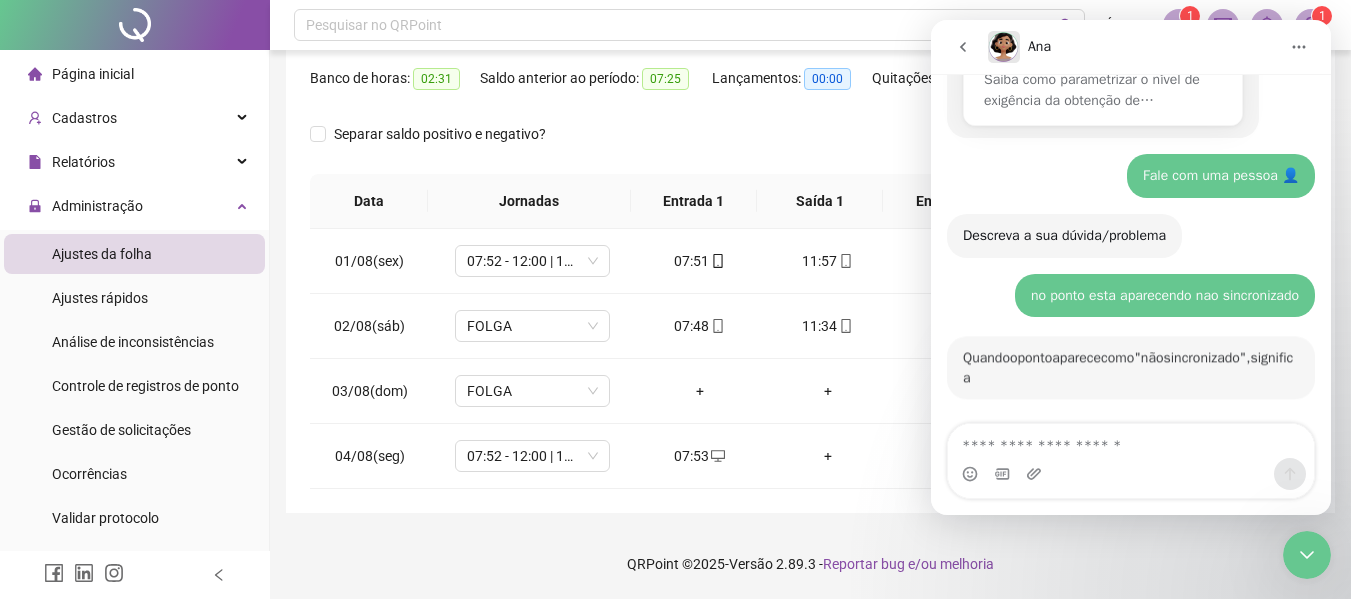 scroll, scrollTop: 836, scrollLeft: 0, axis: vertical 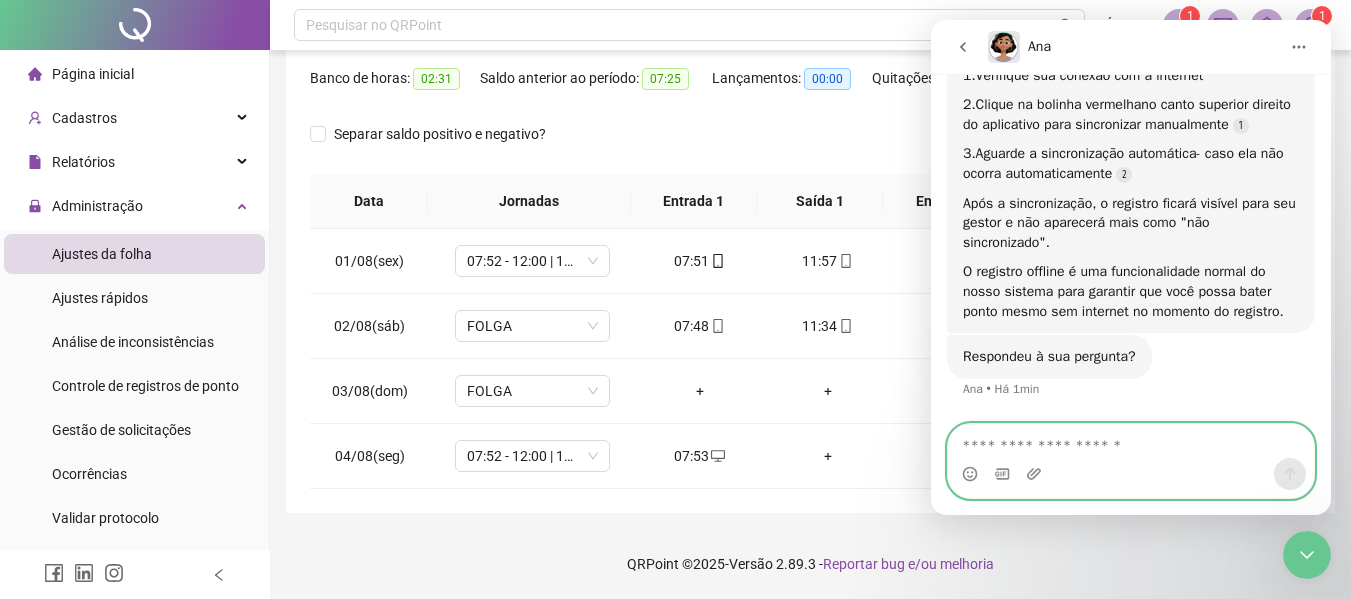 click at bounding box center [1131, 441] 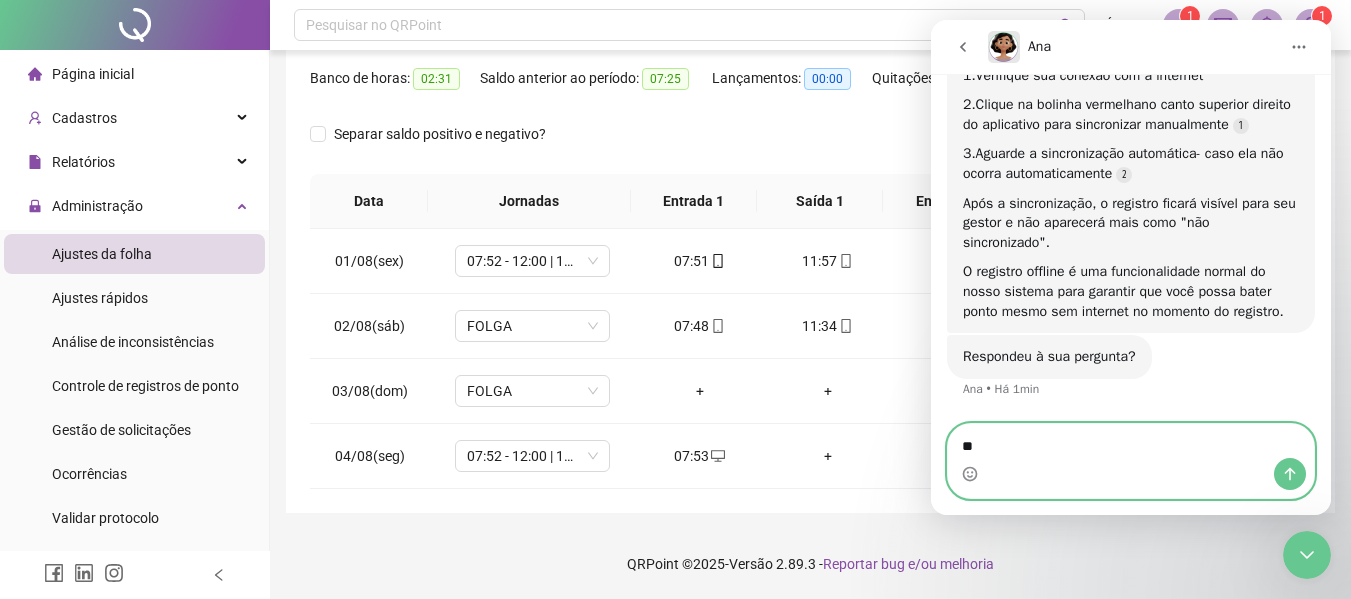 type on "***" 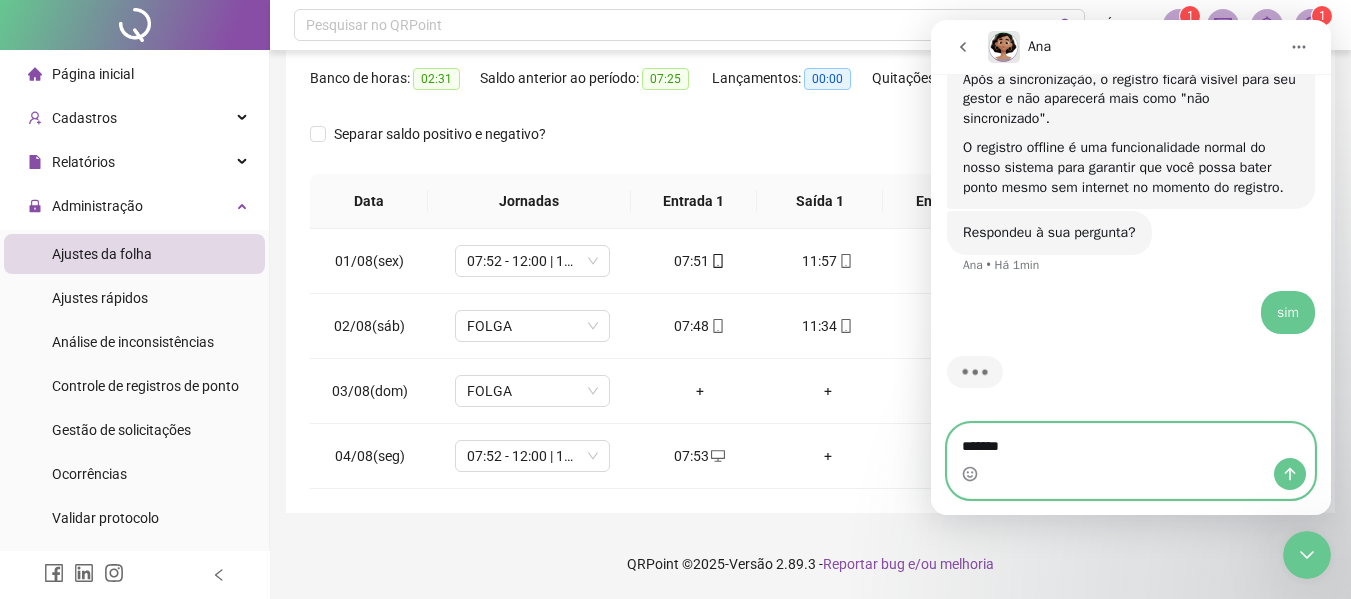 type on "********" 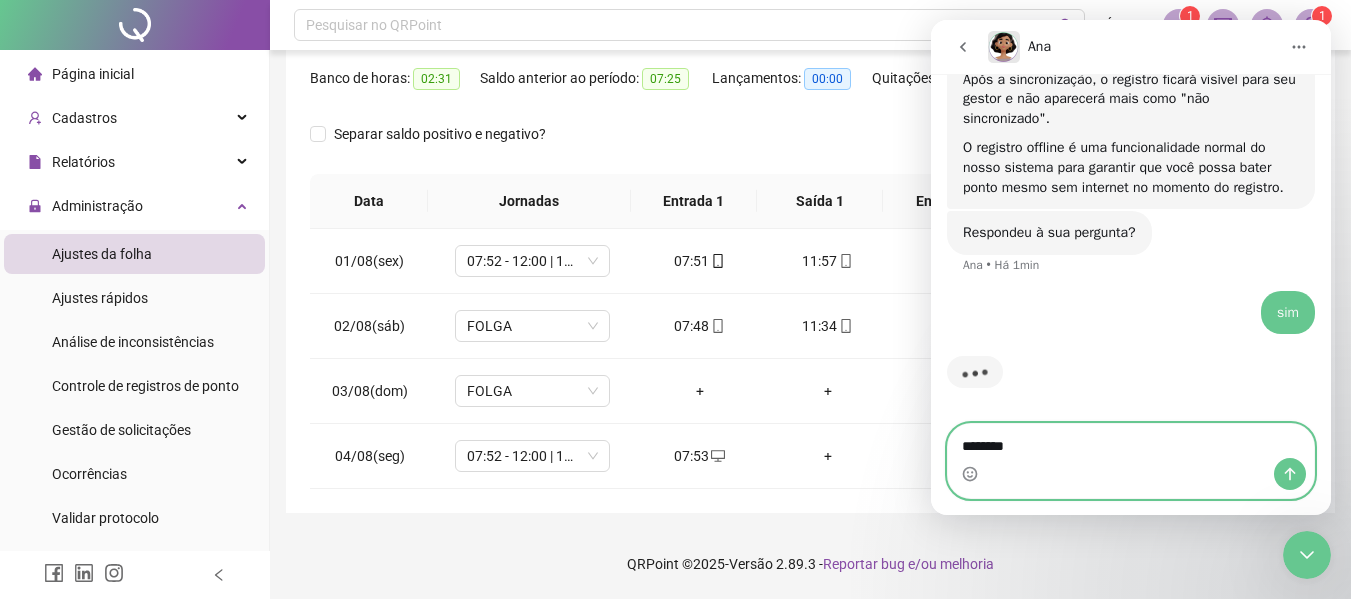 type 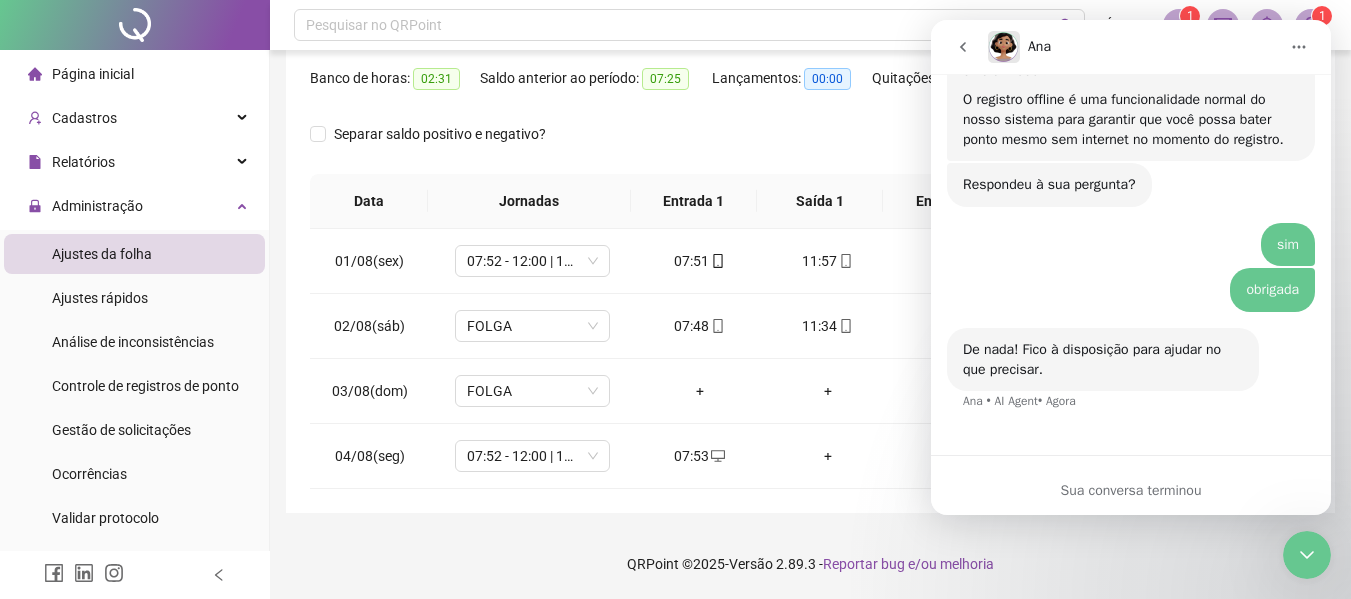 scroll, scrollTop: 1382, scrollLeft: 0, axis: vertical 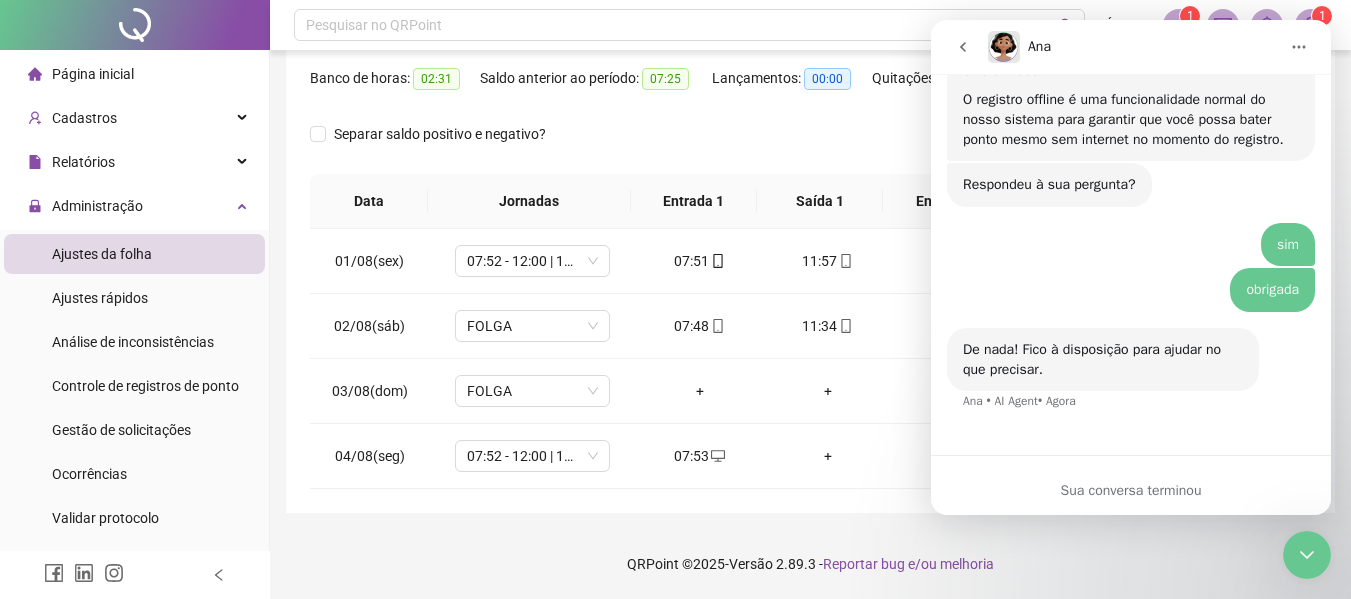 click 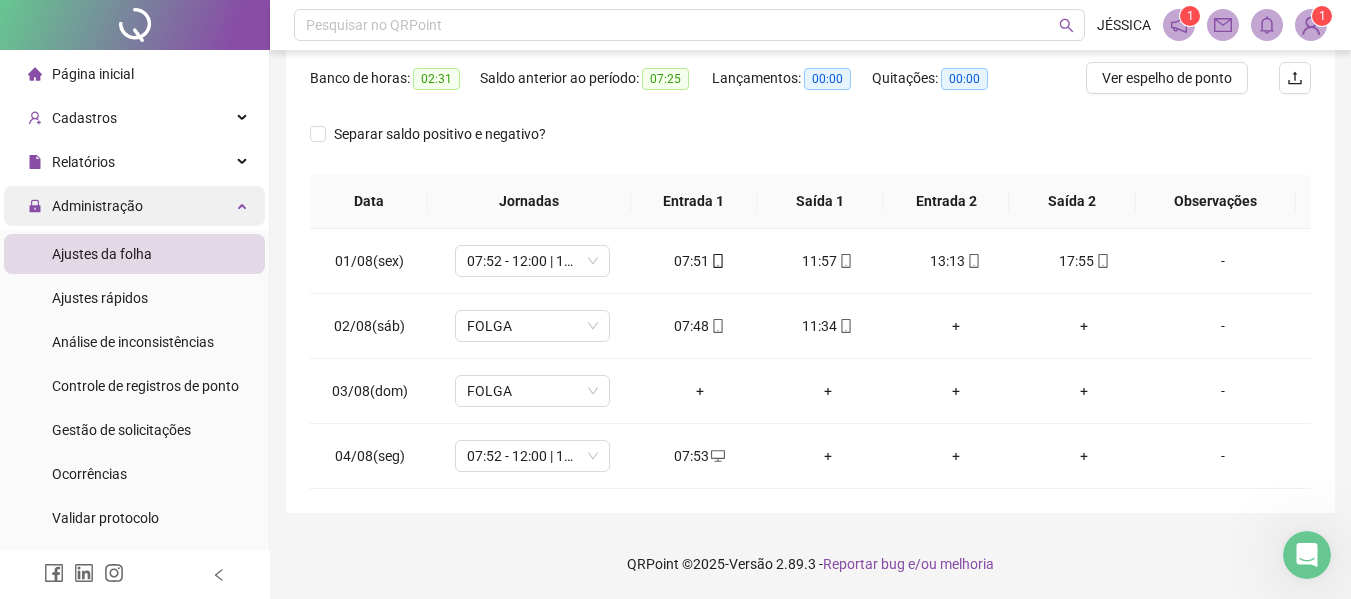 click on "Administração" at bounding box center (97, 206) 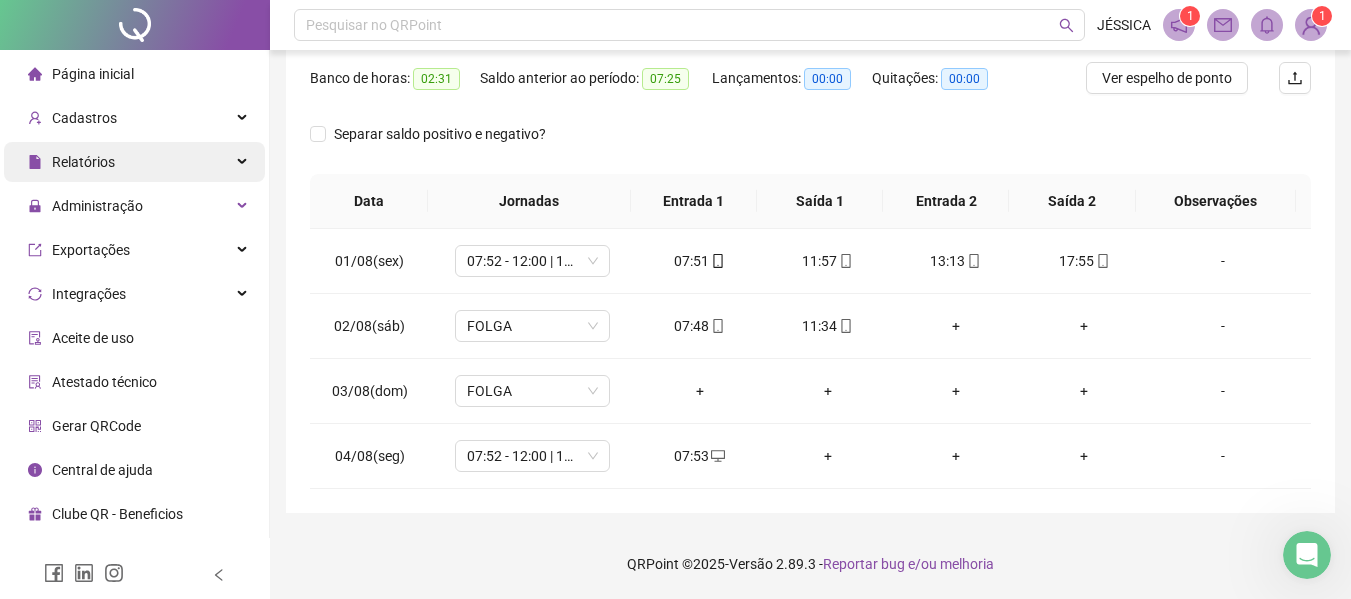 click on "Relatórios" at bounding box center (134, 162) 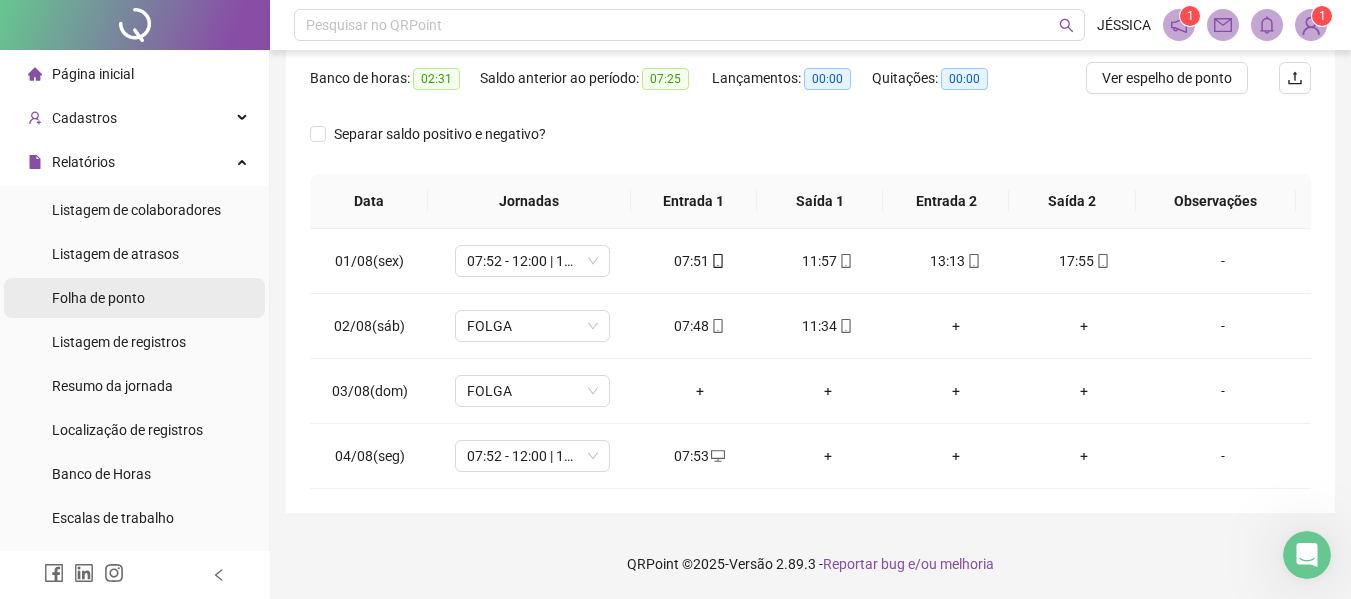 click on "Folha de ponto" at bounding box center (98, 298) 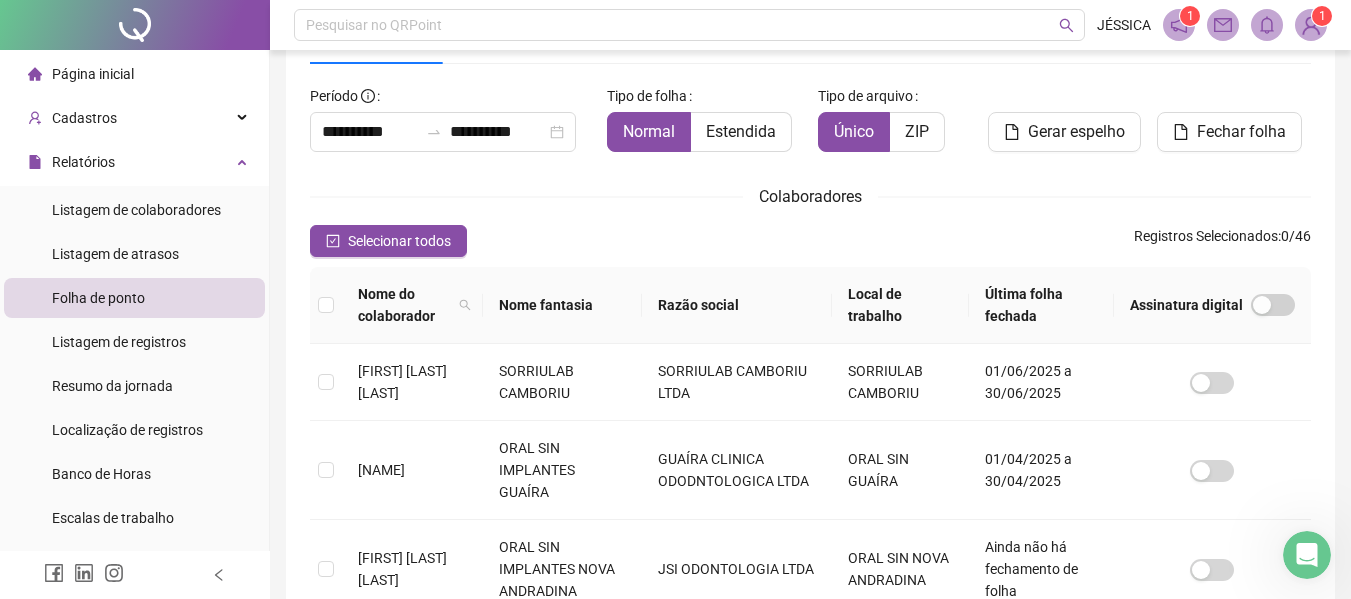 scroll, scrollTop: 110, scrollLeft: 0, axis: vertical 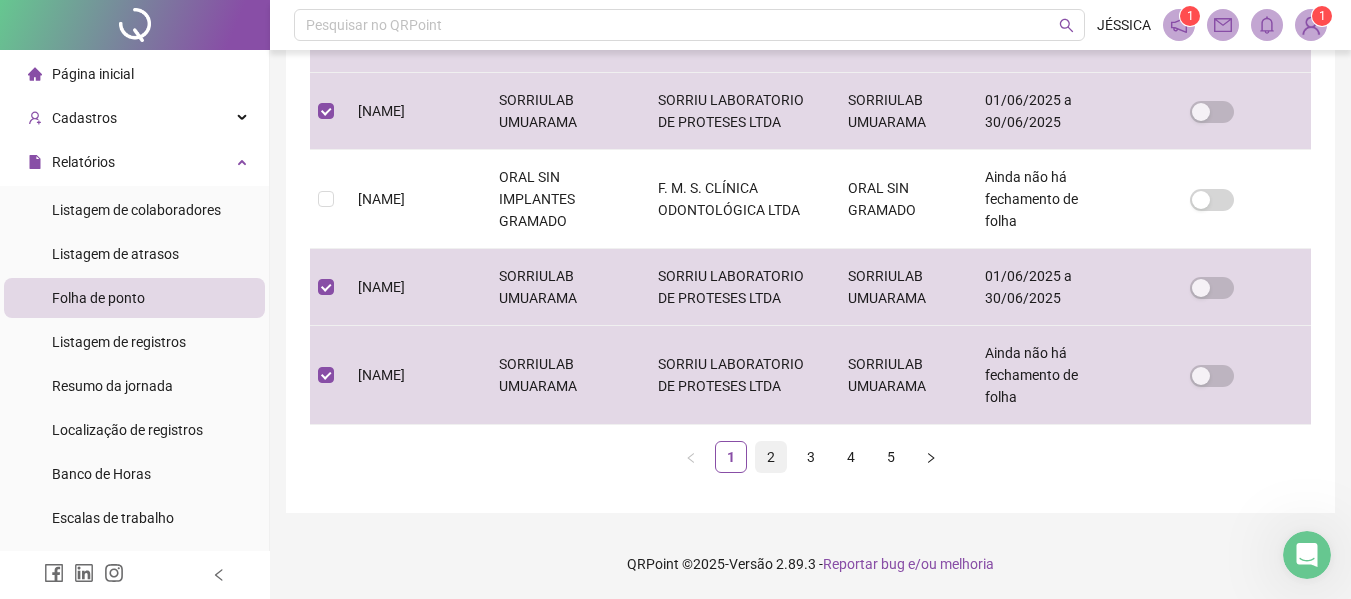 click on "2" at bounding box center [771, 457] 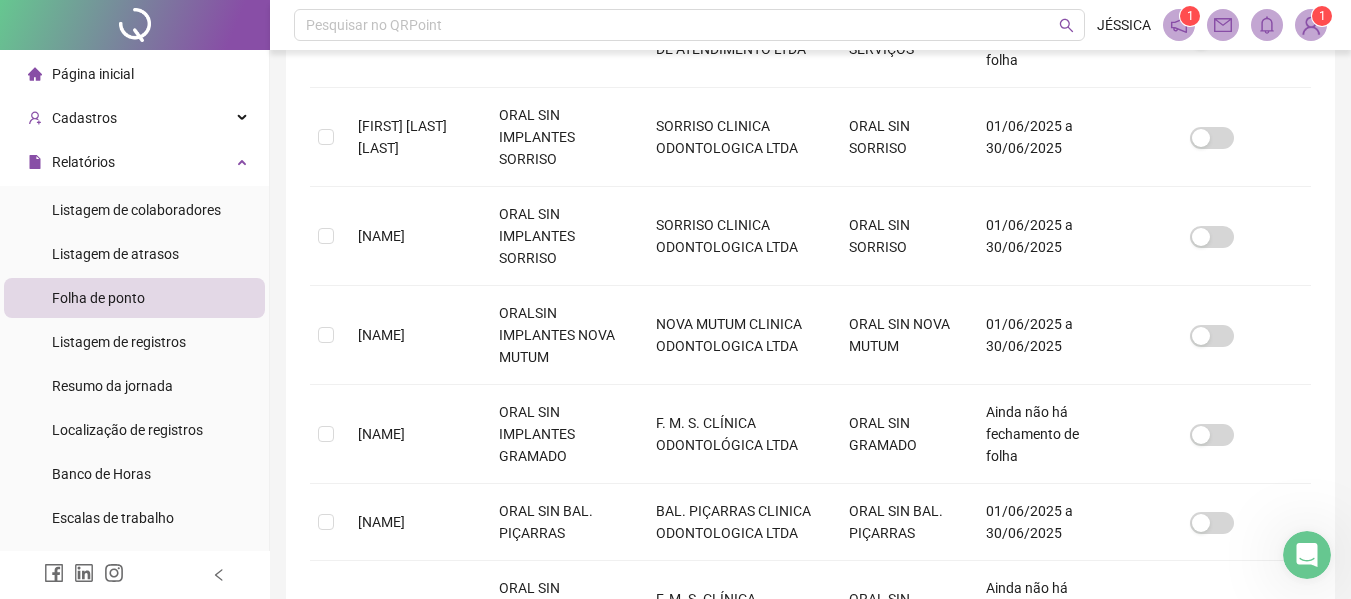 scroll, scrollTop: 910, scrollLeft: 0, axis: vertical 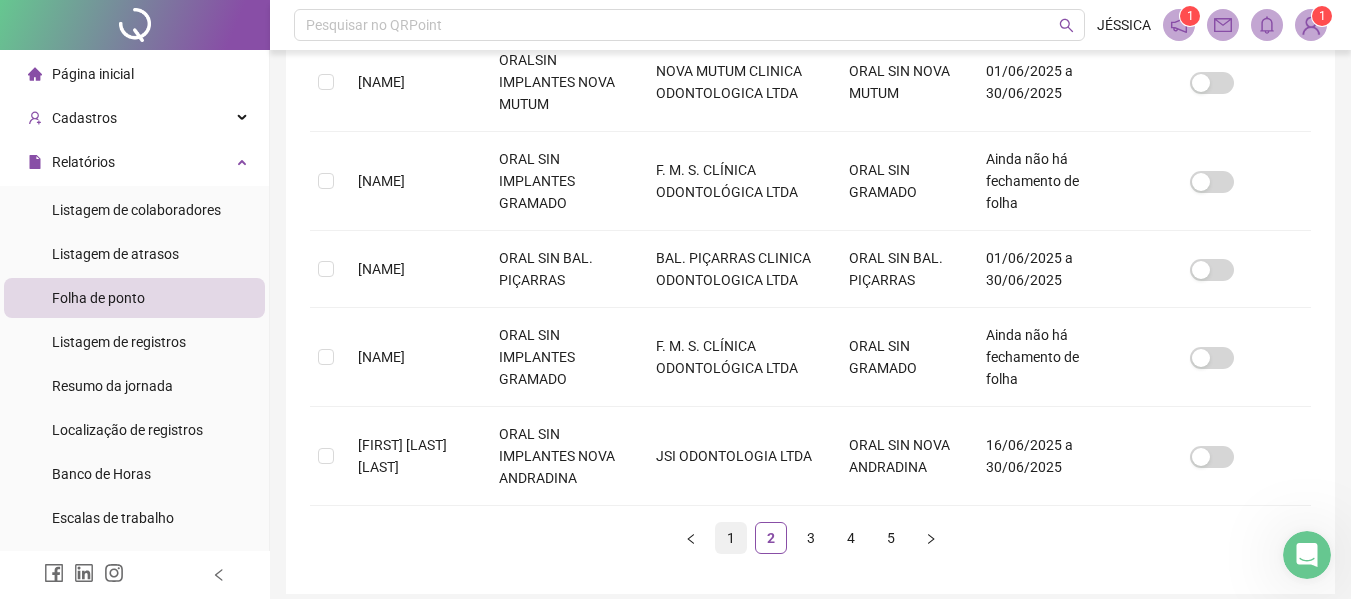 click on "1" at bounding box center [731, 538] 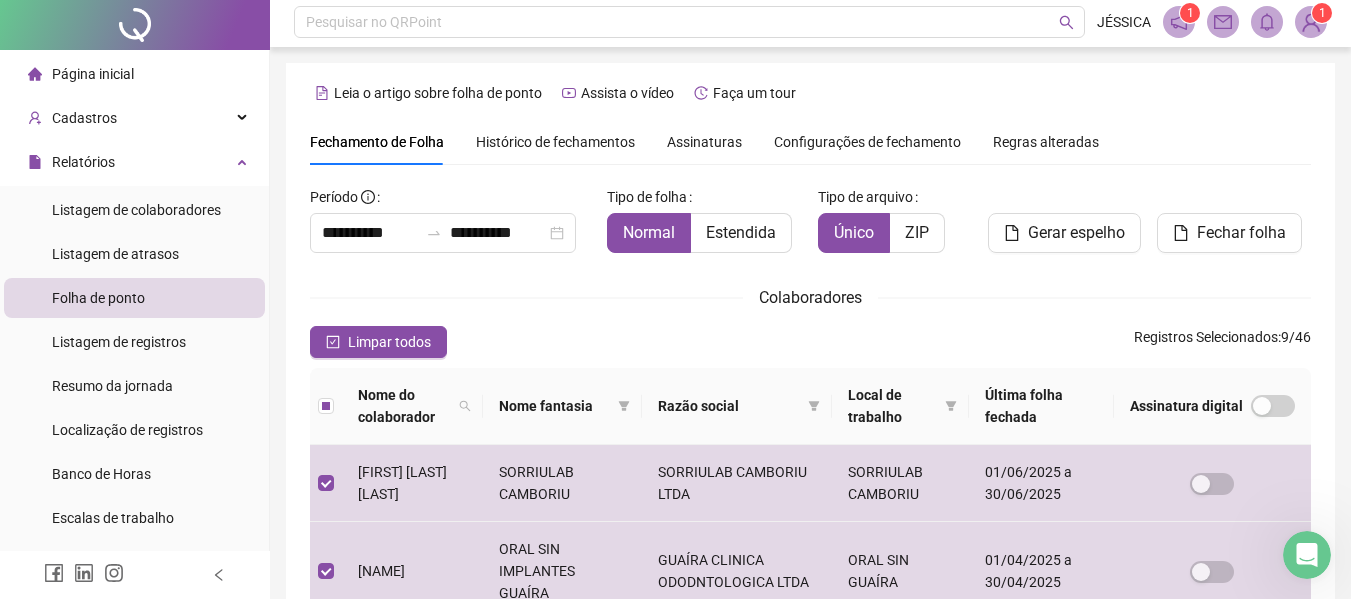scroll, scrollTop: 0, scrollLeft: 0, axis: both 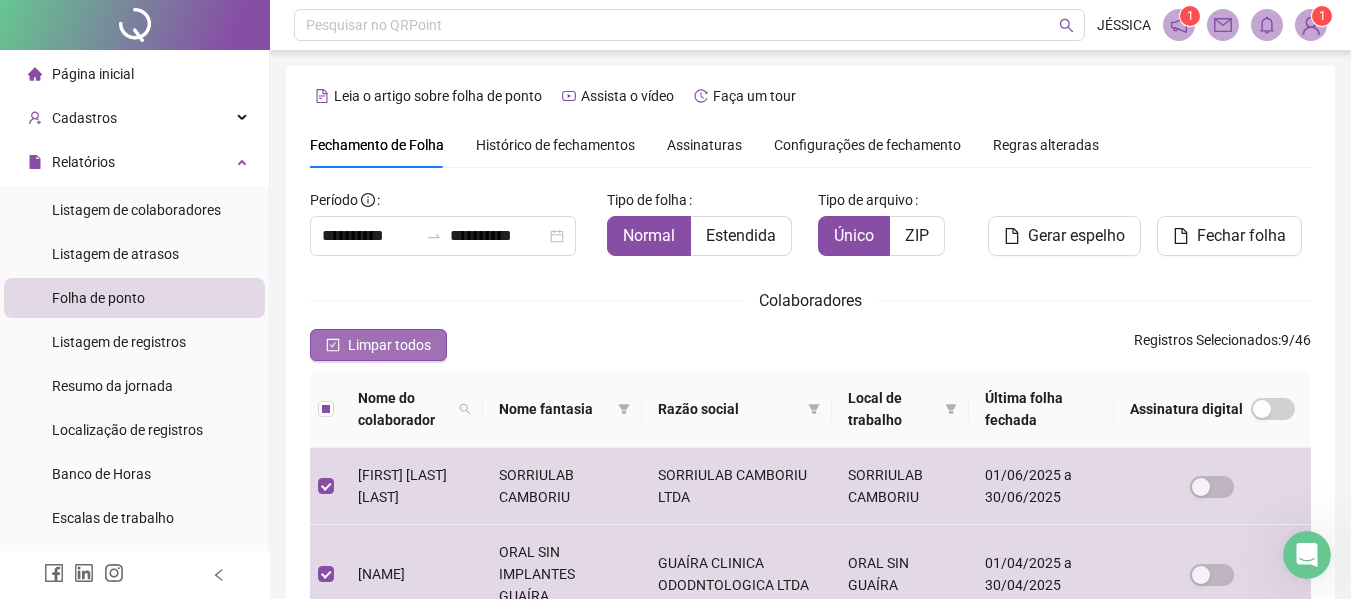 click on "Limpar todos" at bounding box center [378, 345] 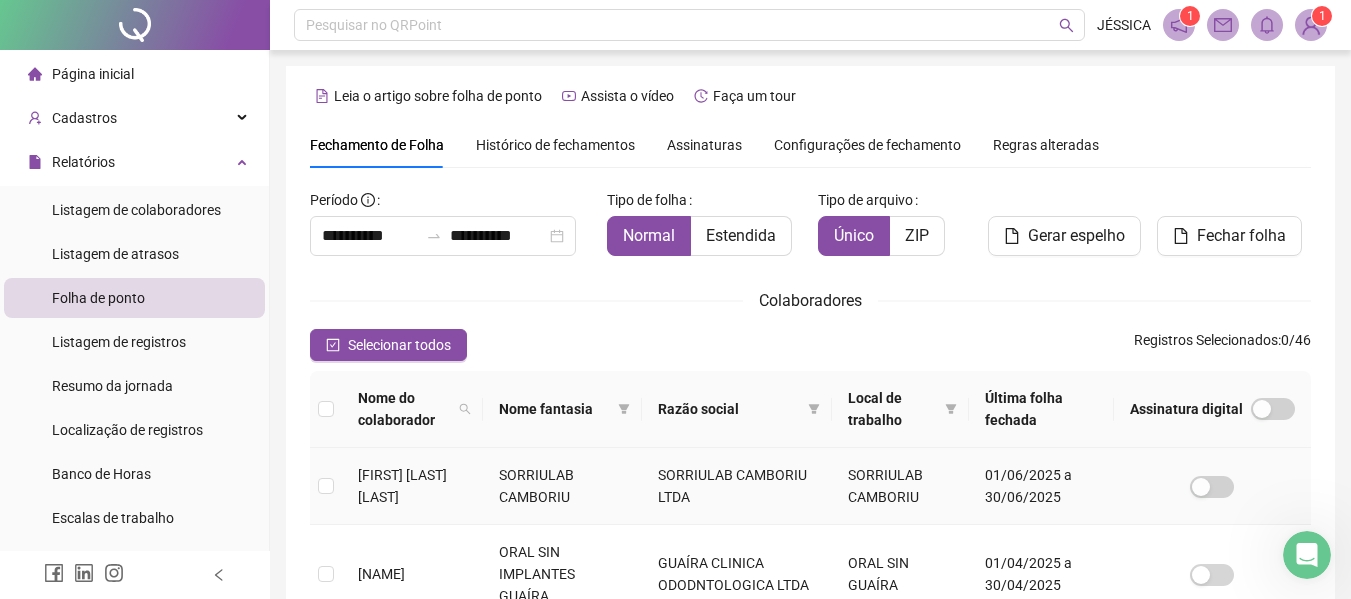 scroll, scrollTop: 110, scrollLeft: 0, axis: vertical 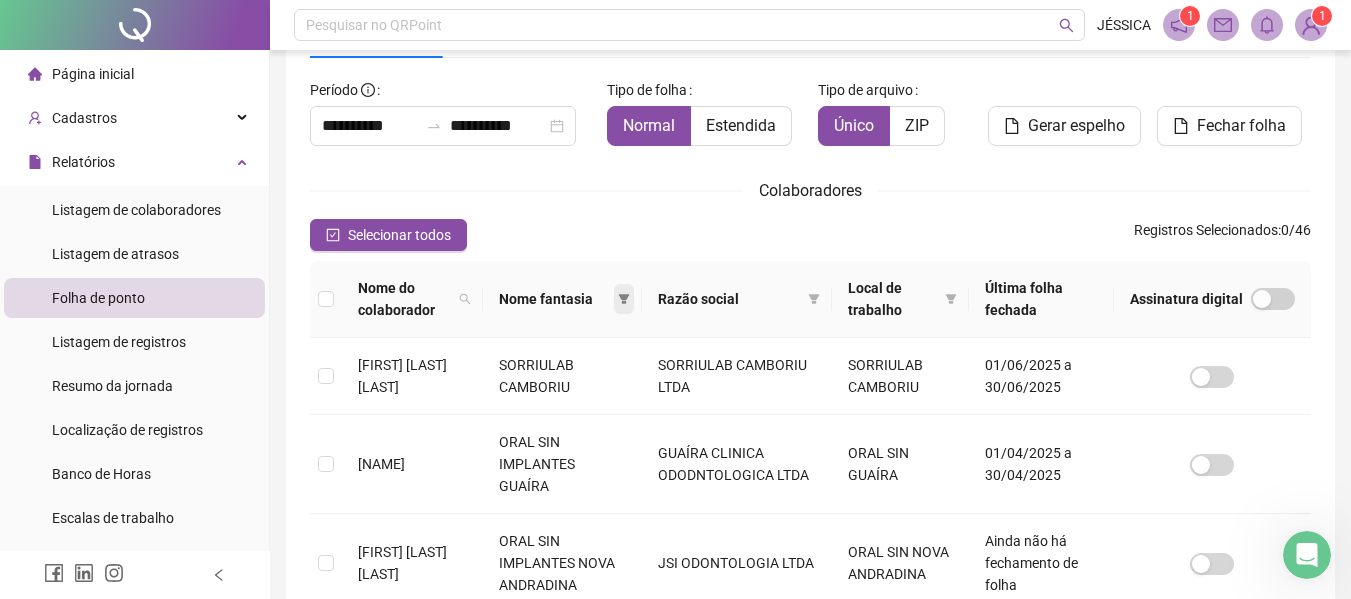 click 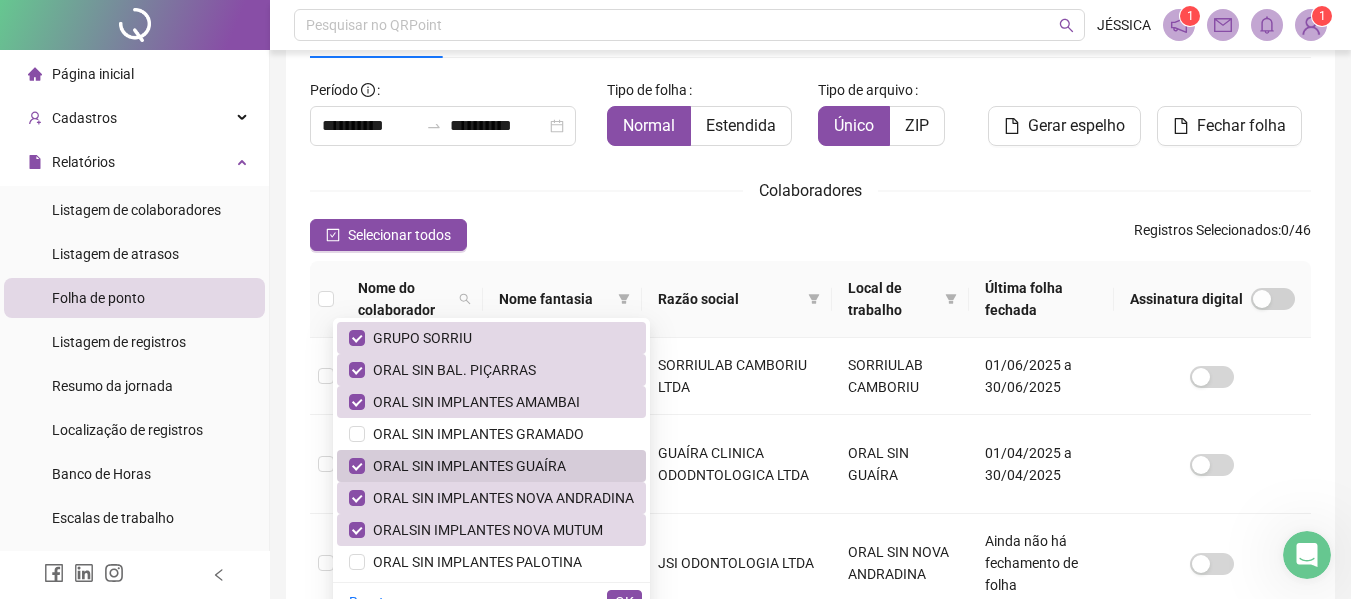 scroll, scrollTop: 96, scrollLeft: 0, axis: vertical 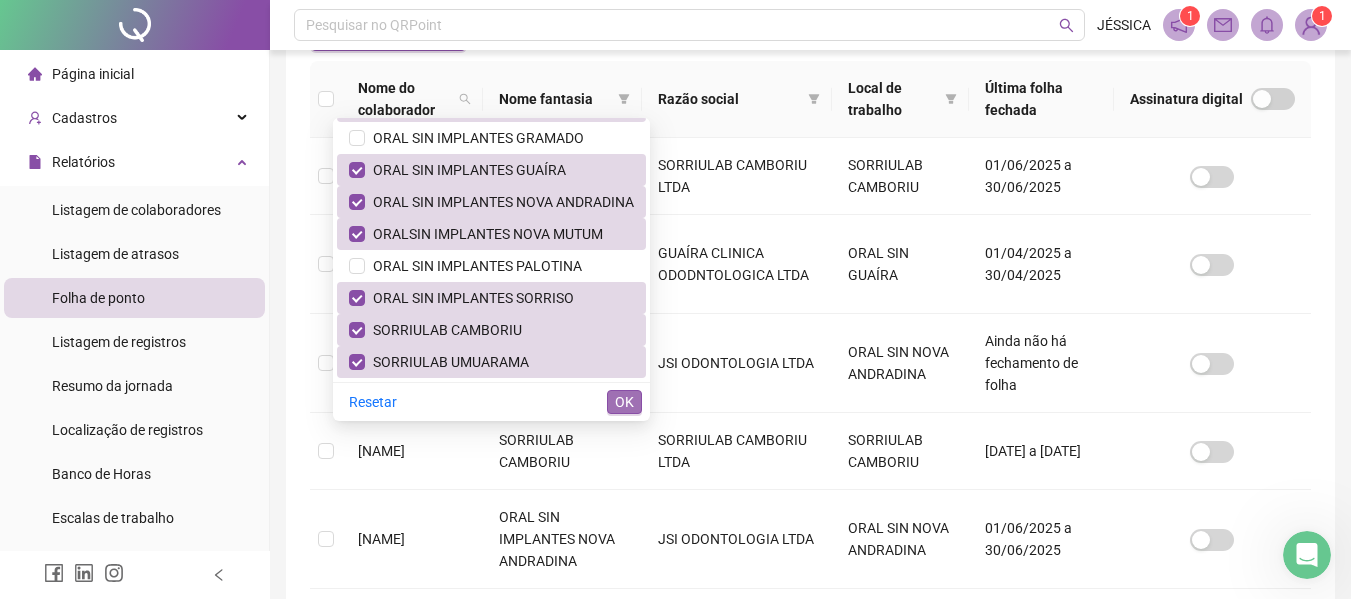 click on "OK" at bounding box center (624, 402) 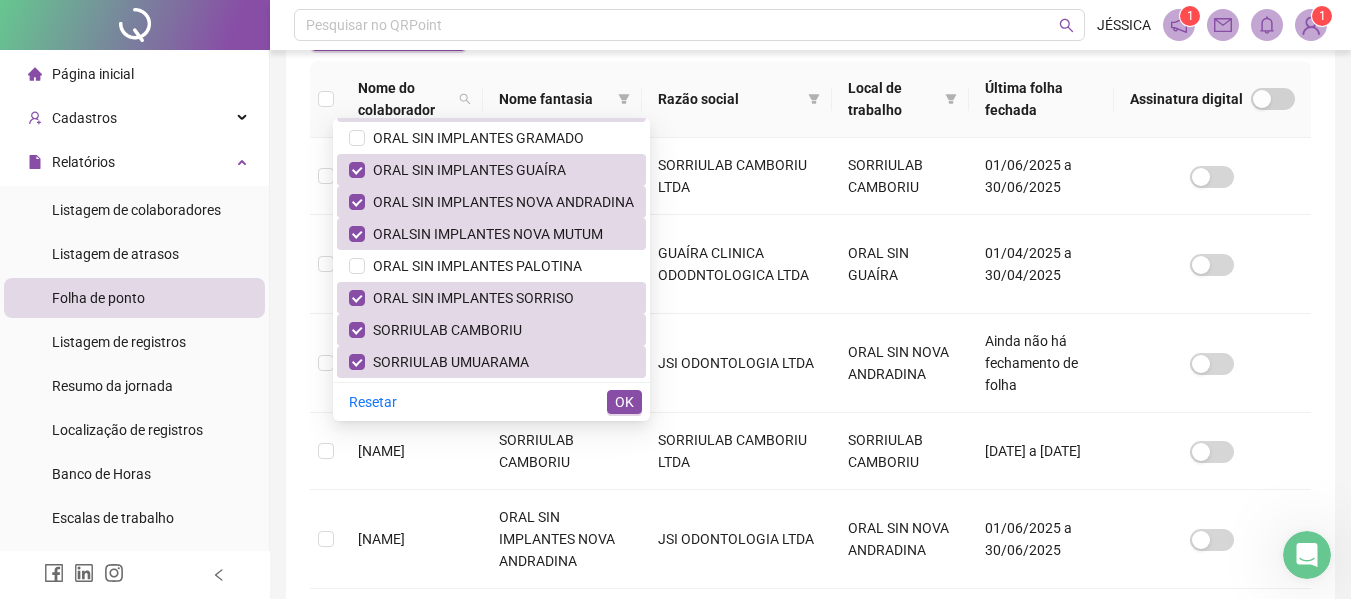 scroll, scrollTop: 110, scrollLeft: 0, axis: vertical 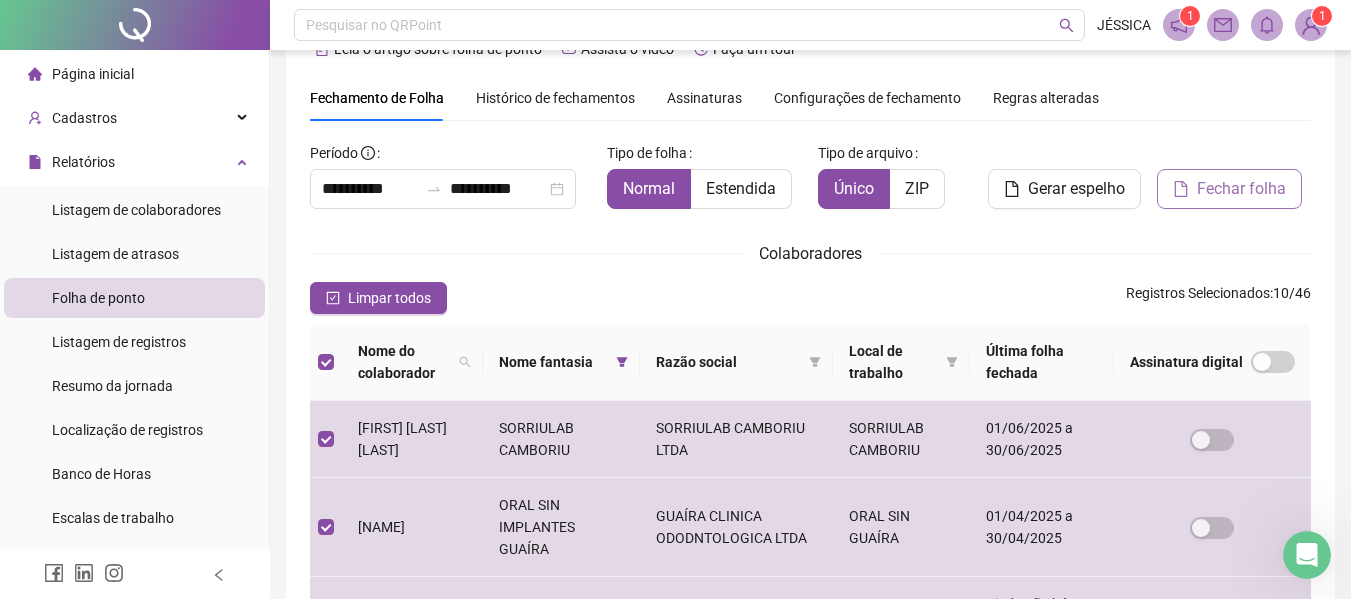 click on "Fechar folha" at bounding box center (1241, 189) 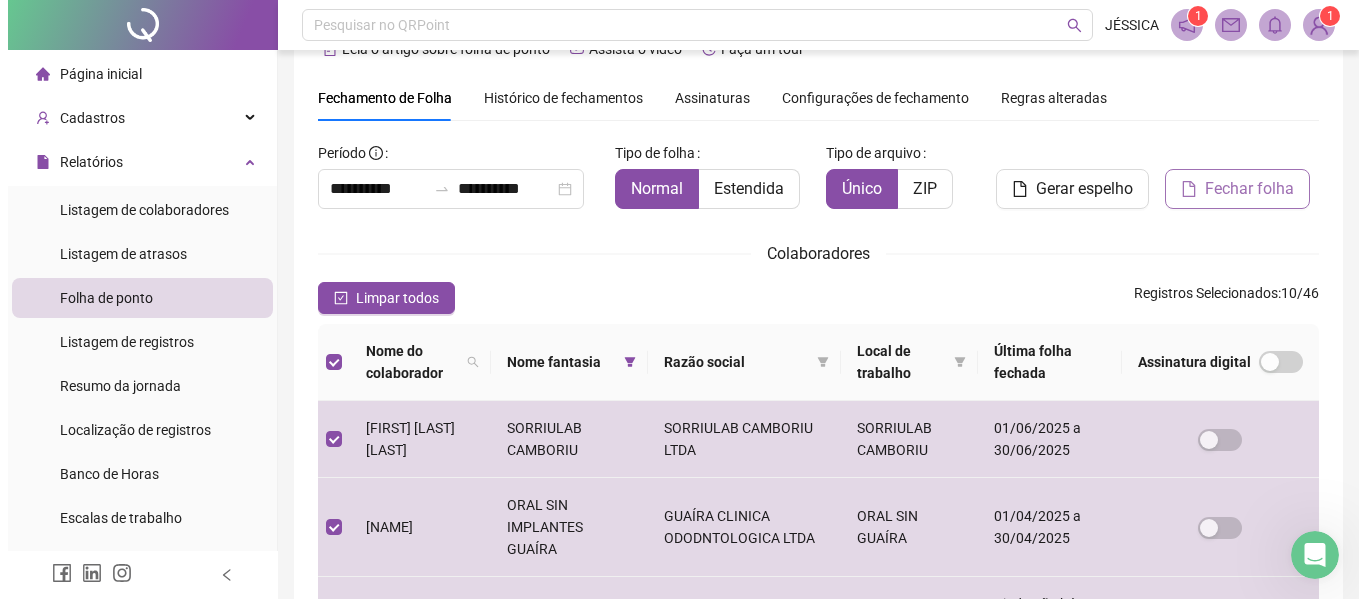 scroll, scrollTop: 110, scrollLeft: 0, axis: vertical 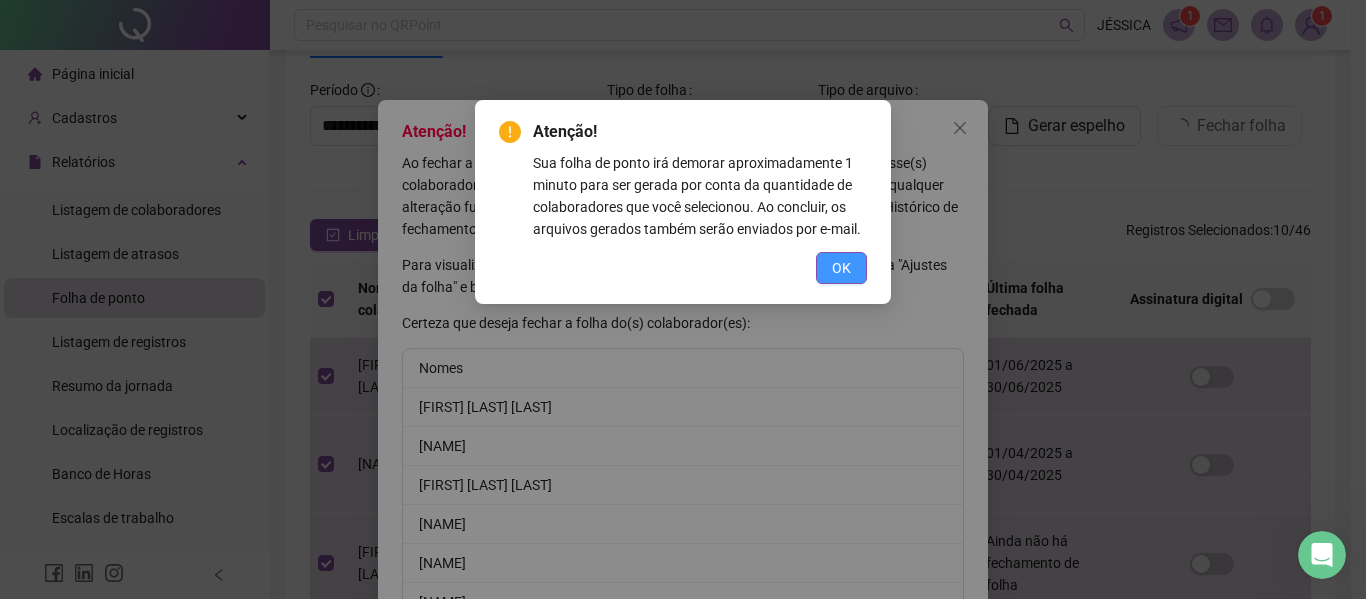 click on "OK" at bounding box center (841, 268) 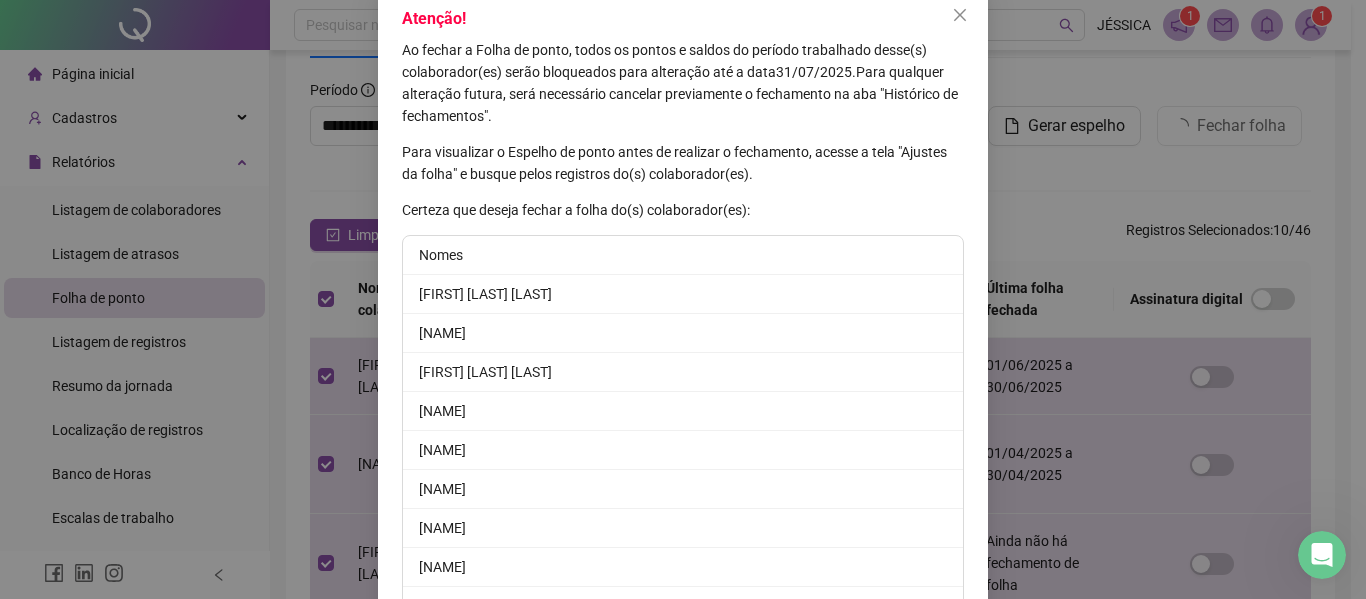 scroll, scrollTop: 267, scrollLeft: 0, axis: vertical 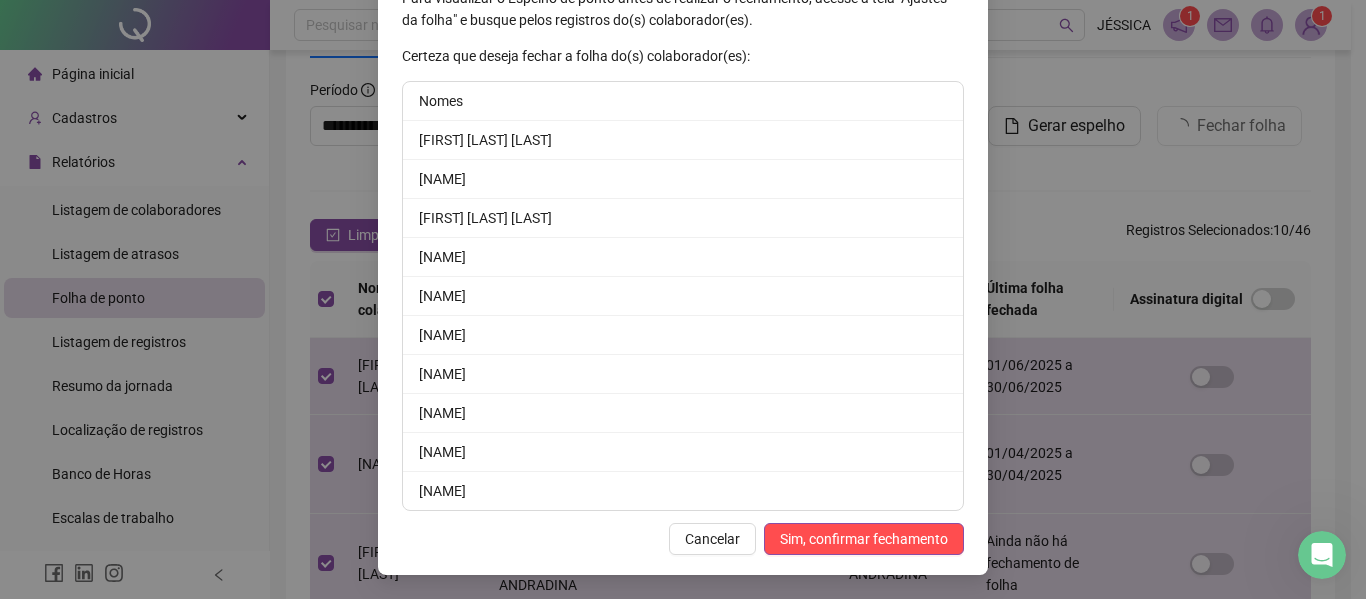 click on "Atenção! Ao fechar a Folha de ponto, todos os pontos e saldos do período trabalhado desse(s)
colaborador(es) serão bloqueados para alteração até a data  [DATE] .  Para qualquer alteração futura, será necessário cancelar previamente o fechamento na aba
"Histórico de fechamentos". Para visualizar o Espelho de ponto antes de realizar o fechamento, acesse a tela "Ajustes da
folha" e busque pelos registros do(s) colaborador(es). Certeza que deseja fechar a folha do(s) colaborador(es): Nomes [NAME] [NAME] [NAME] [NAME] [NAME] [NAME] [NAME] [NAME] [NAME] Cancelar Sim, confirmar fechamento" at bounding box center (683, 204) 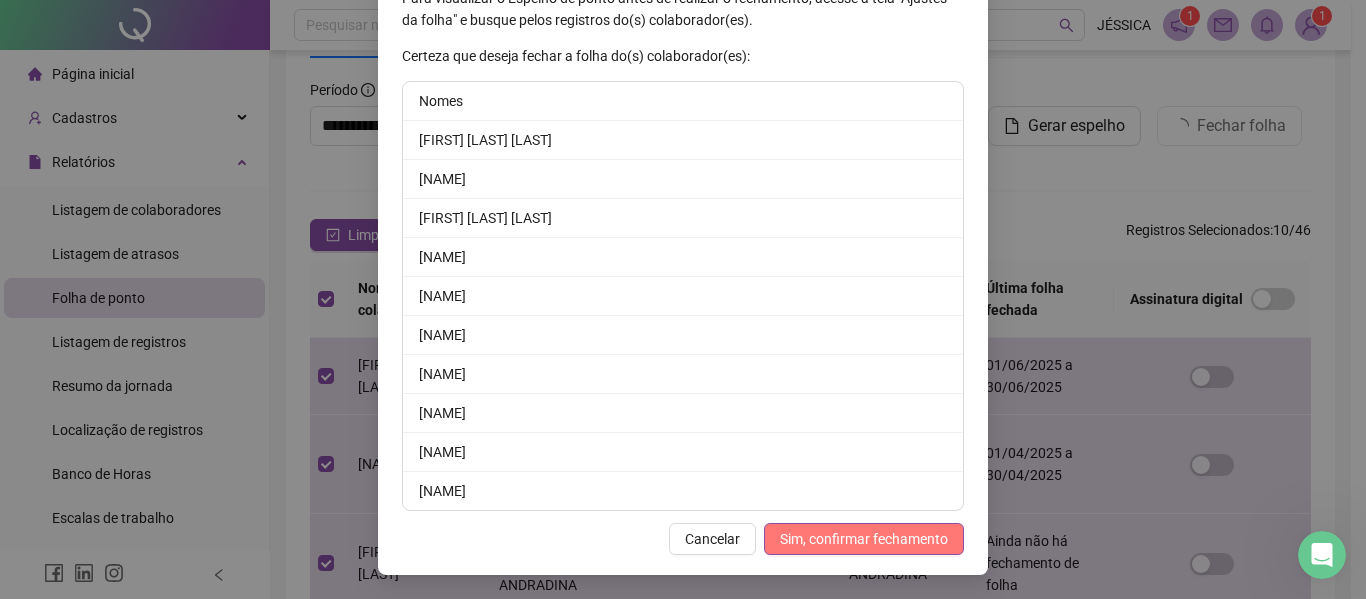click on "Sim, confirmar fechamento" at bounding box center [864, 539] 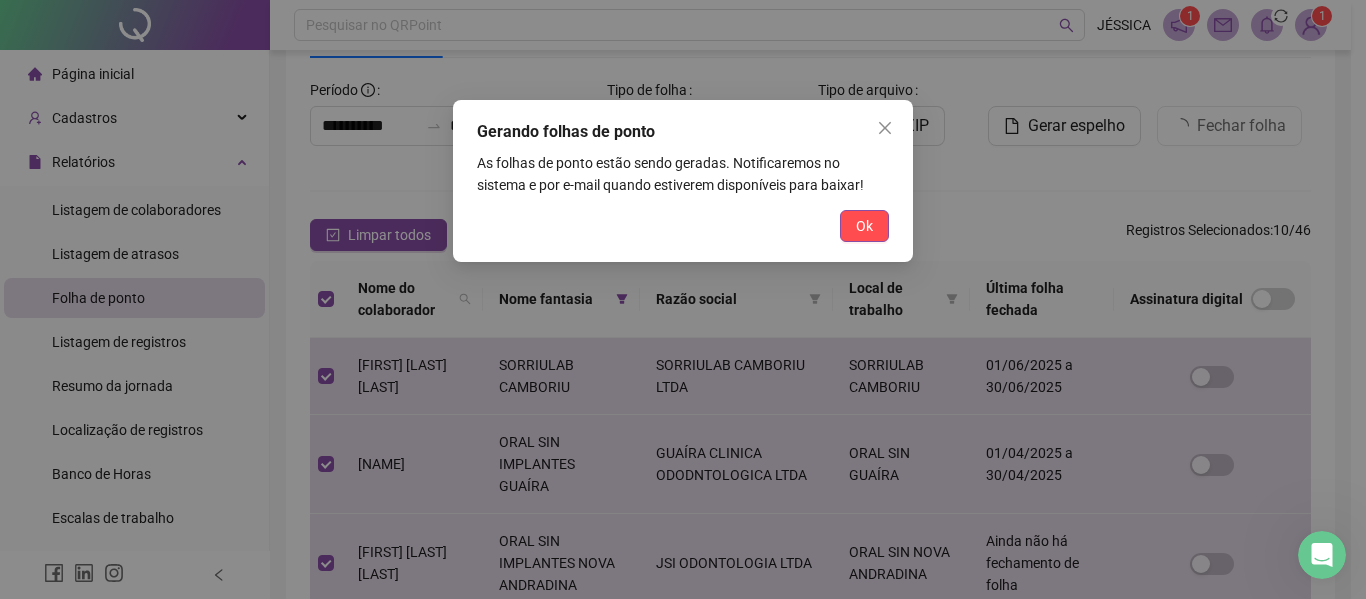 scroll, scrollTop: 169, scrollLeft: 0, axis: vertical 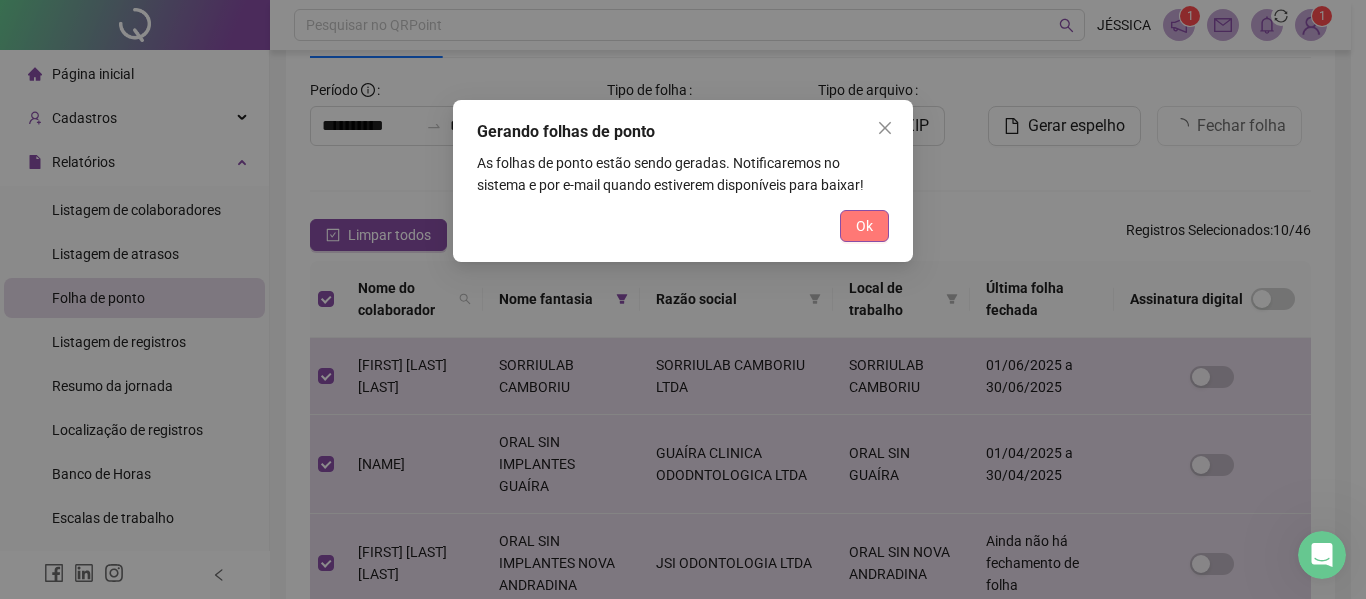 click on "Ok" at bounding box center (864, 226) 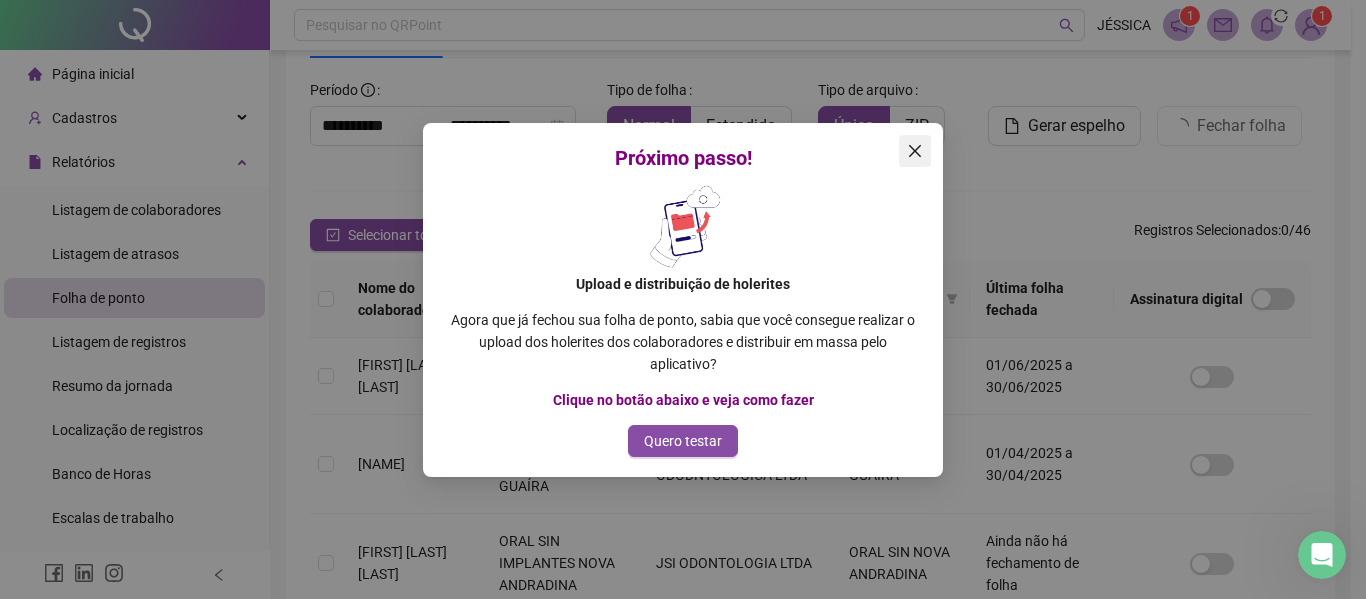 click 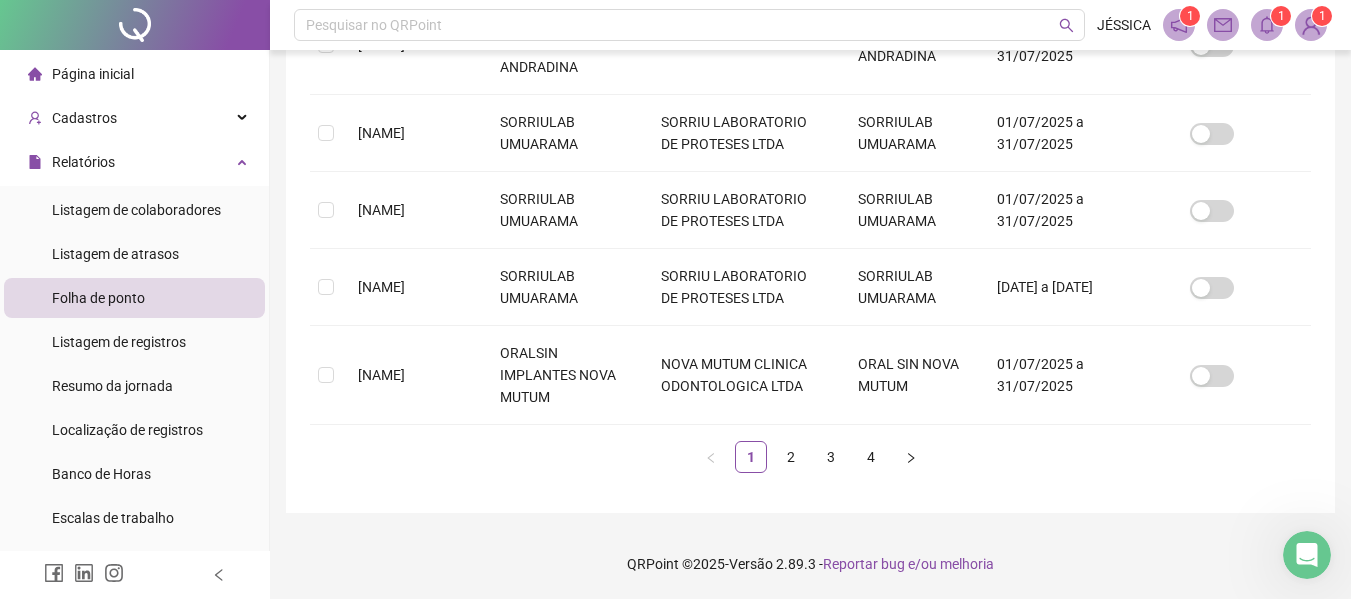 scroll, scrollTop: 925, scrollLeft: 0, axis: vertical 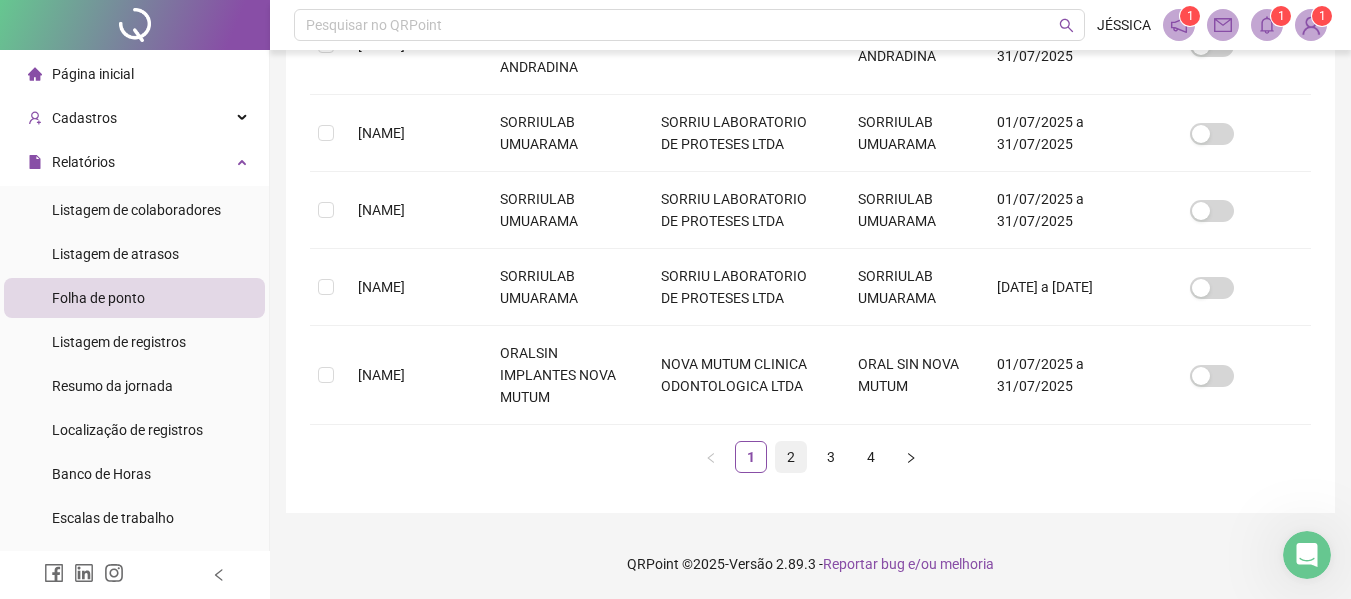 click on "2" at bounding box center (791, 457) 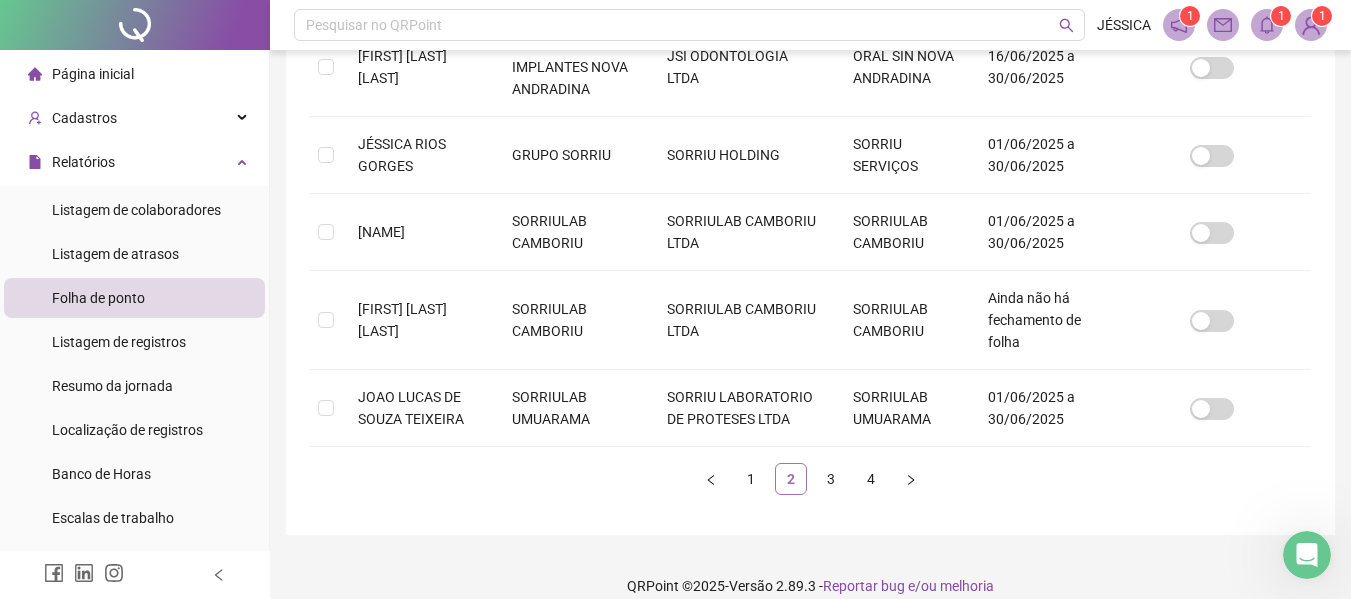 scroll, scrollTop: 110, scrollLeft: 0, axis: vertical 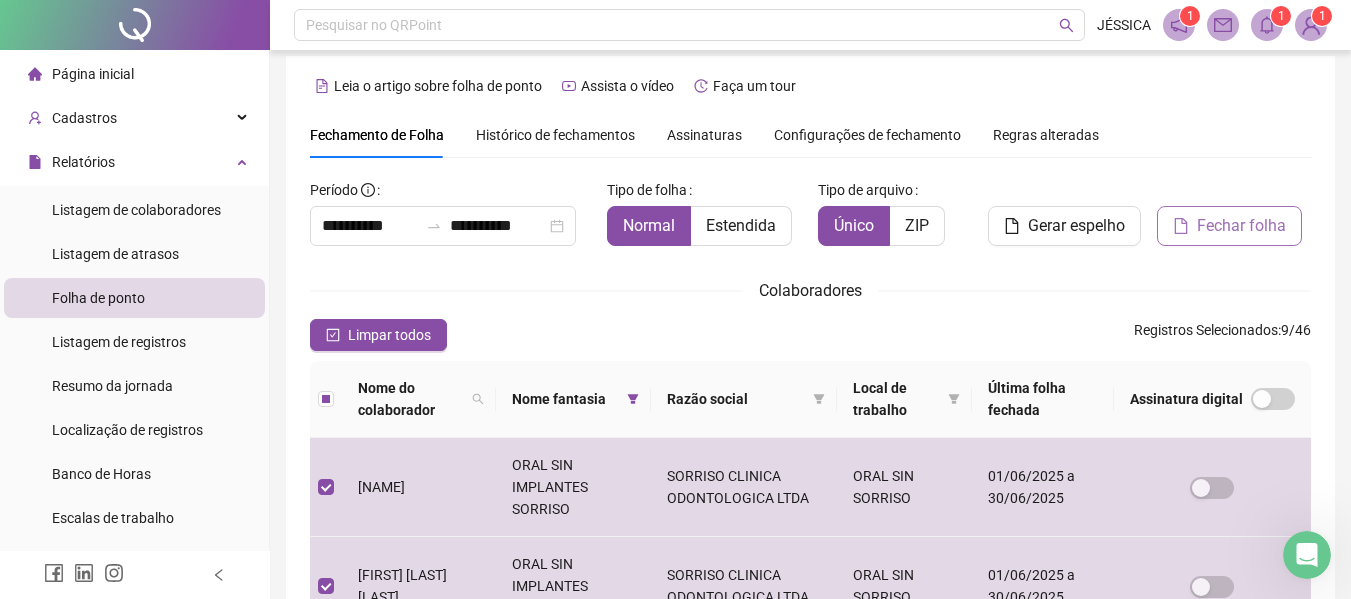 click on "Fechar folha" at bounding box center (1241, 226) 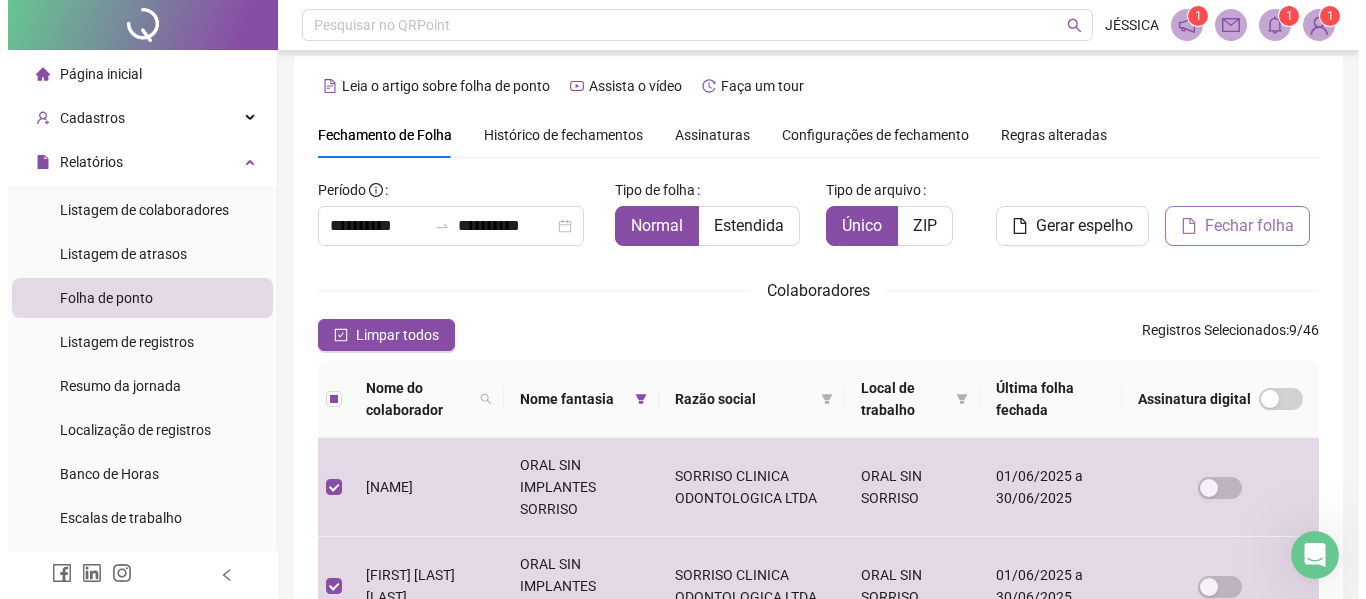 scroll, scrollTop: 110, scrollLeft: 0, axis: vertical 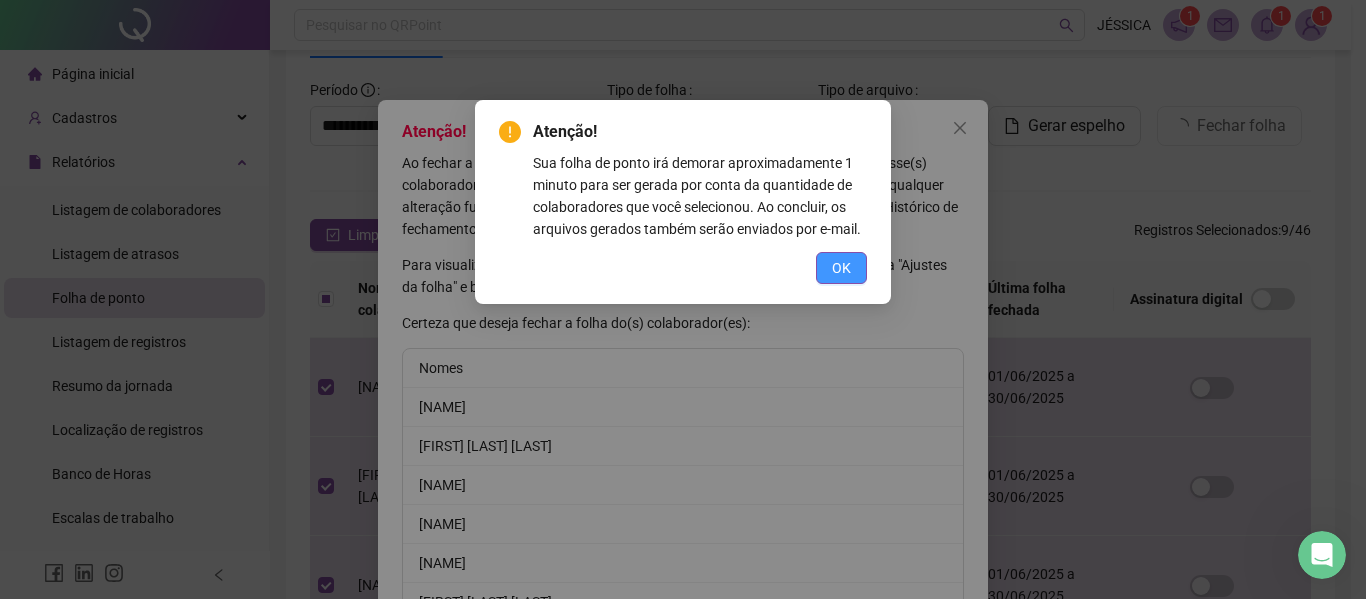 click on "OK" at bounding box center (841, 268) 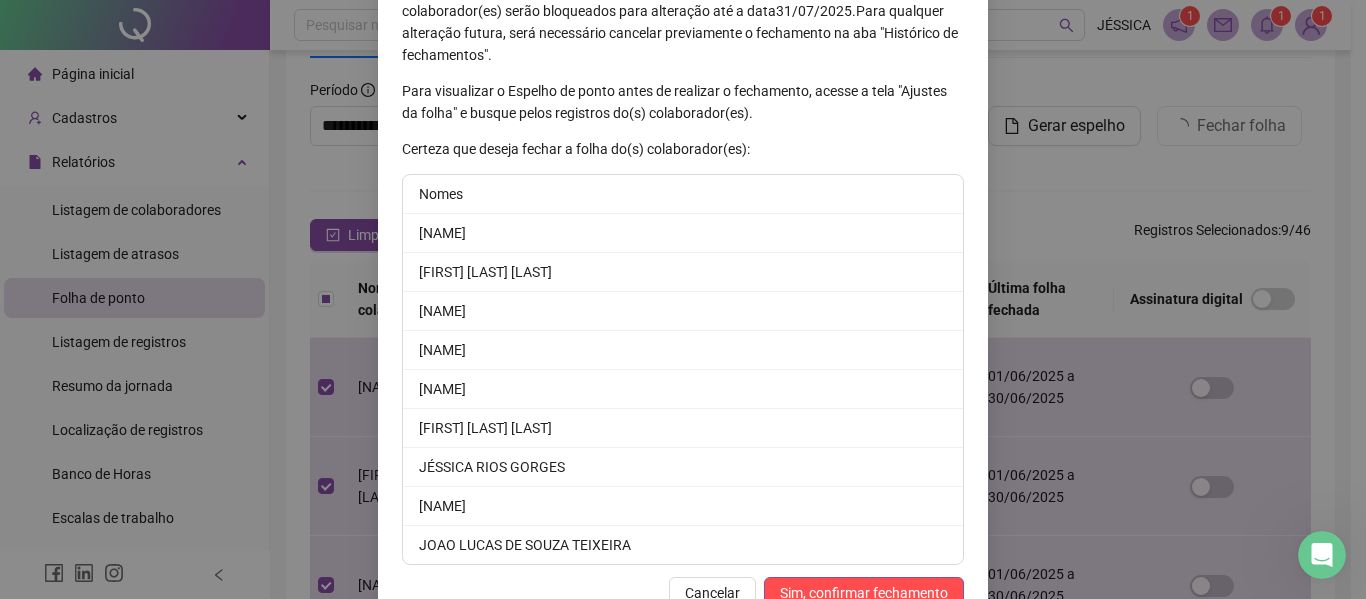 scroll, scrollTop: 228, scrollLeft: 0, axis: vertical 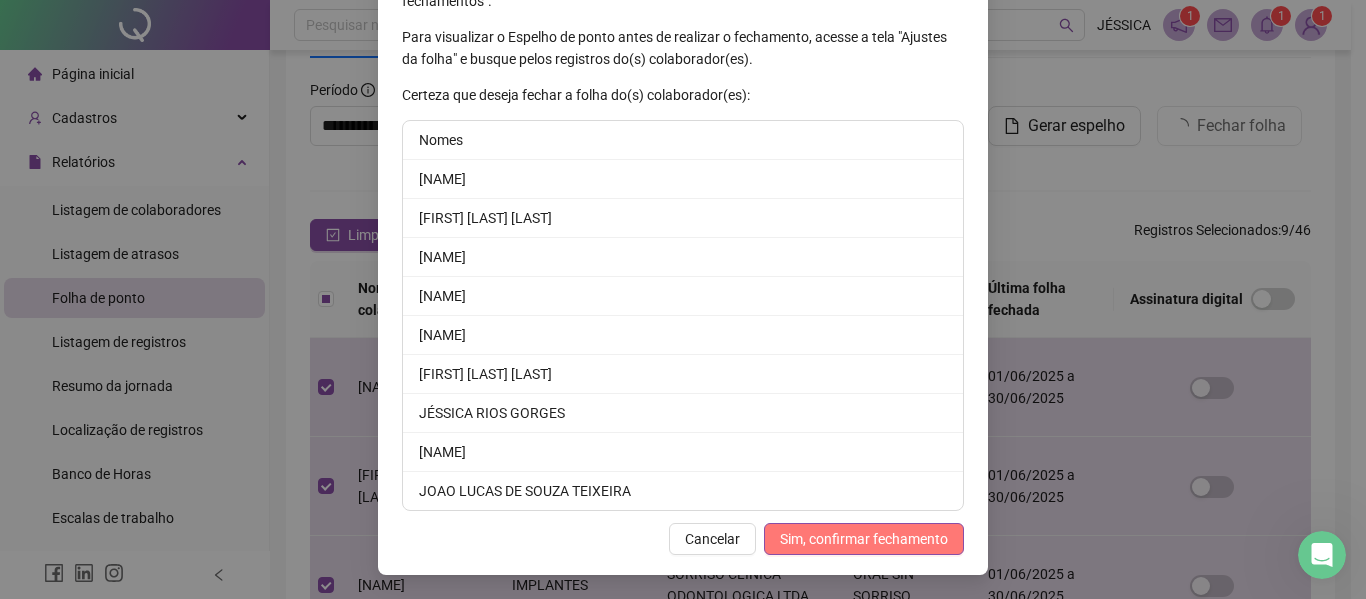 click on "Sim, confirmar fechamento" at bounding box center [864, 539] 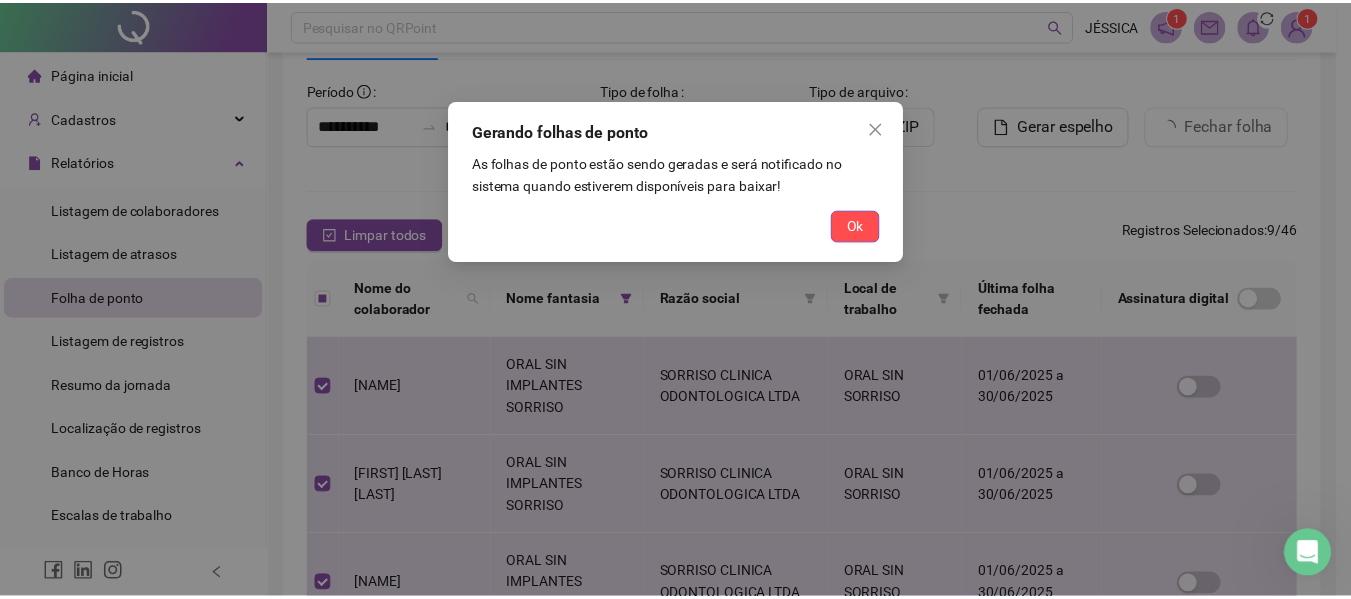 scroll, scrollTop: 0, scrollLeft: 0, axis: both 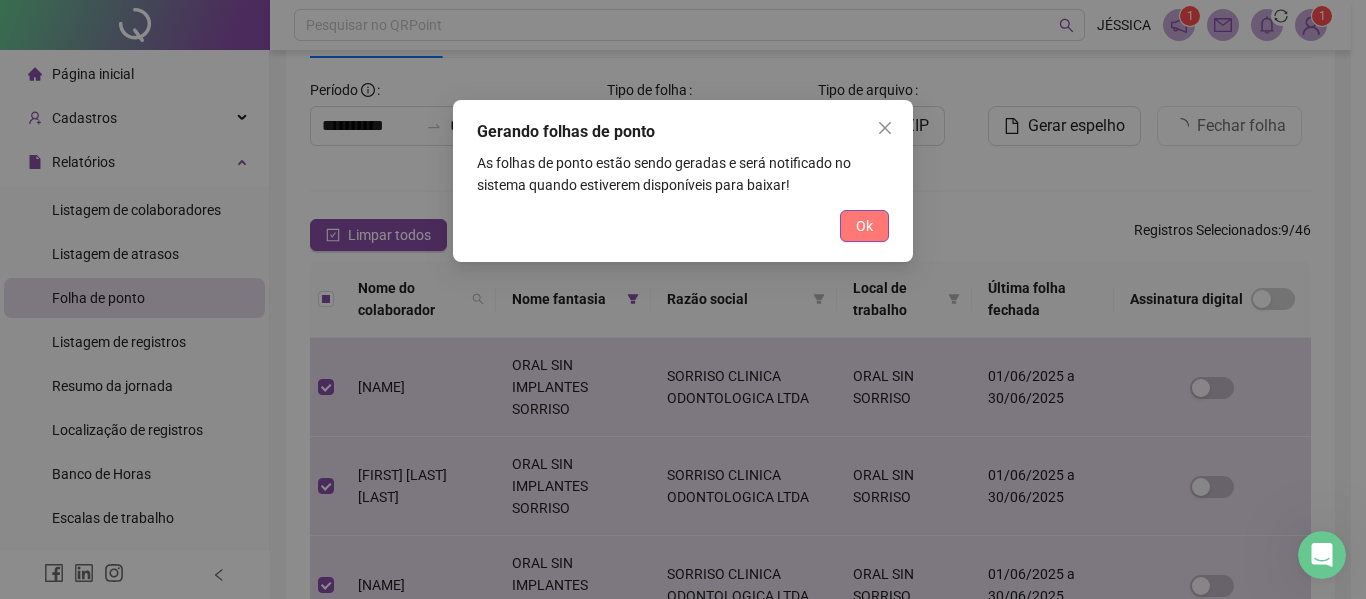 click on "Ok" at bounding box center [864, 226] 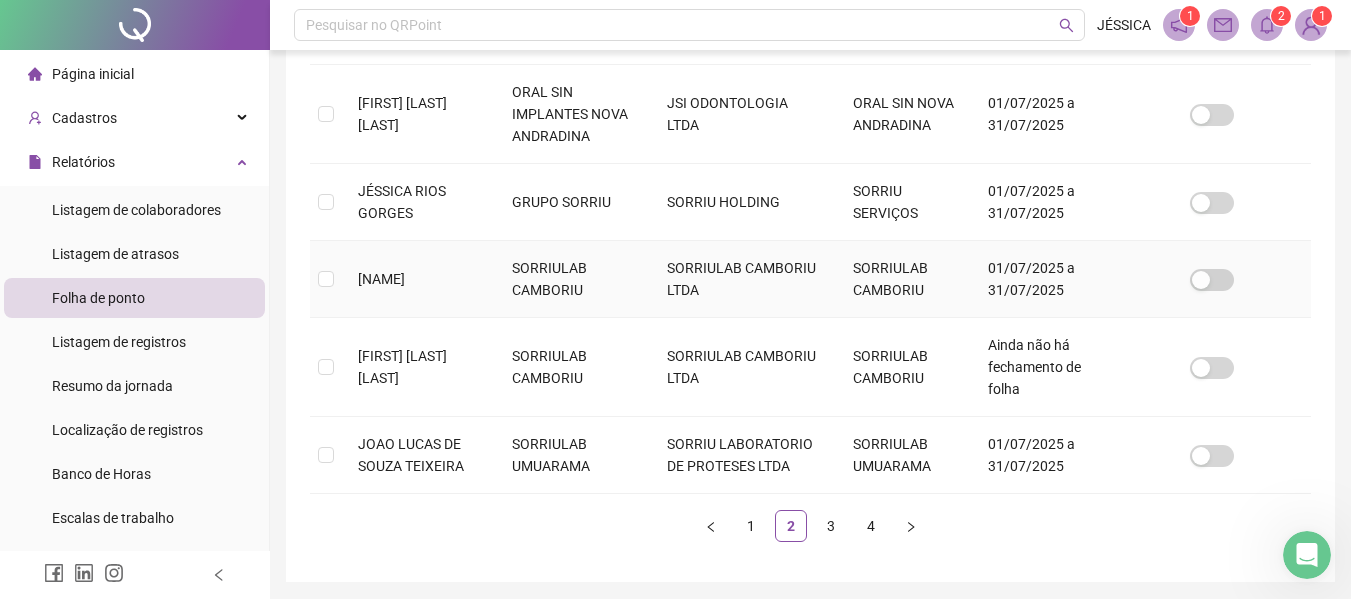 scroll, scrollTop: 947, scrollLeft: 0, axis: vertical 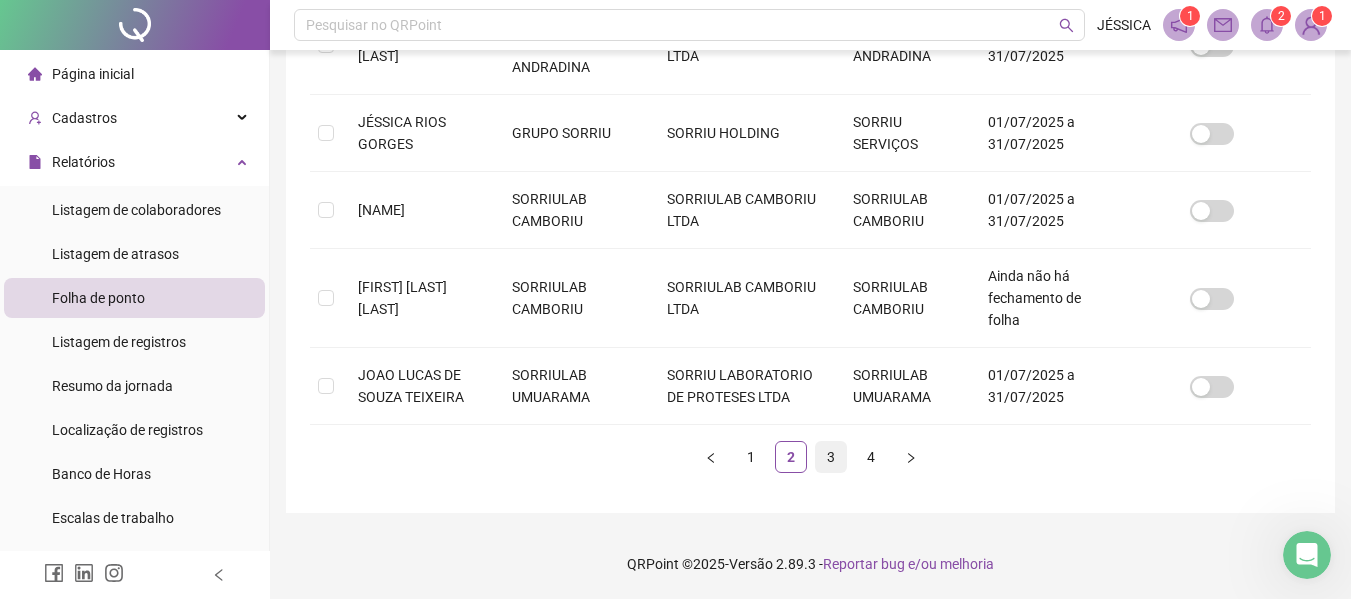 click on "3" at bounding box center [831, 457] 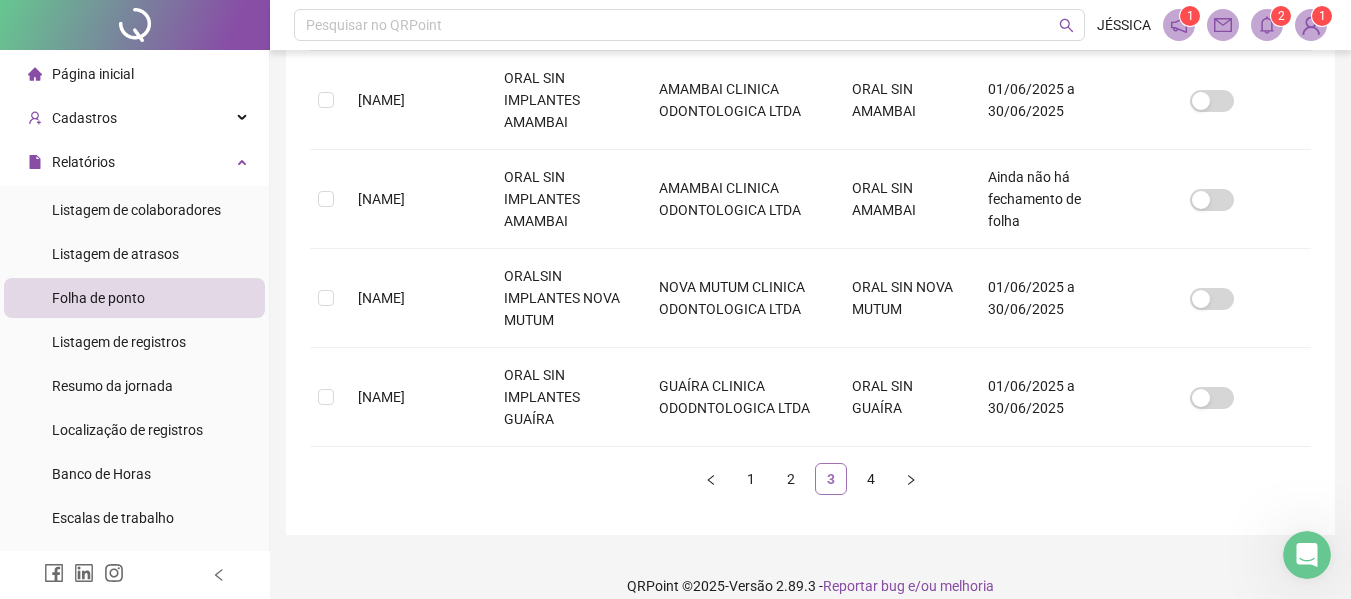 scroll, scrollTop: 110, scrollLeft: 0, axis: vertical 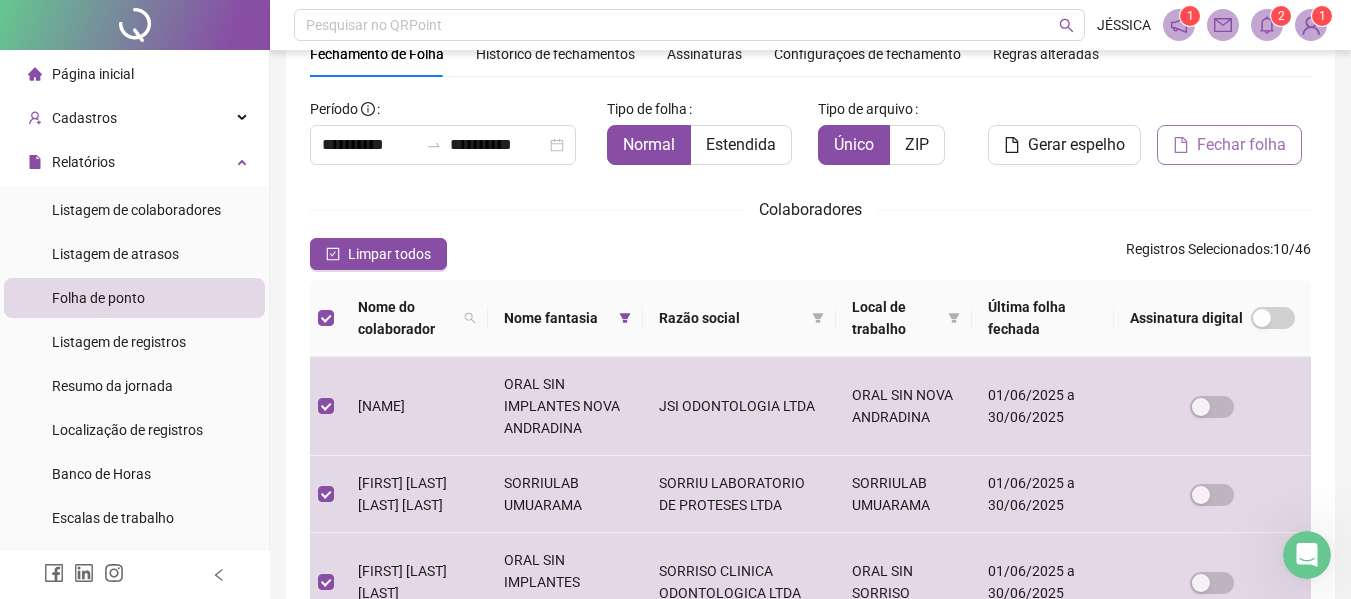 click on "Fechar folha" at bounding box center (1241, 145) 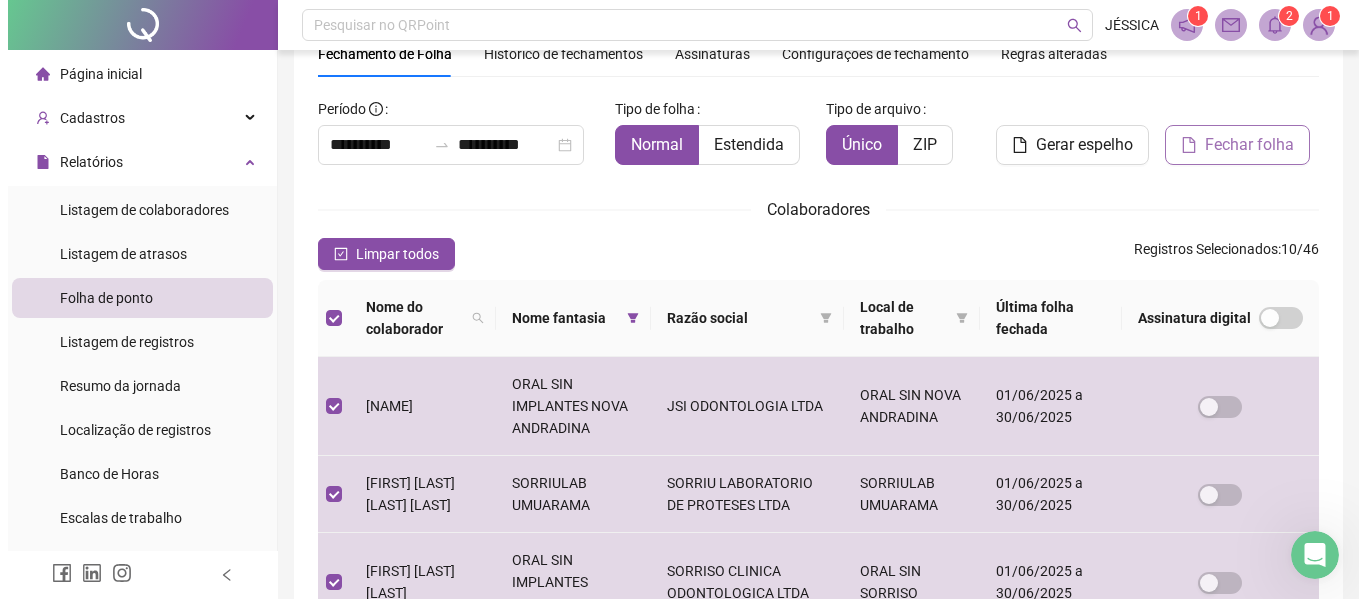 scroll, scrollTop: 110, scrollLeft: 0, axis: vertical 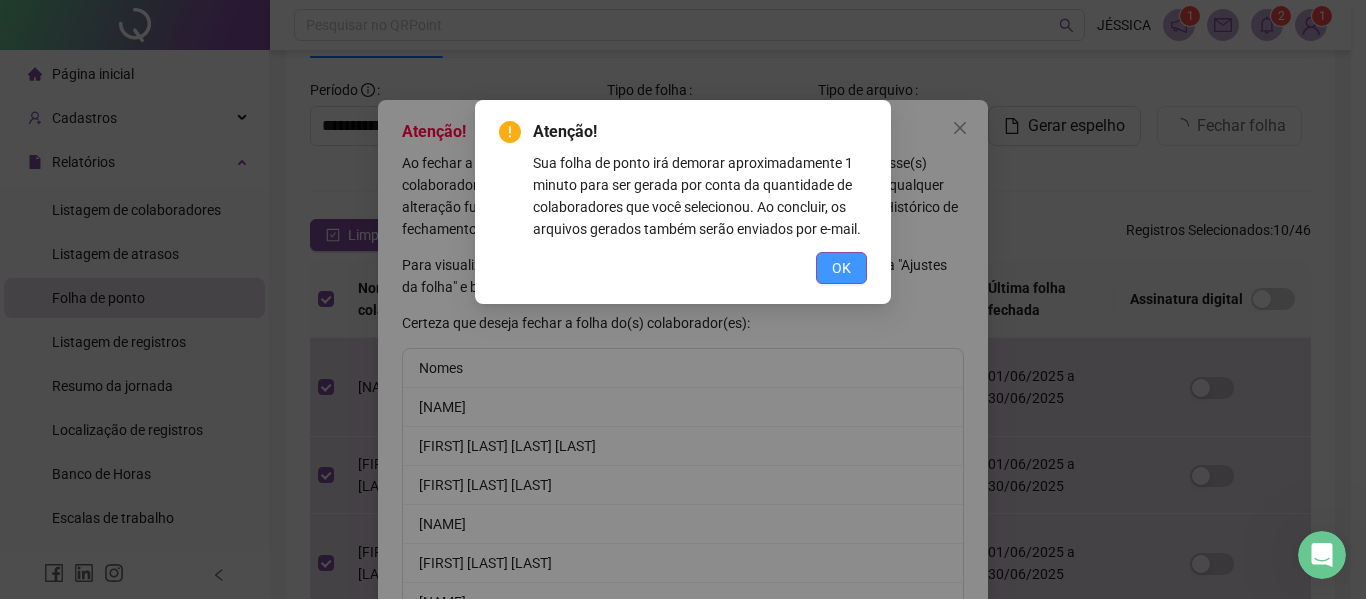 click on "OK" at bounding box center (841, 268) 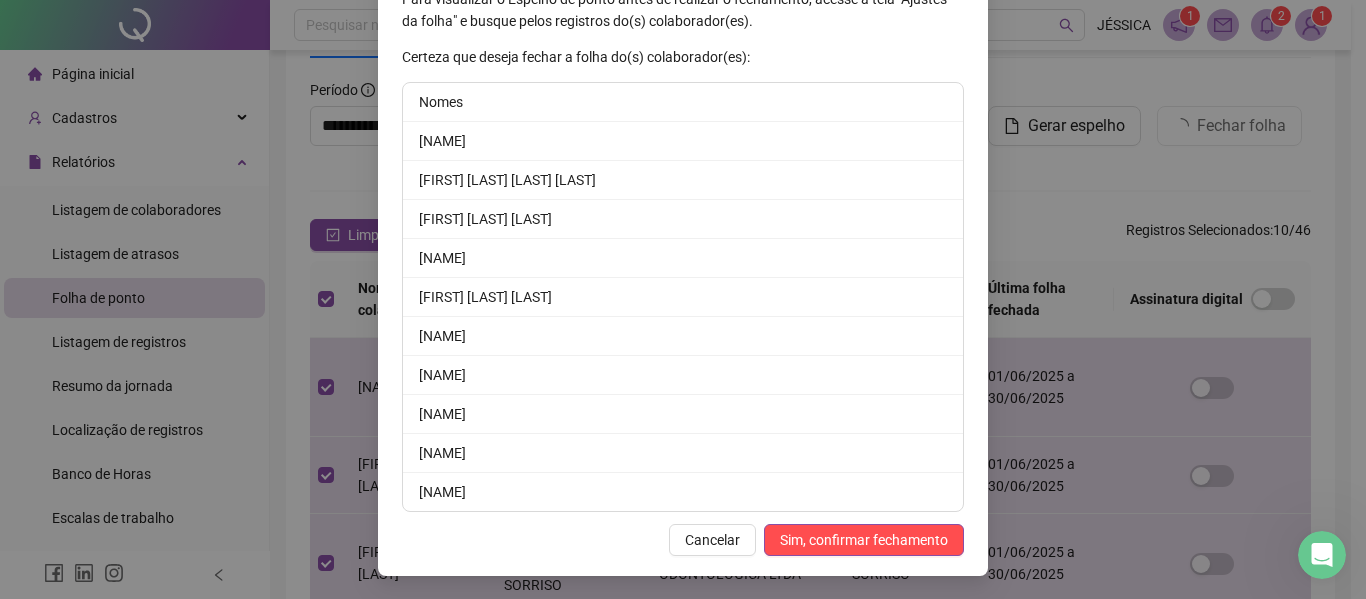 scroll, scrollTop: 267, scrollLeft: 0, axis: vertical 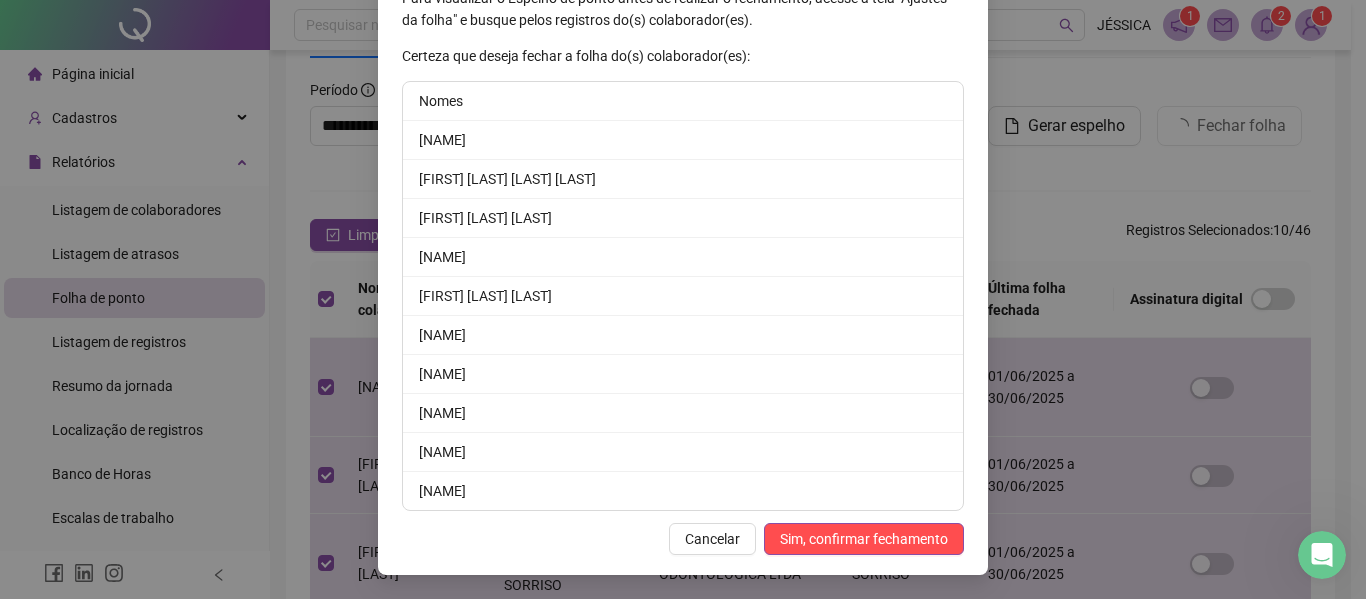 click on "Sim, confirmar fechamento" at bounding box center (864, 539) 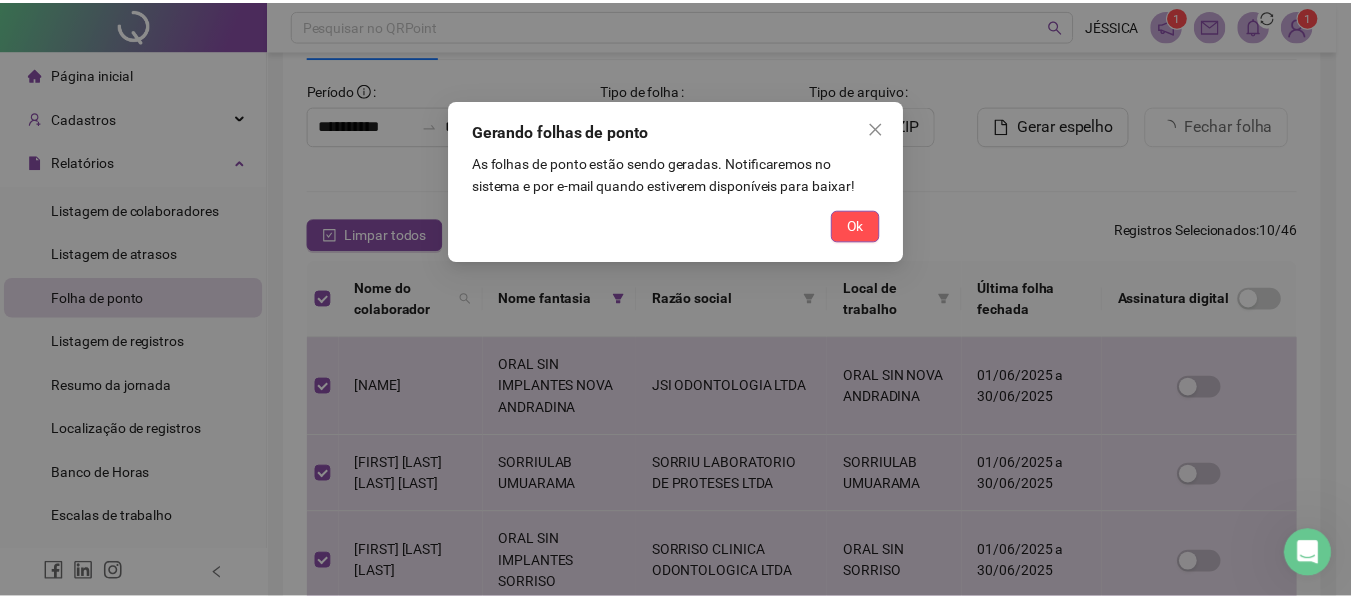 scroll, scrollTop: 169, scrollLeft: 0, axis: vertical 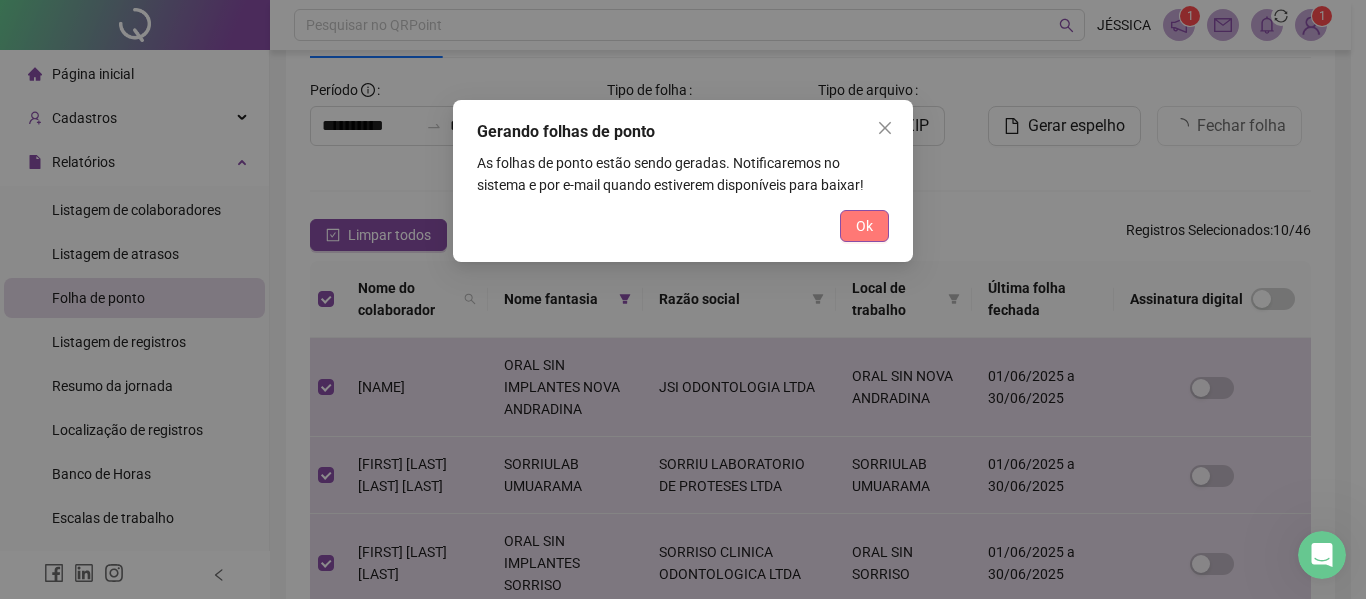 click on "Ok" at bounding box center (864, 226) 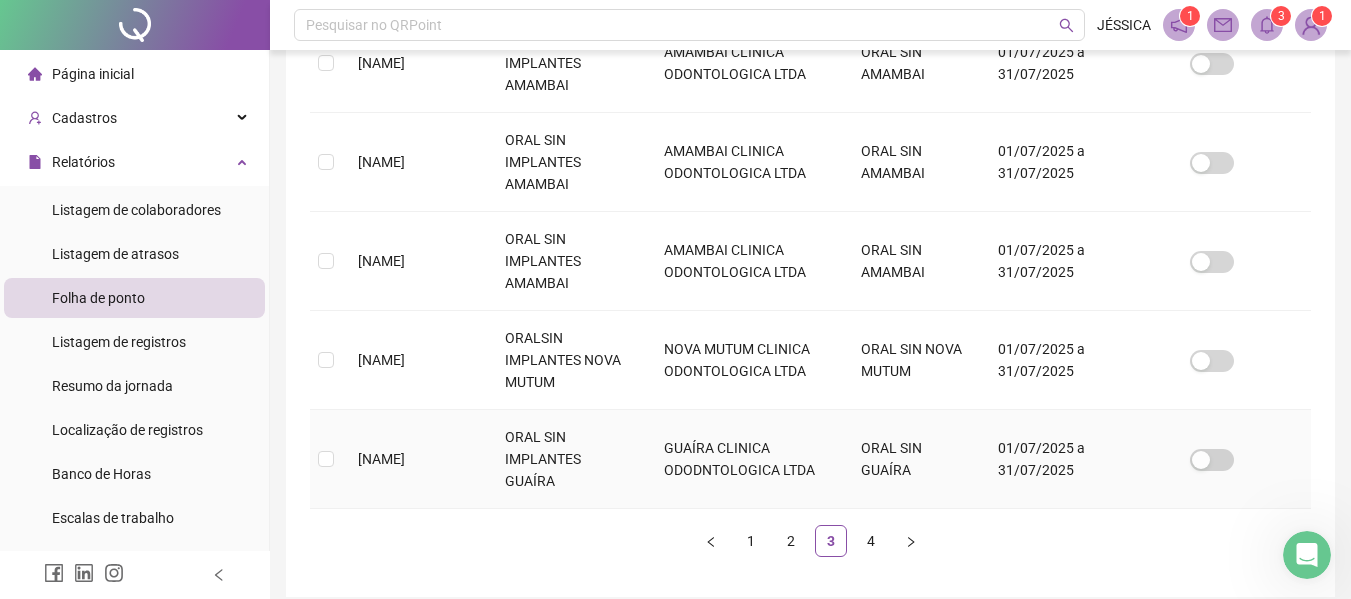 scroll, scrollTop: 969, scrollLeft: 0, axis: vertical 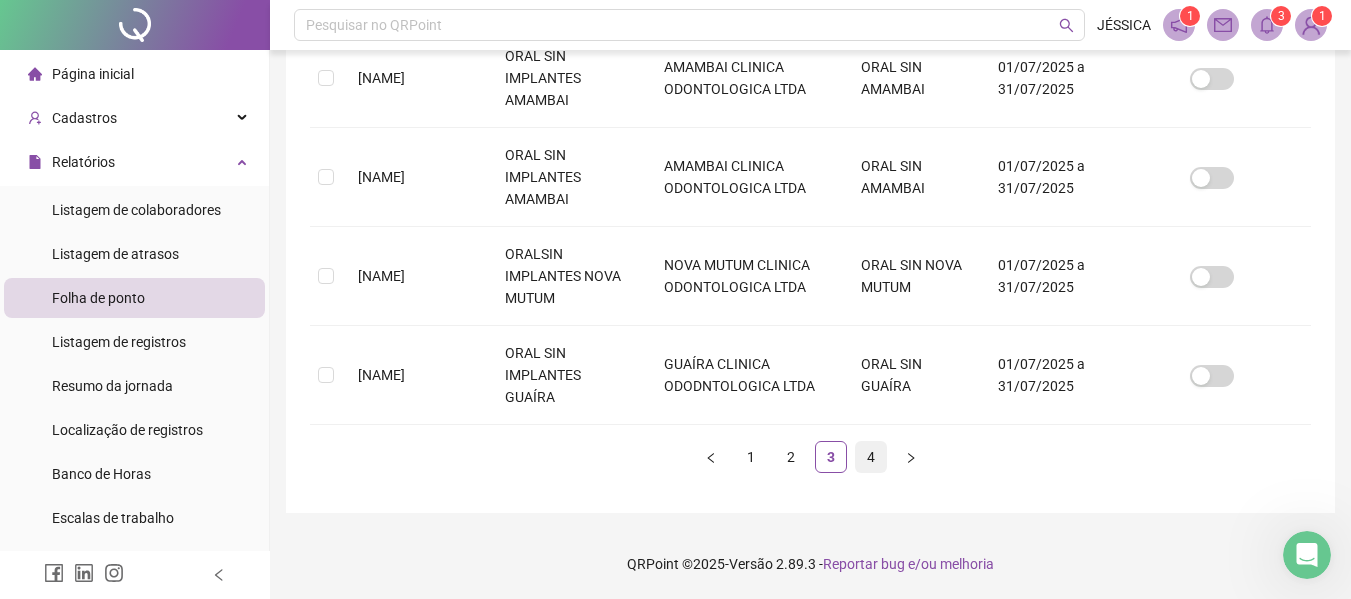click on "4" at bounding box center (871, 457) 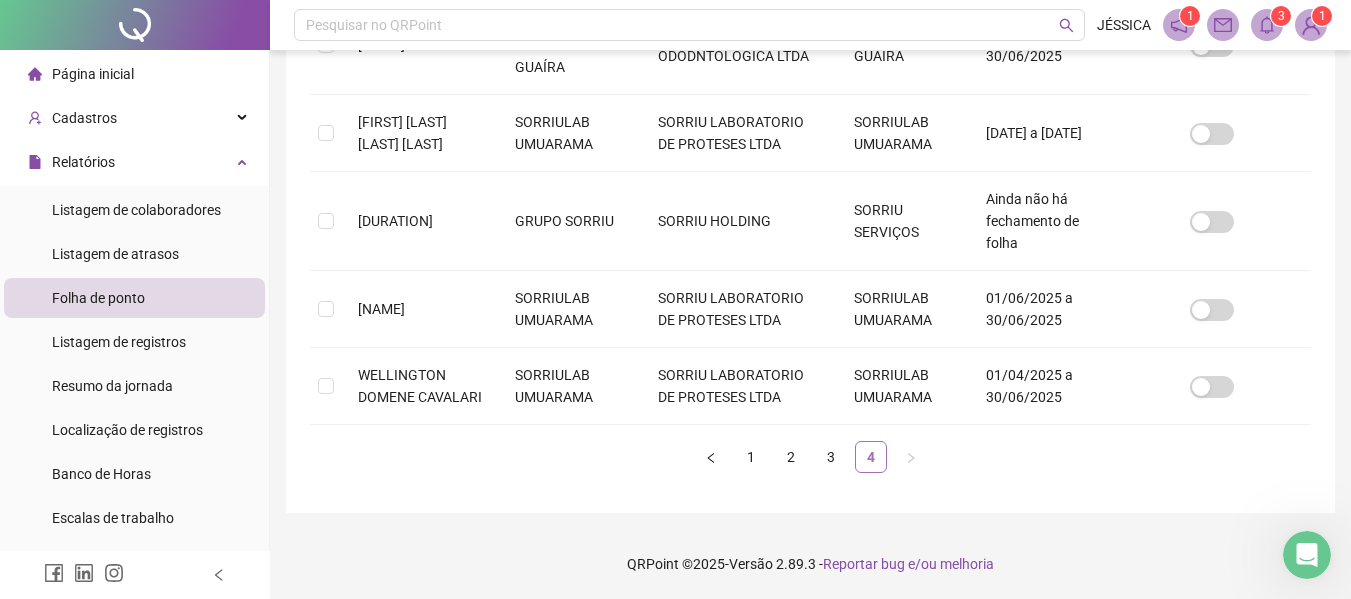 scroll, scrollTop: 110, scrollLeft: 0, axis: vertical 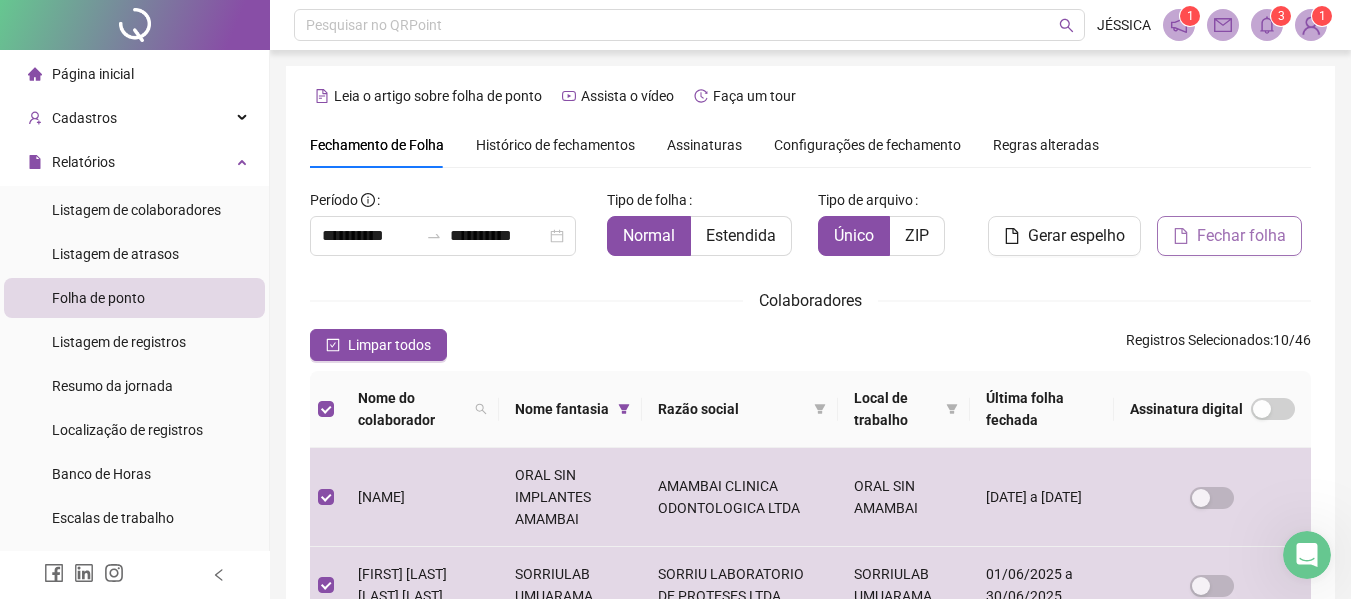 click on "Fechar folha" at bounding box center (1241, 236) 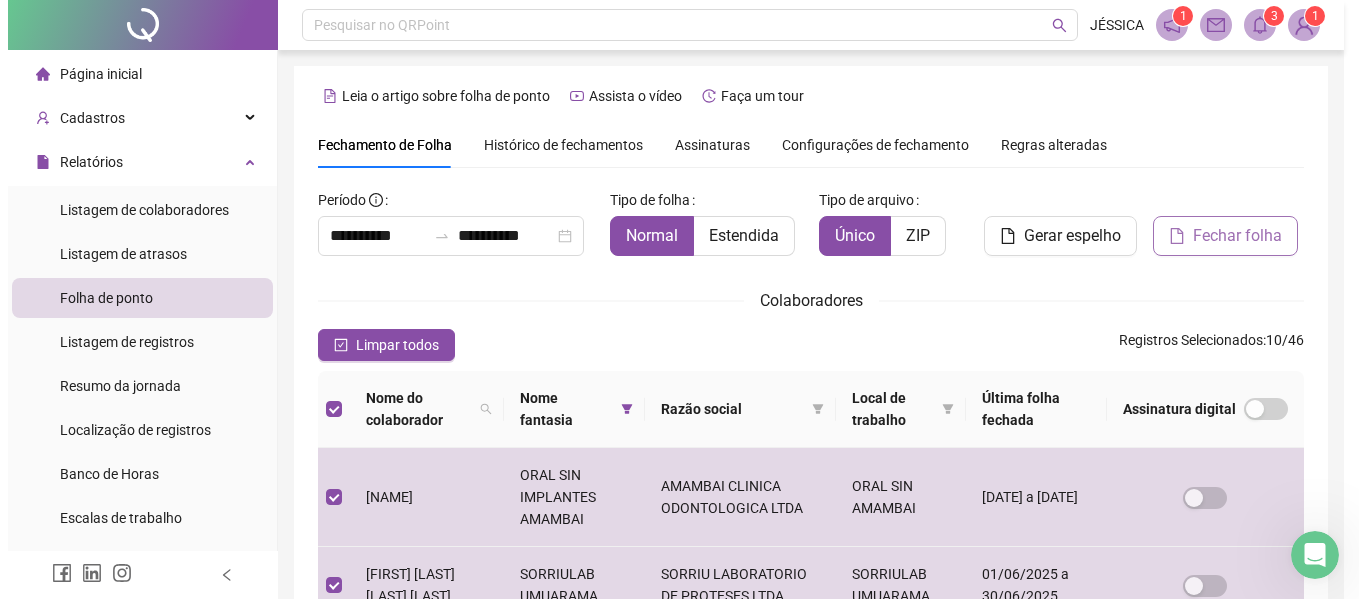 scroll, scrollTop: 110, scrollLeft: 0, axis: vertical 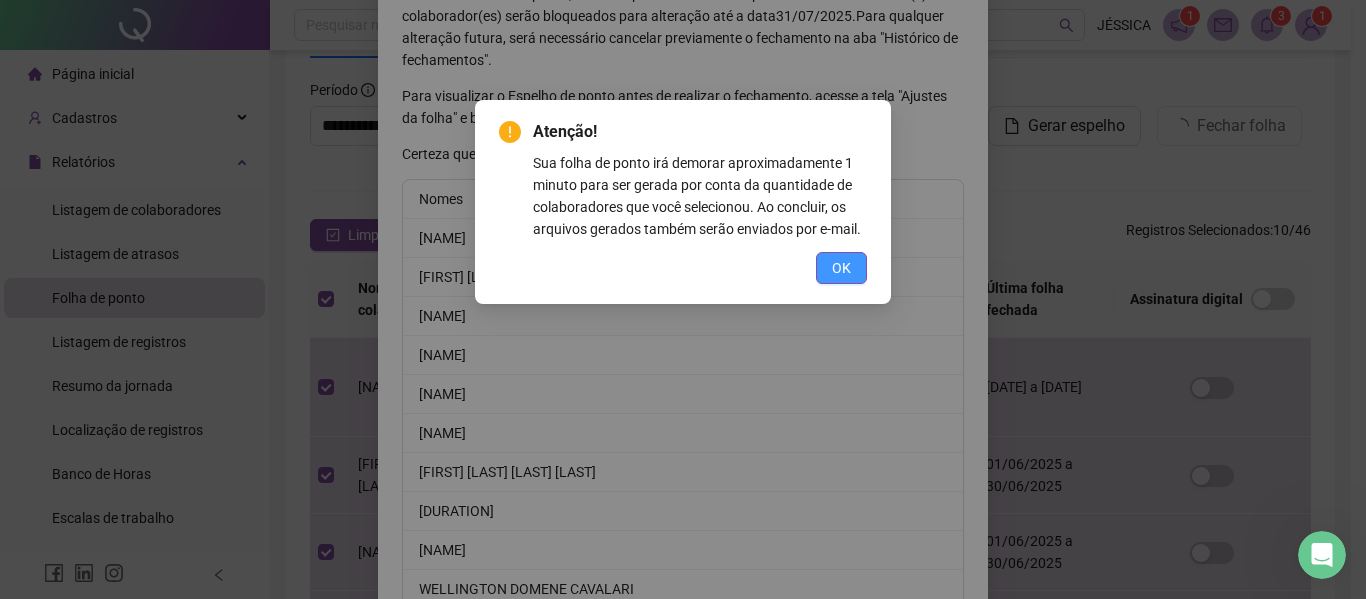 click on "OK" at bounding box center (841, 268) 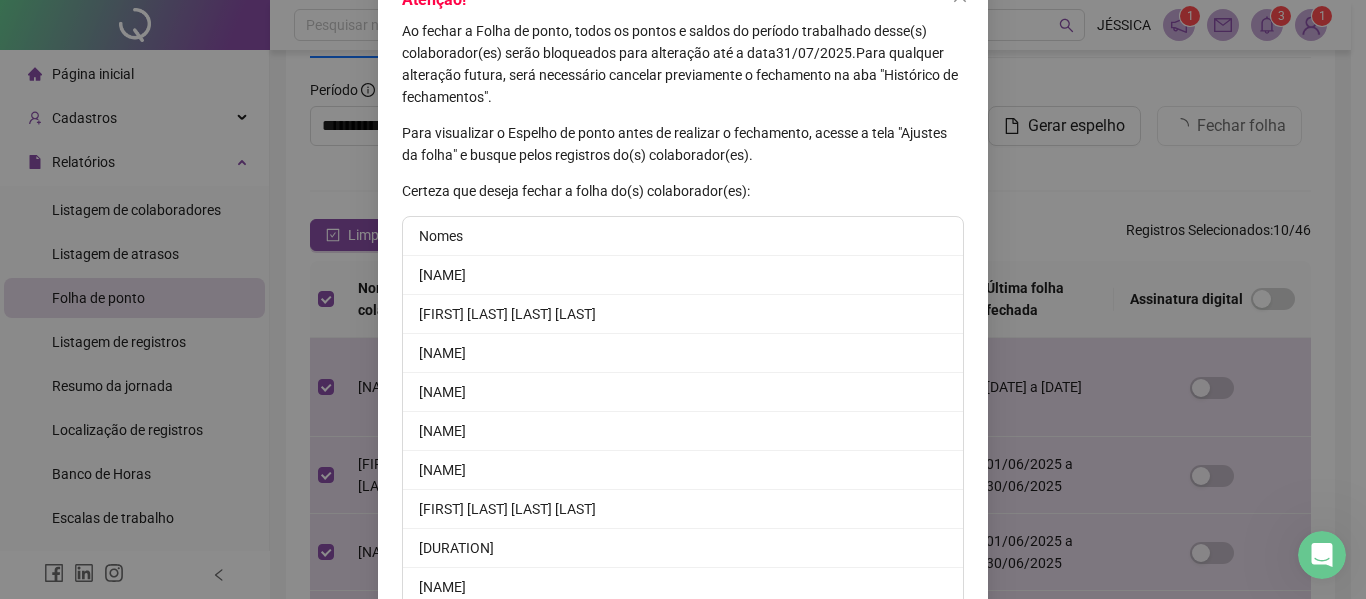 scroll, scrollTop: 267, scrollLeft: 0, axis: vertical 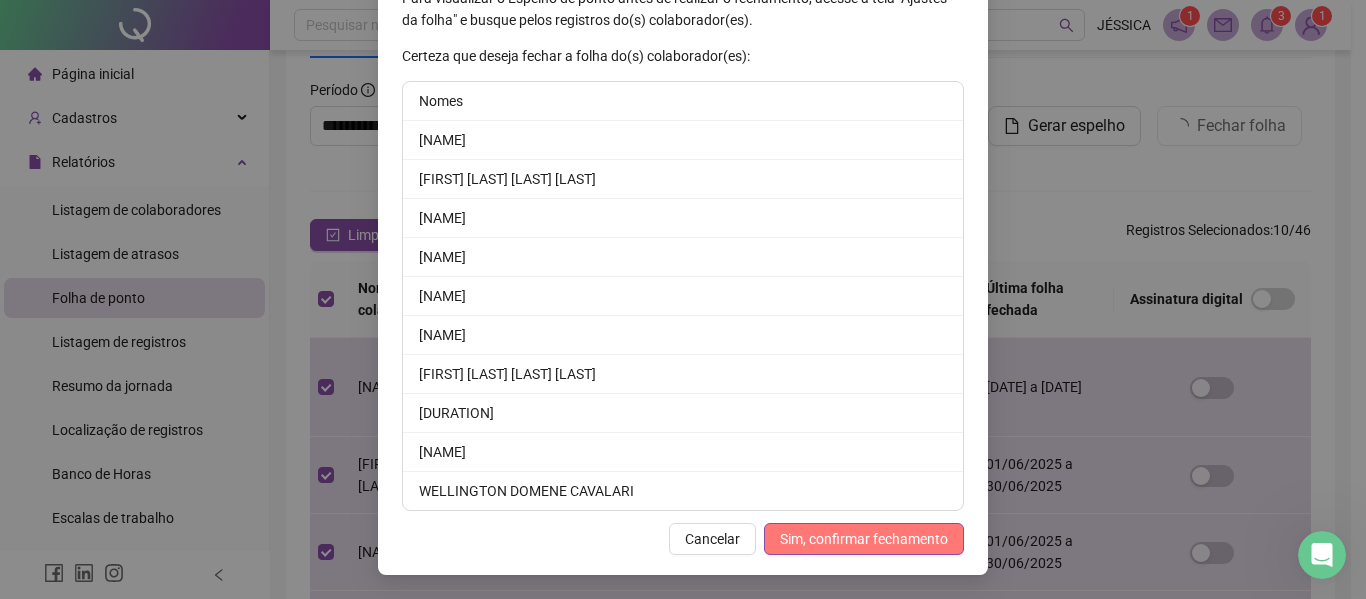 click on "Sim, confirmar fechamento" at bounding box center [864, 539] 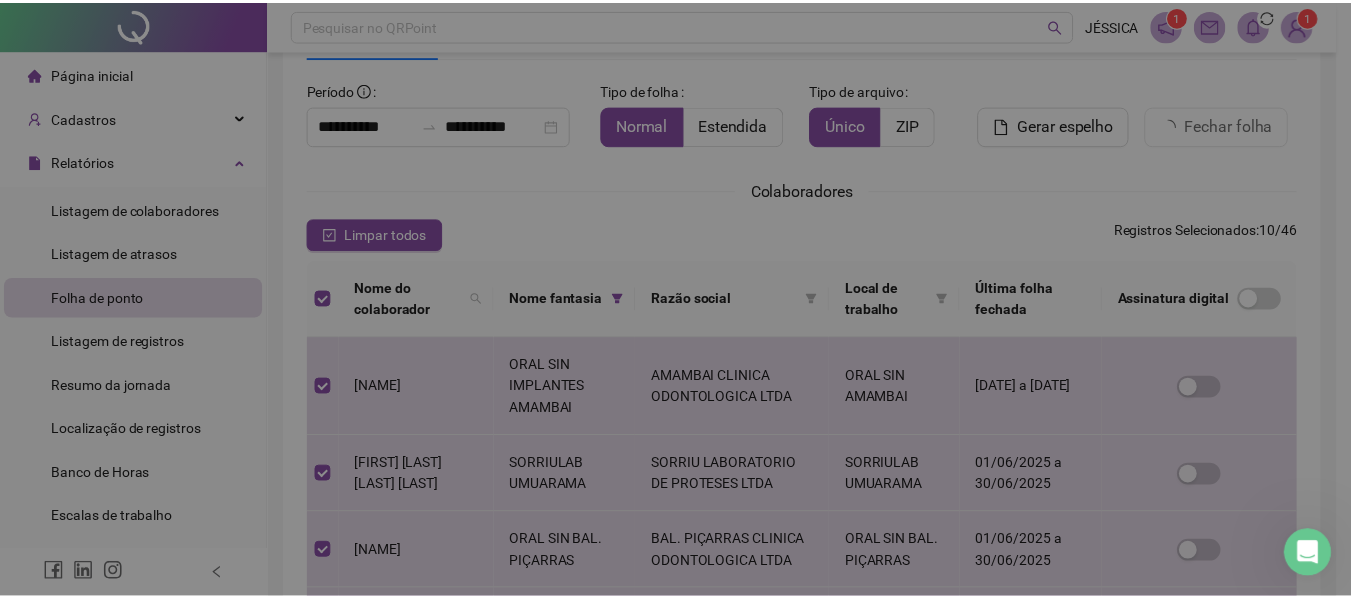 scroll, scrollTop: 169, scrollLeft: 0, axis: vertical 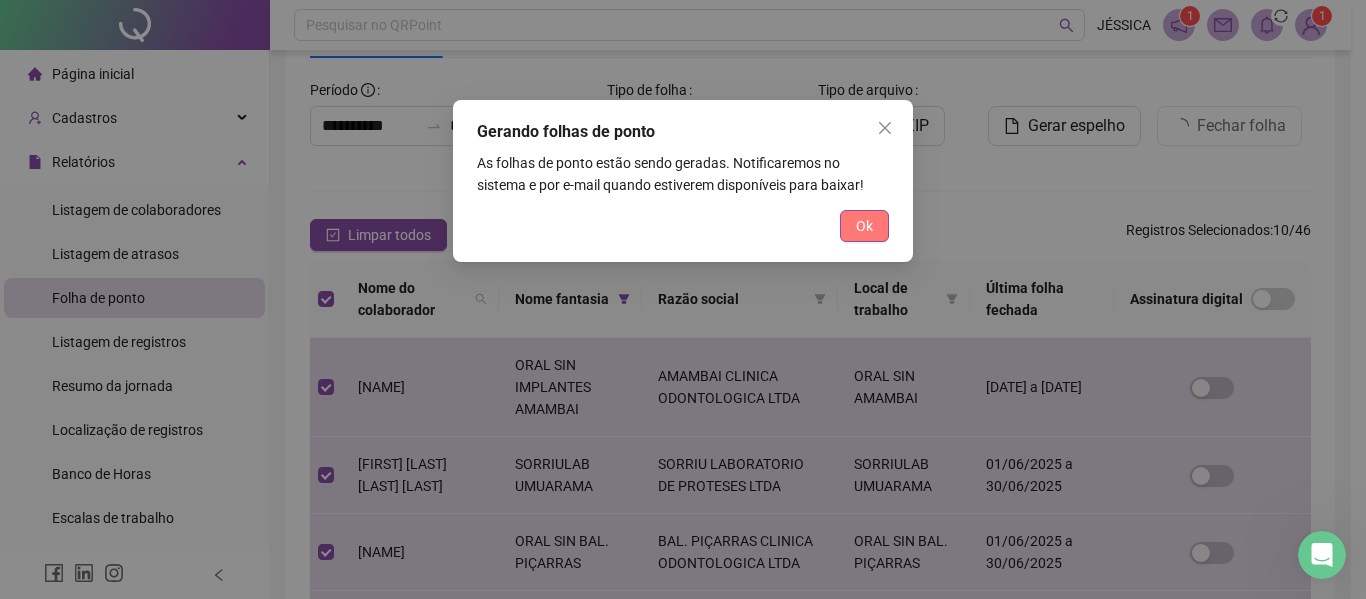 click on "Ok" at bounding box center (864, 226) 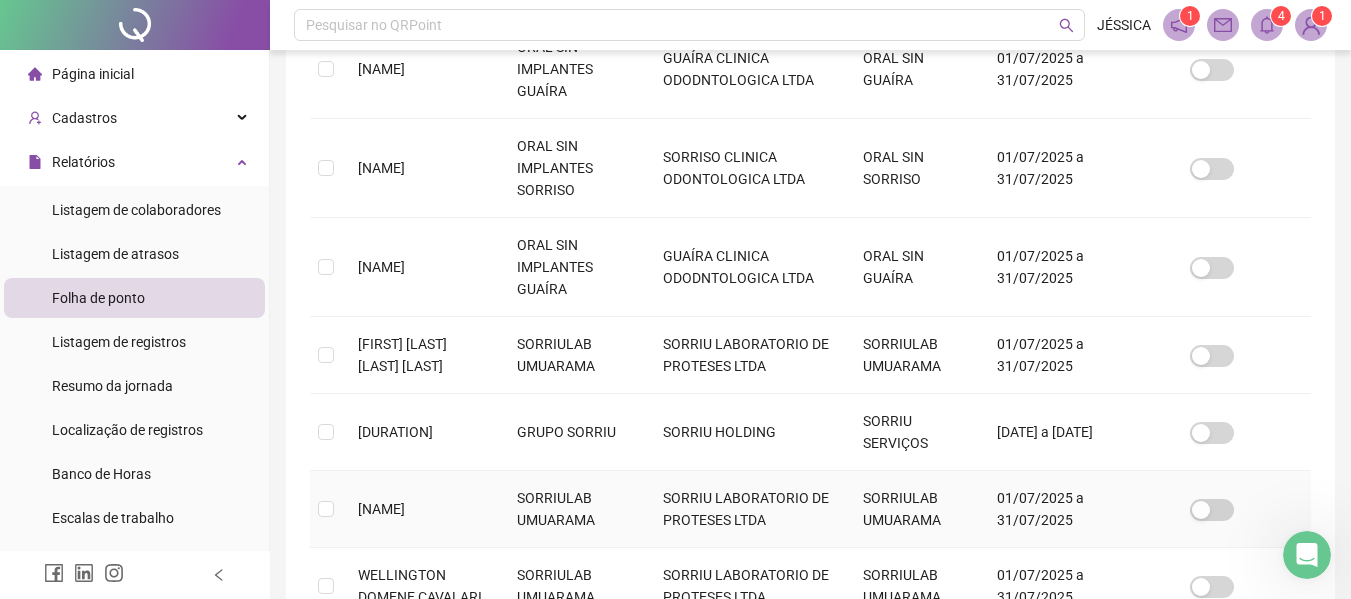 scroll, scrollTop: 881, scrollLeft: 0, axis: vertical 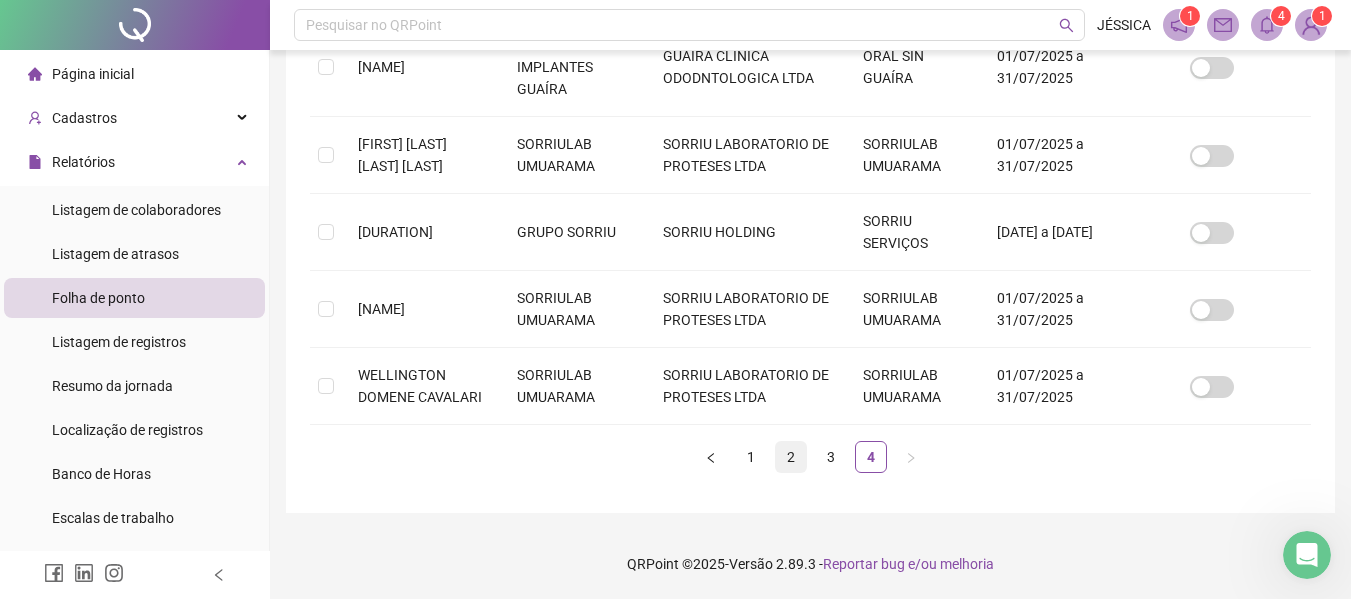 click on "2" at bounding box center (791, 457) 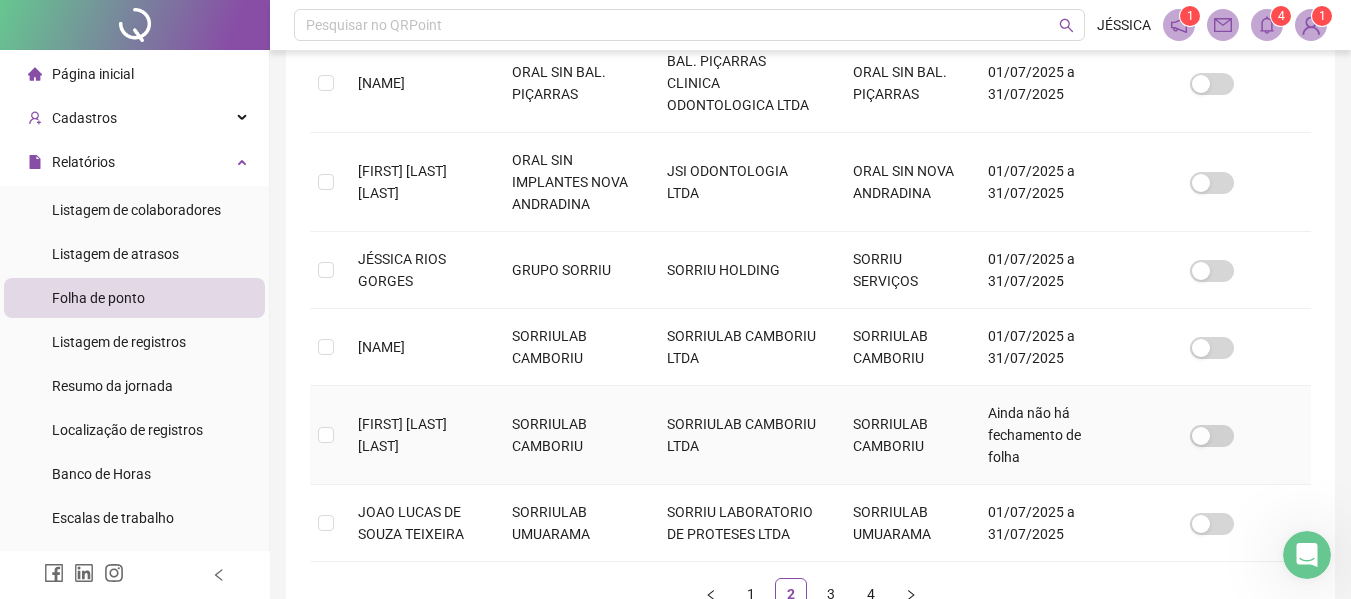 scroll, scrollTop: 910, scrollLeft: 0, axis: vertical 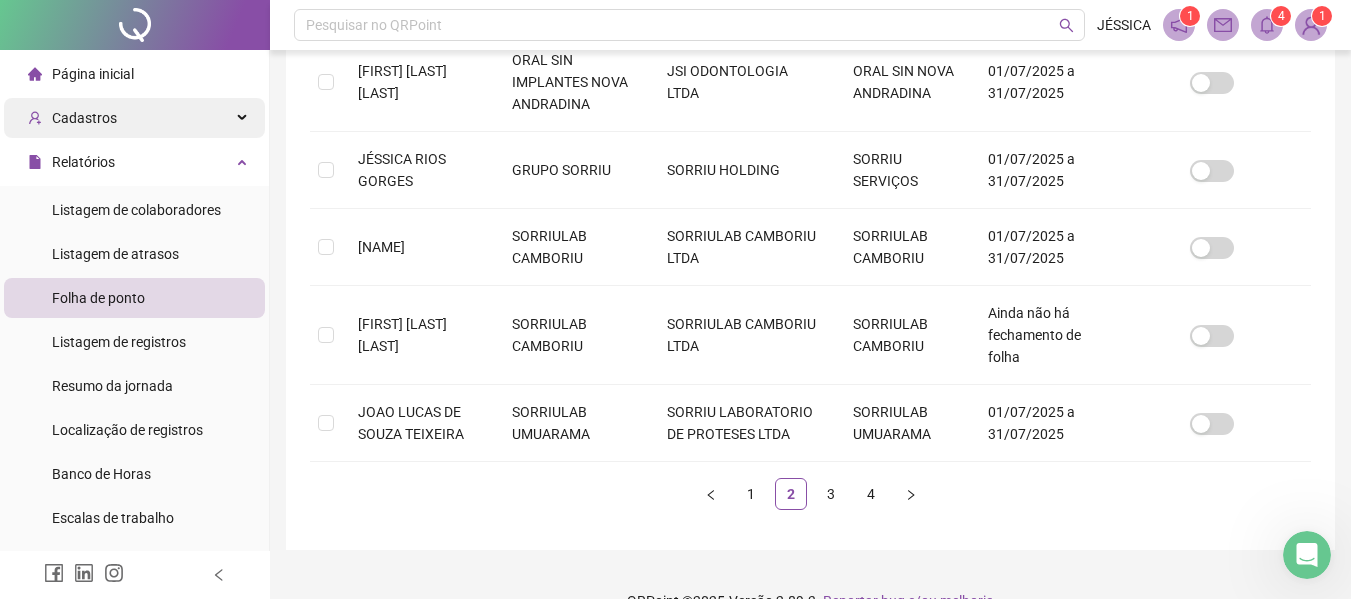 click on "Cadastros" at bounding box center [134, 118] 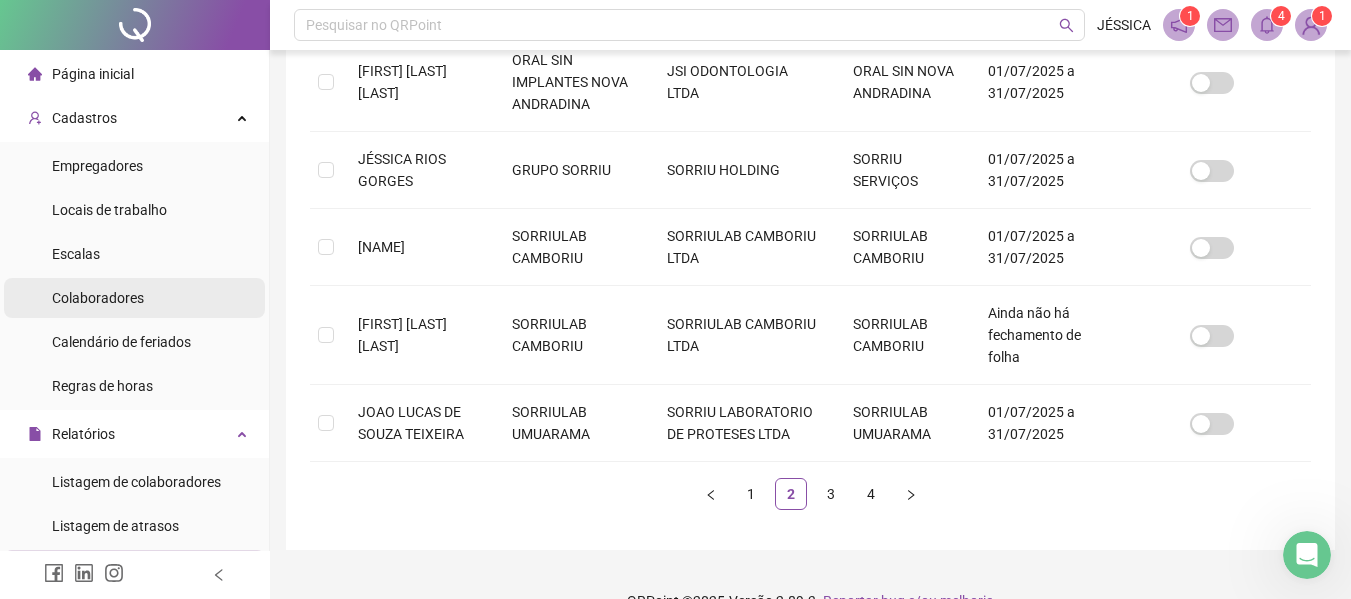 click on "Colaboradores" at bounding box center [98, 298] 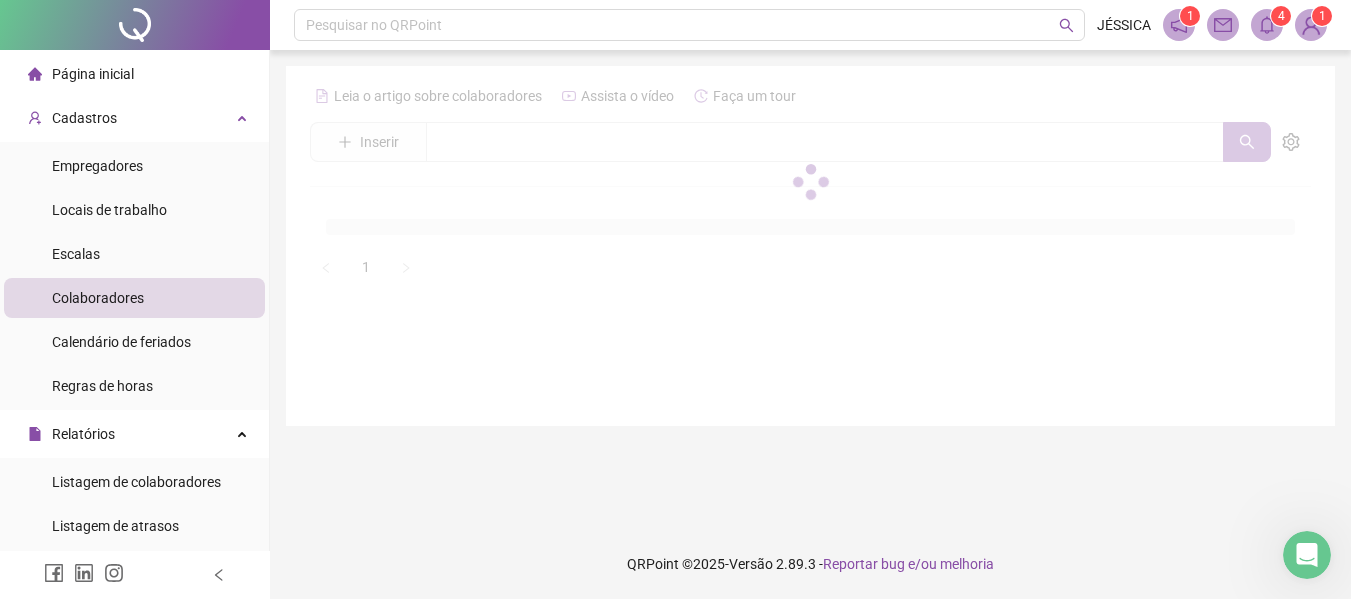 scroll, scrollTop: 0, scrollLeft: 0, axis: both 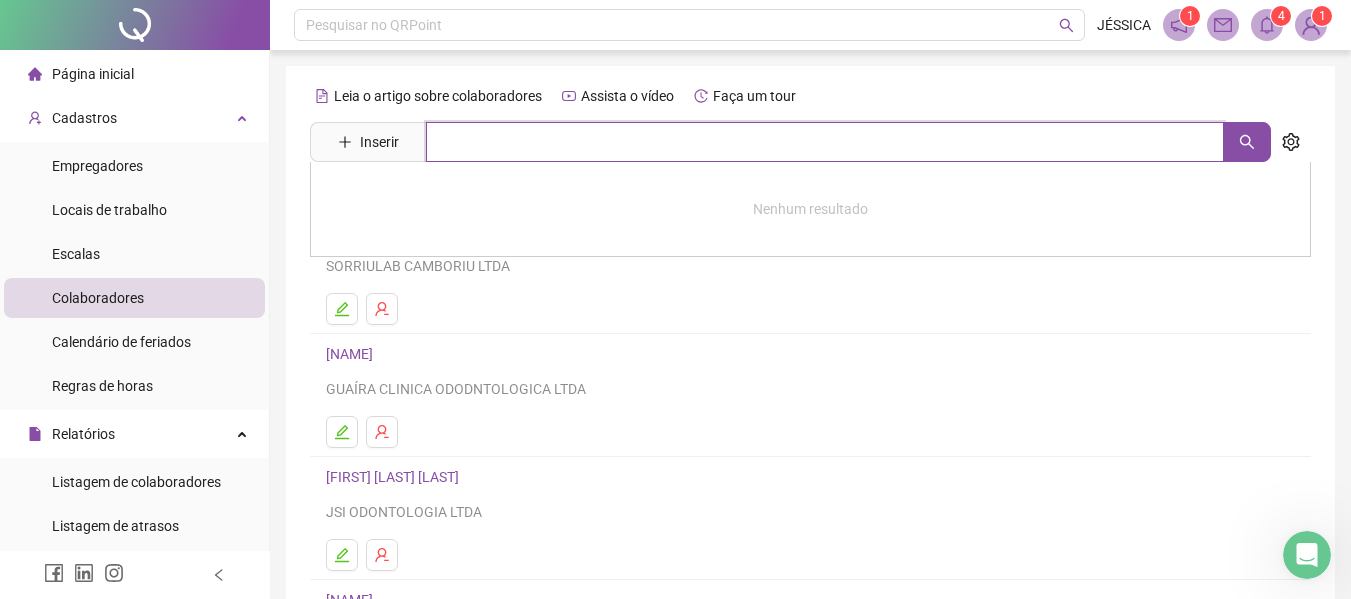 click at bounding box center (825, 142) 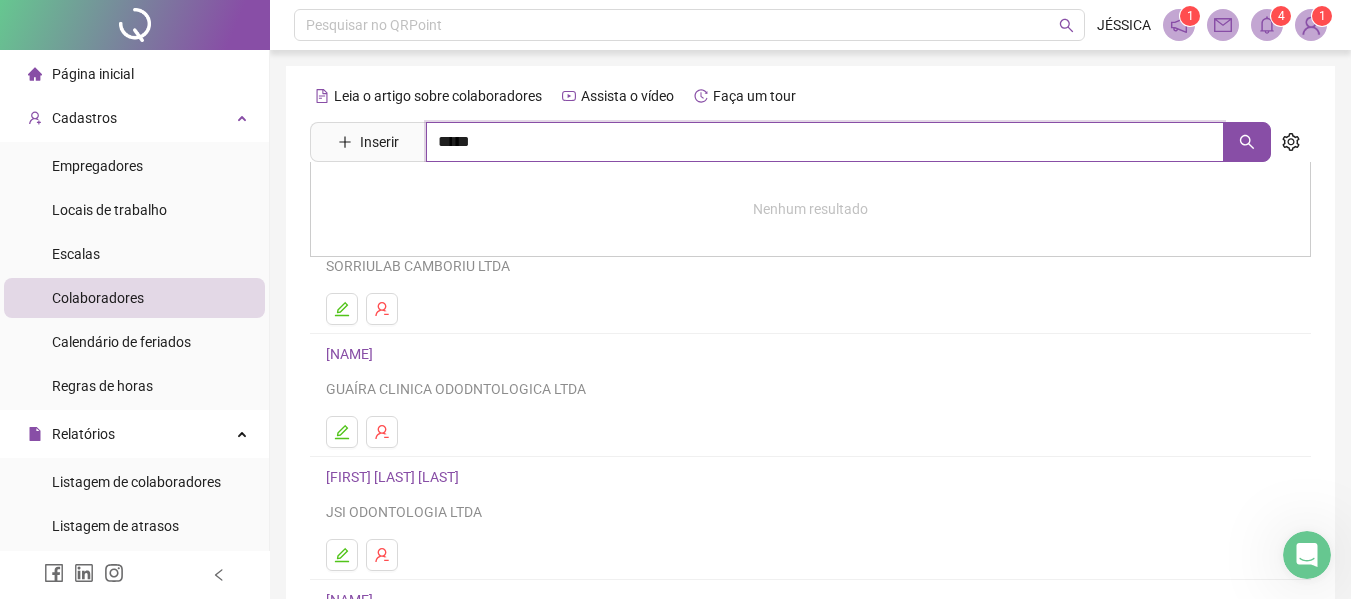 type on "*****" 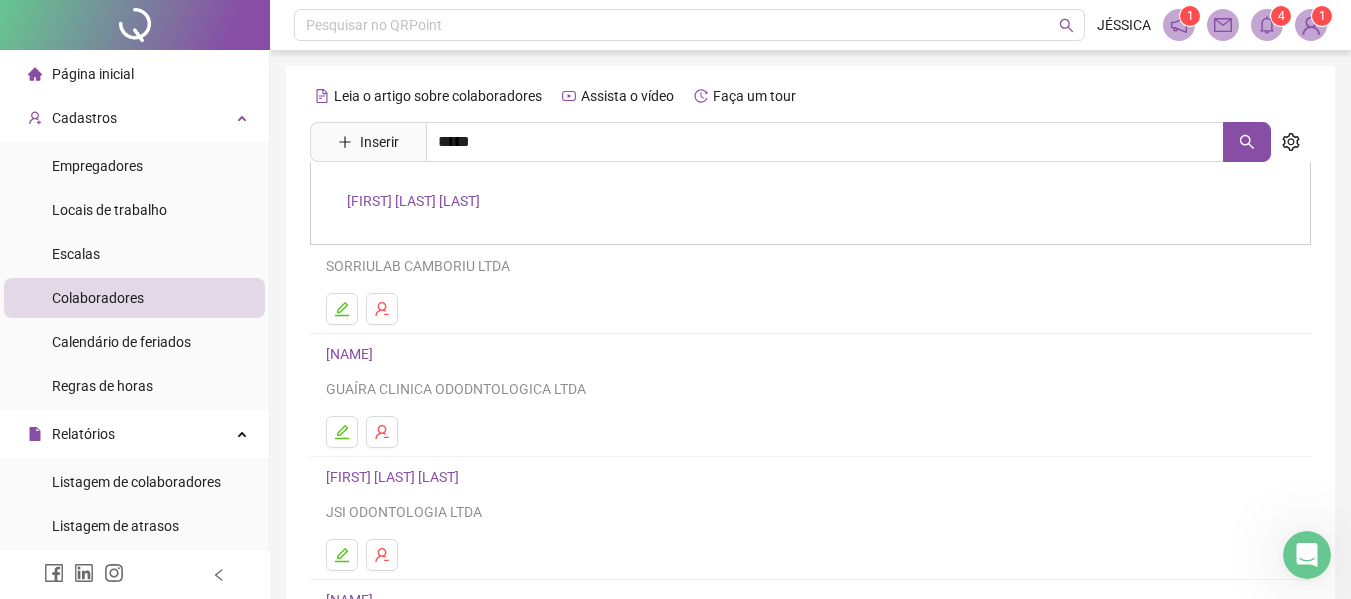 click on "[FIRST] [LAST] [LAST]" at bounding box center (413, 201) 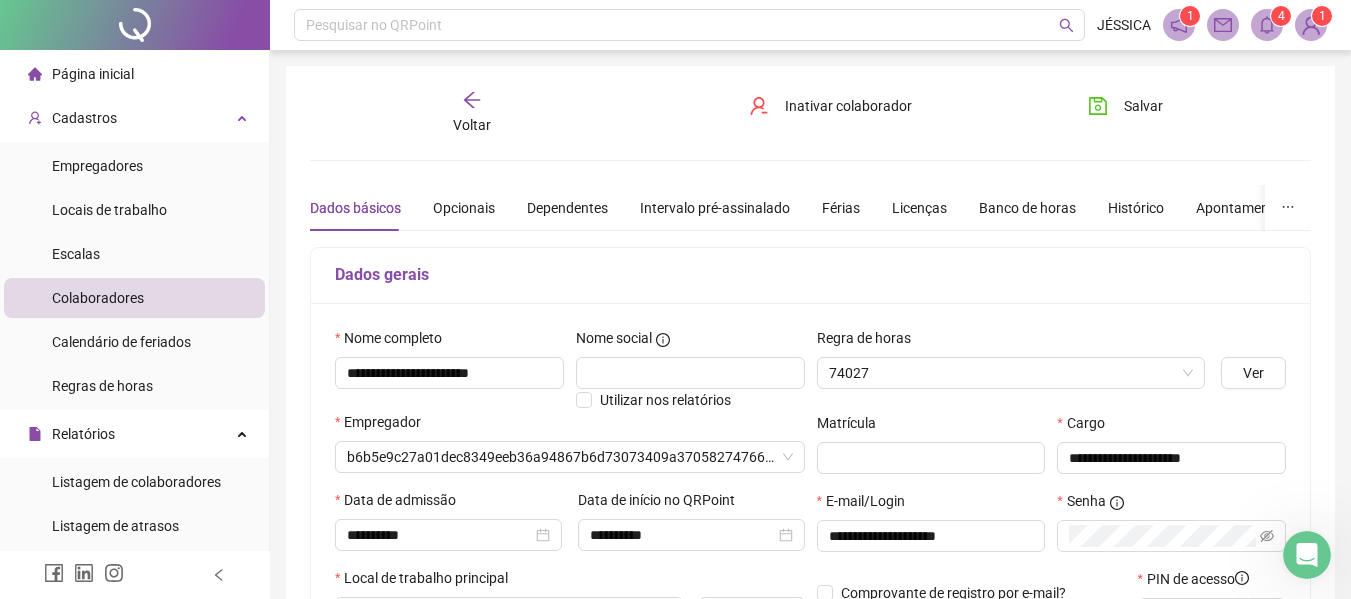 type on "*********" 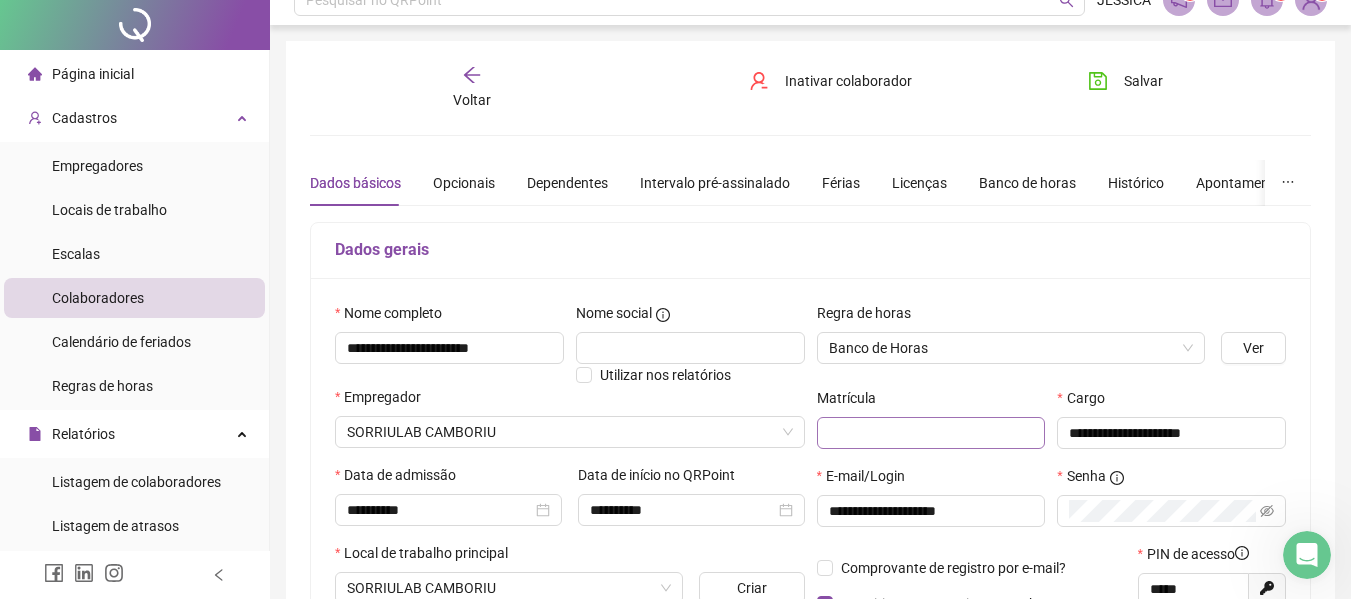 scroll, scrollTop: 0, scrollLeft: 0, axis: both 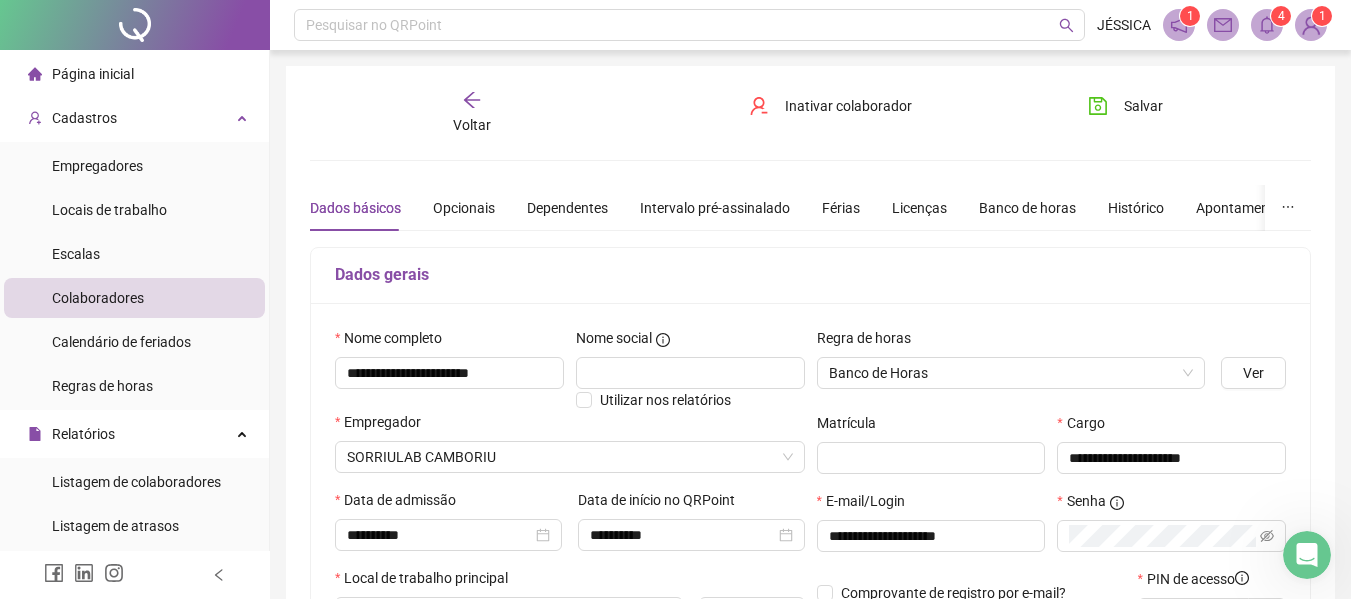 click on "Voltar" at bounding box center (472, 113) 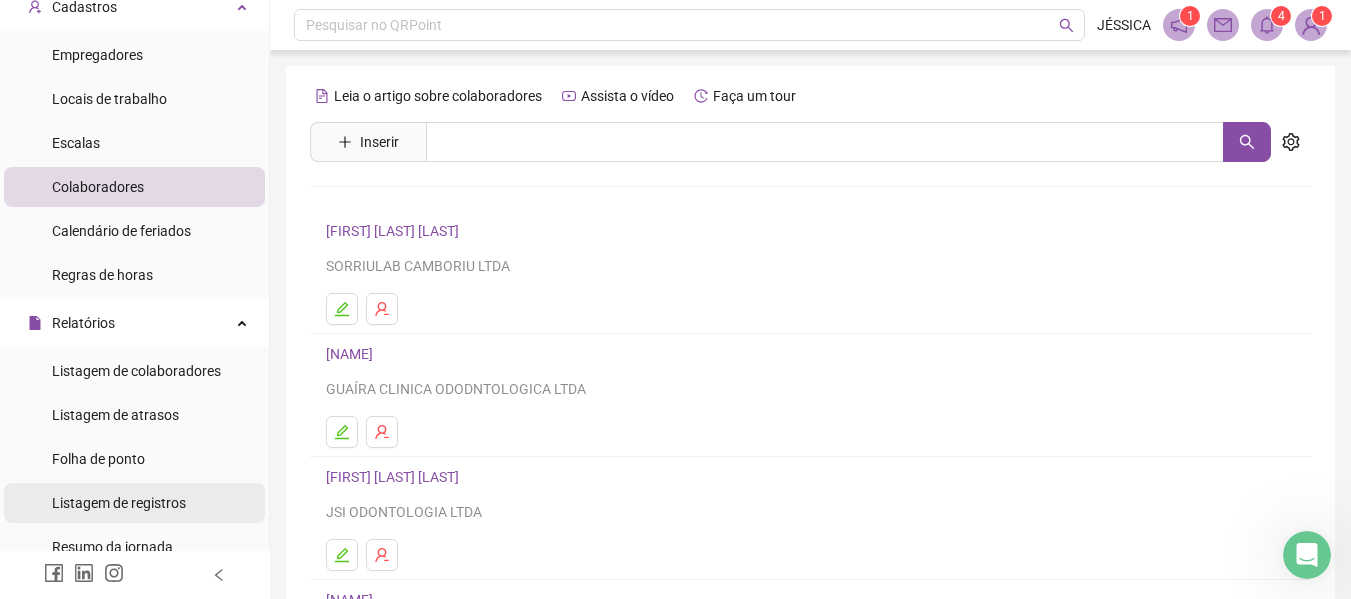 scroll, scrollTop: 200, scrollLeft: 0, axis: vertical 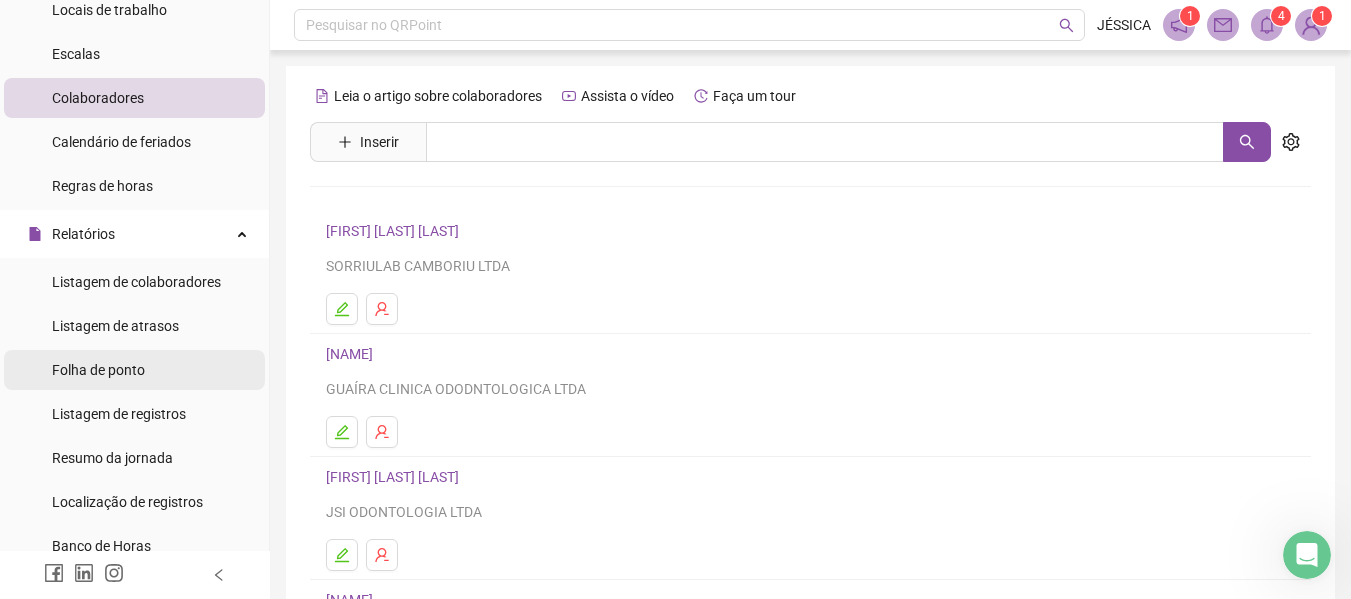 click on "Folha de ponto" at bounding box center [98, 370] 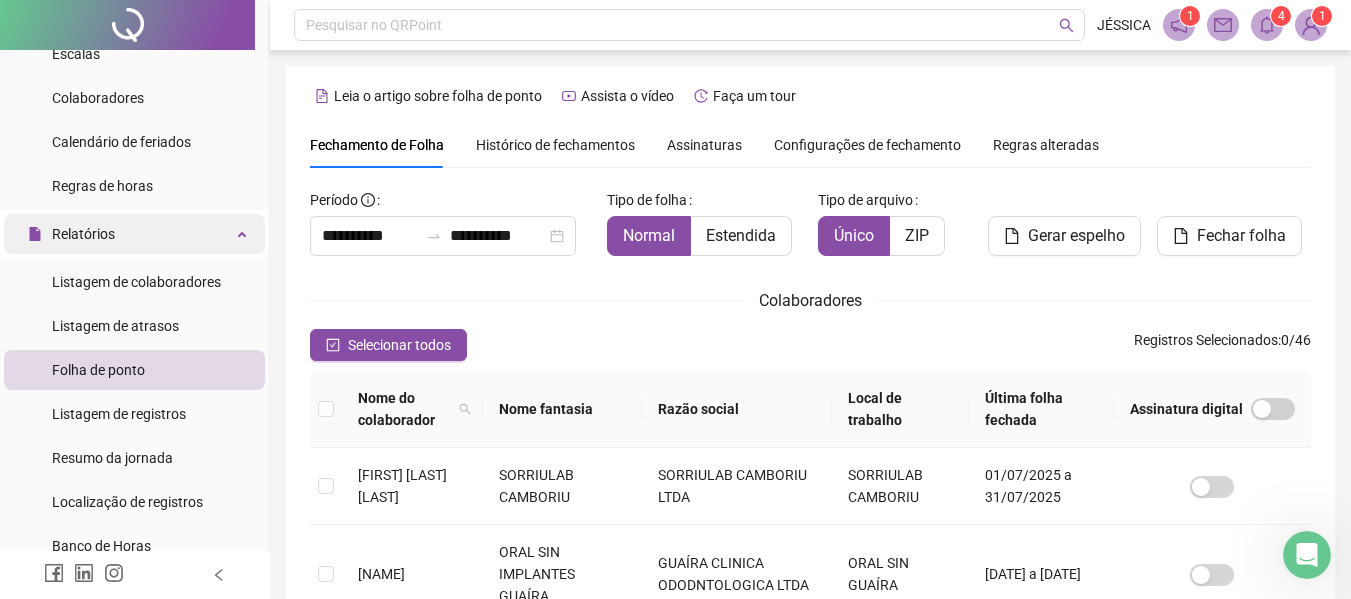 click on "Relatórios" at bounding box center (134, 234) 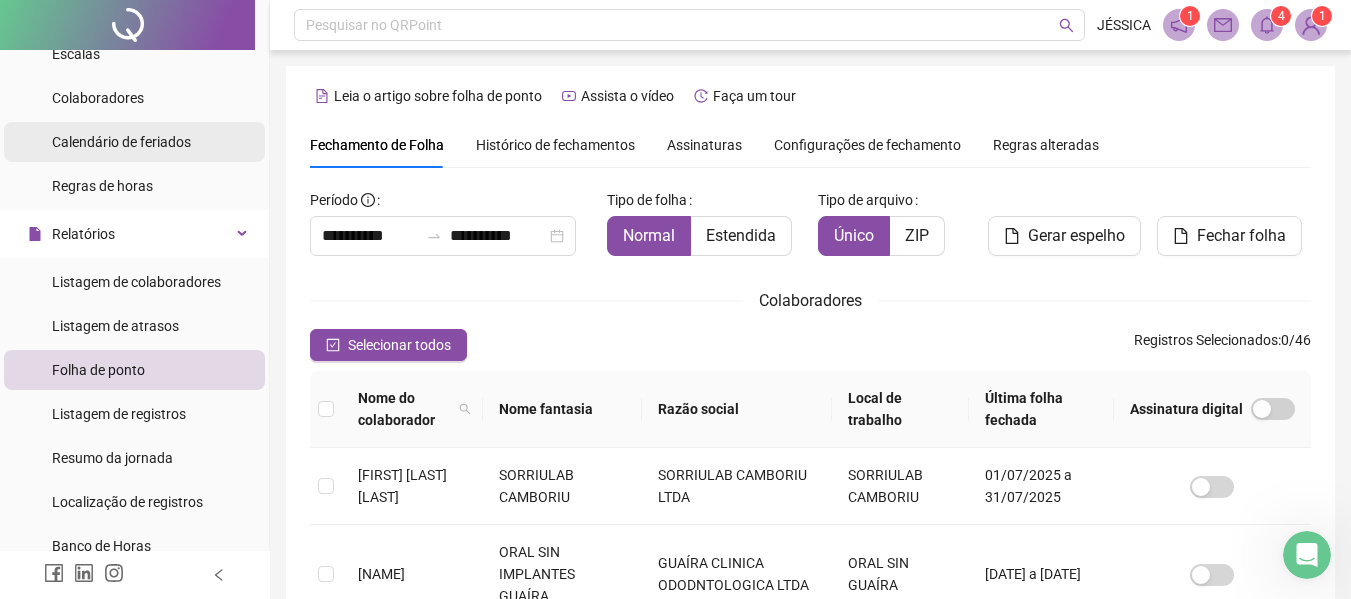 scroll, scrollTop: 110, scrollLeft: 0, axis: vertical 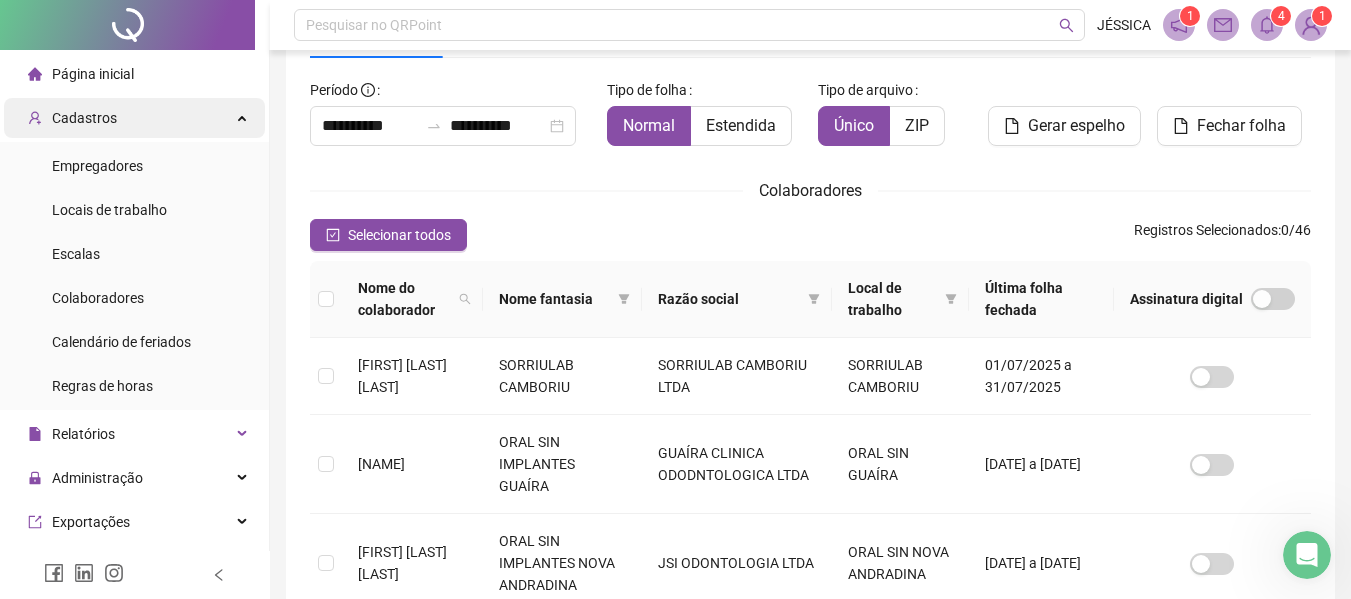 click on "Cadastros" at bounding box center [134, 118] 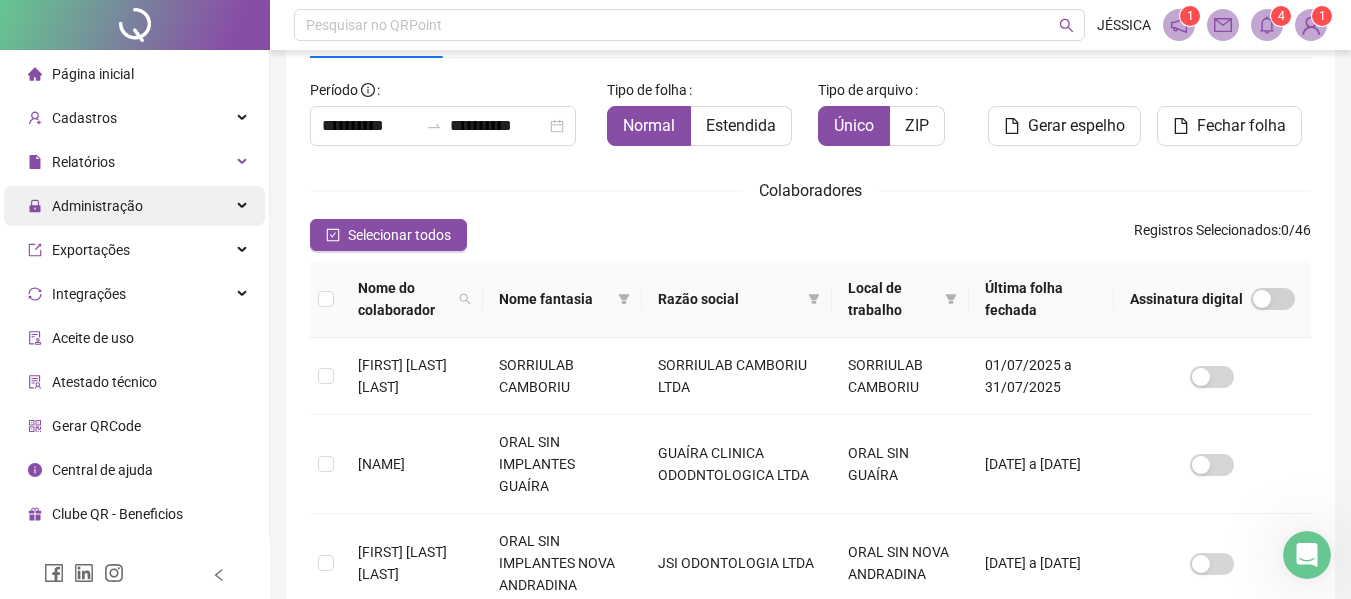 click on "Administração" at bounding box center [97, 206] 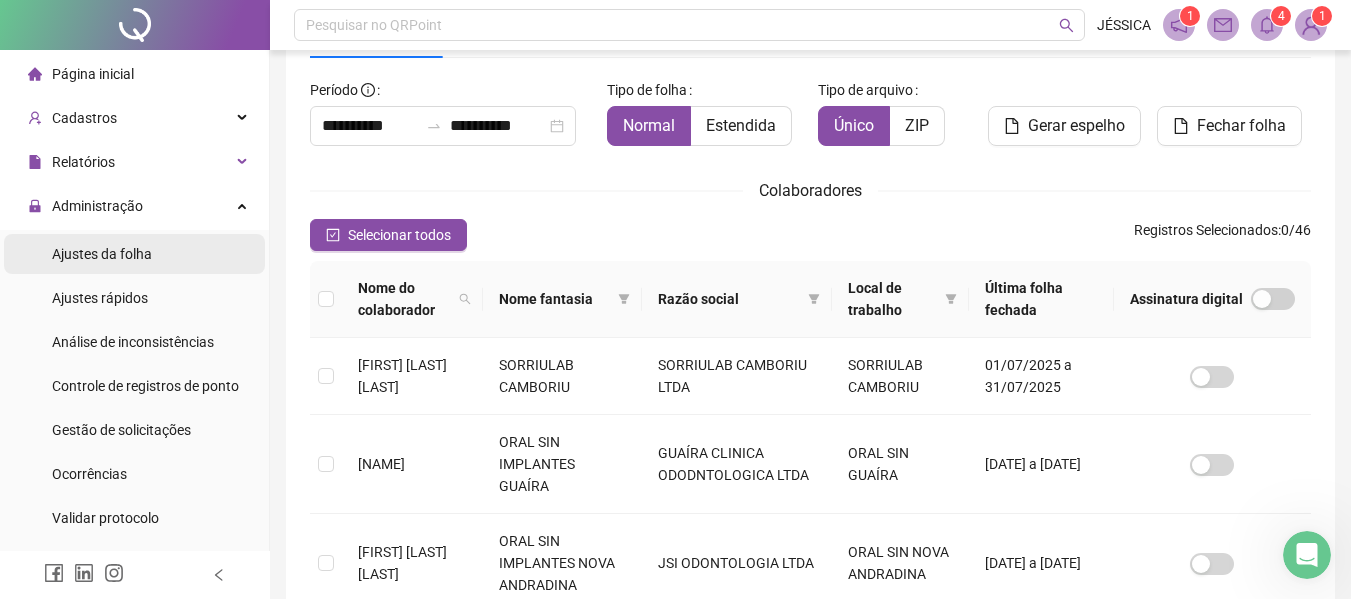 click on "Ajustes da folha" at bounding box center [102, 254] 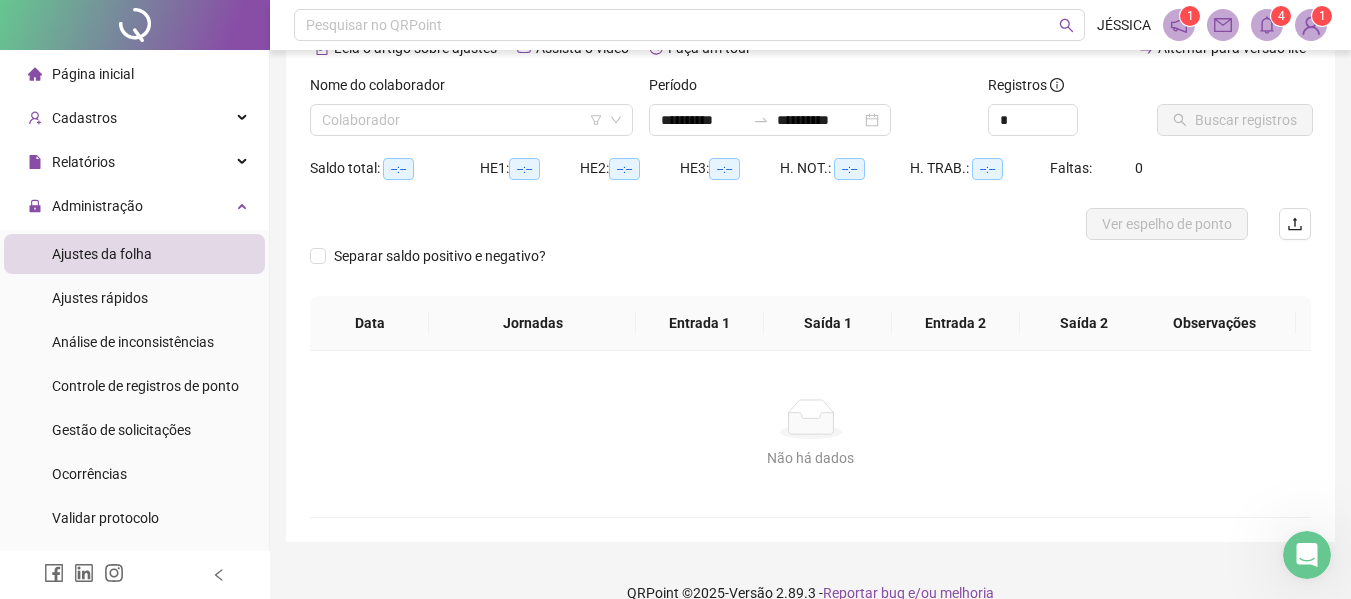click at bounding box center [462, 120] 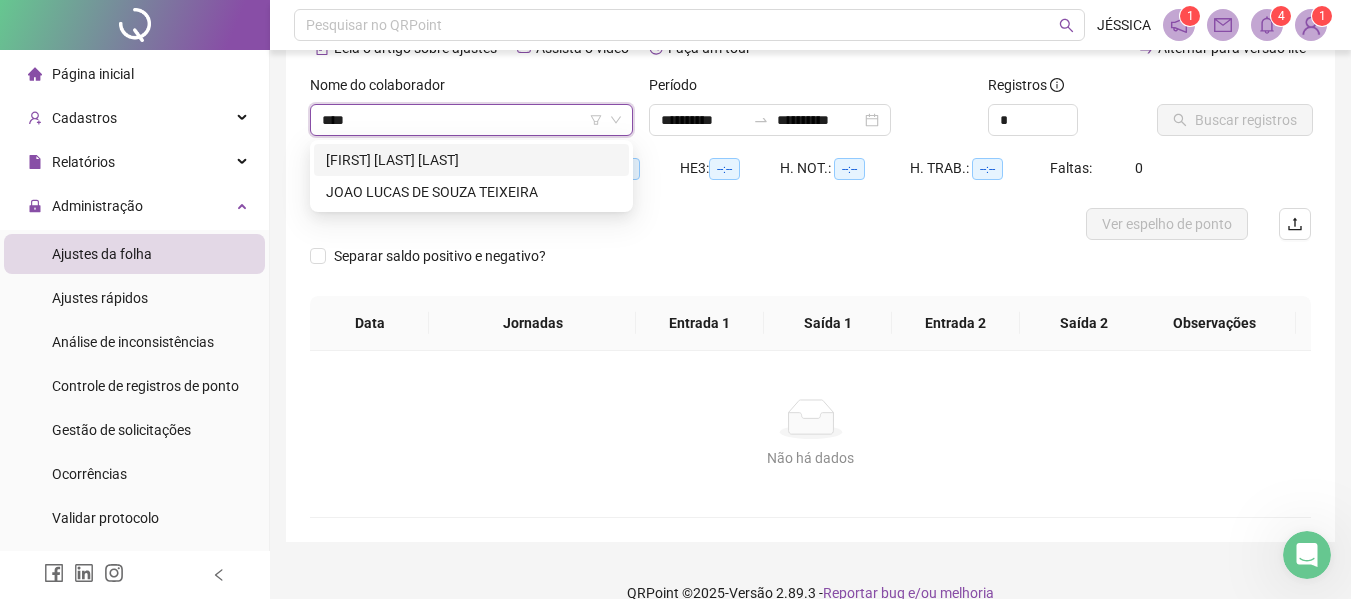 type on "*****" 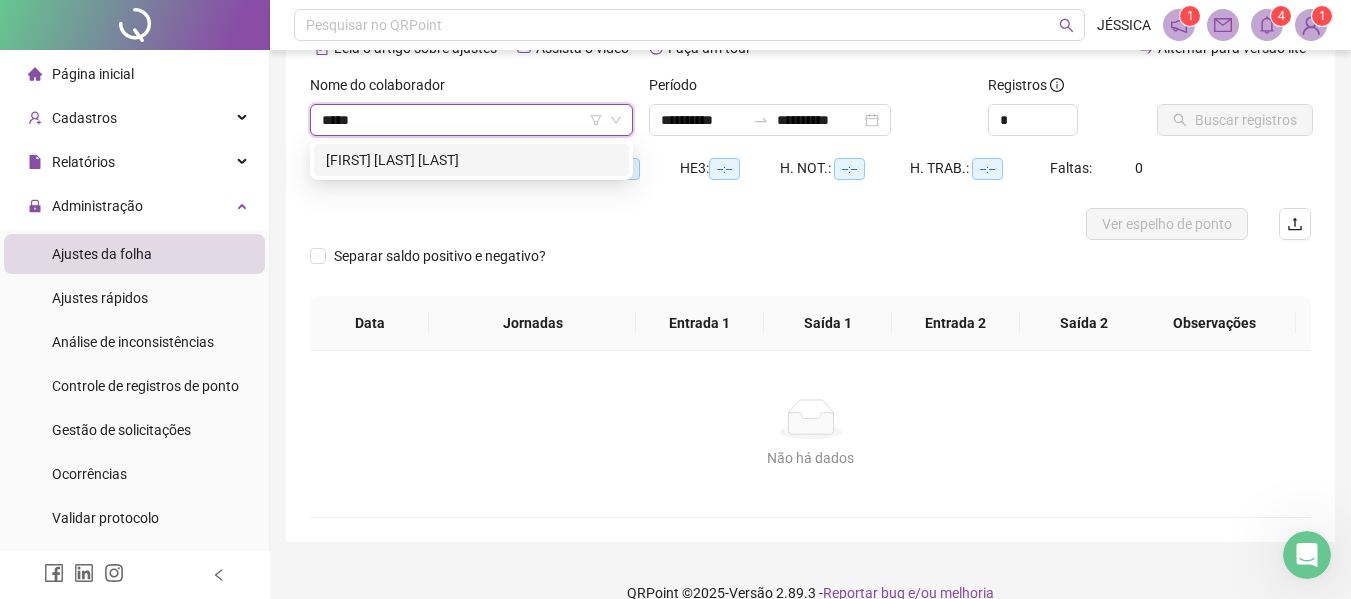click on "[FIRST] [LAST] [LAST]" at bounding box center (471, 160) 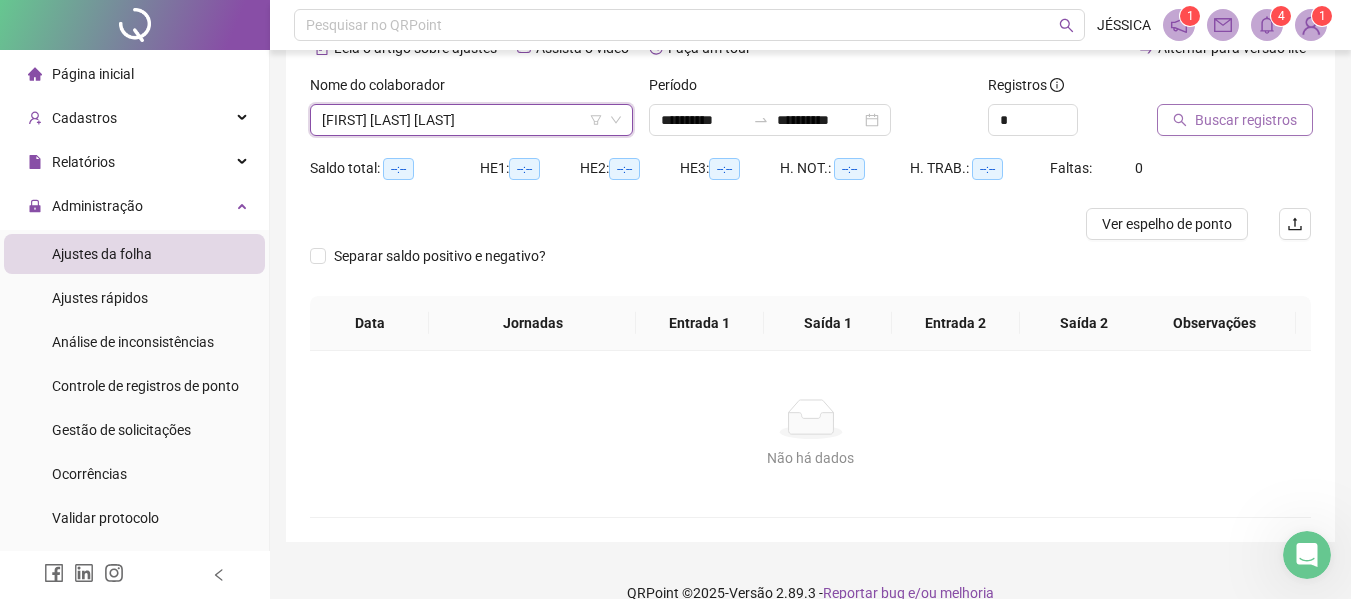 click on "Buscar registros" at bounding box center (1246, 120) 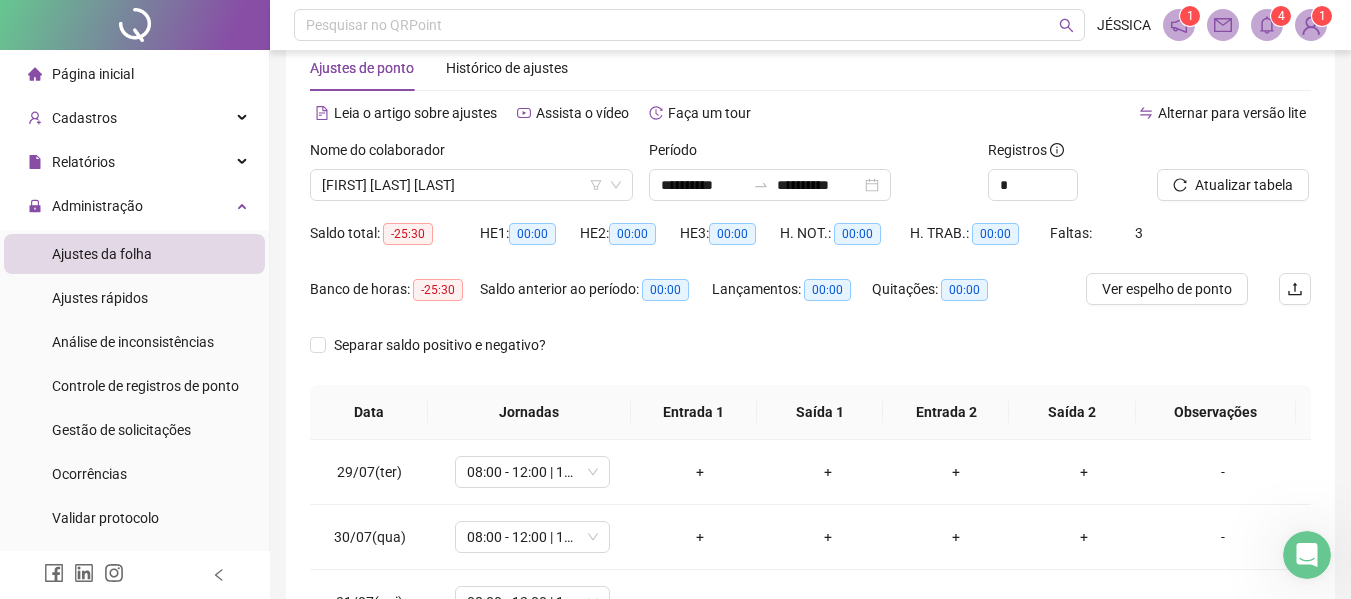 scroll, scrollTop: 0, scrollLeft: 0, axis: both 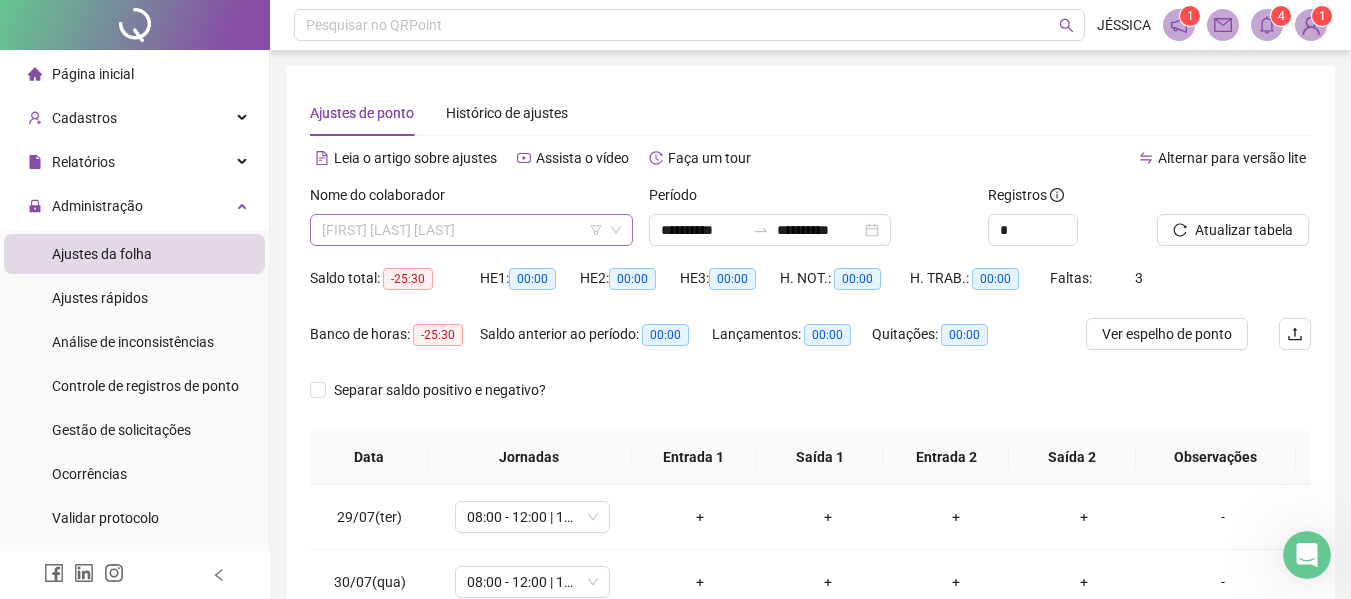click on "[FIRST] [LAST] [LAST]" at bounding box center [471, 230] 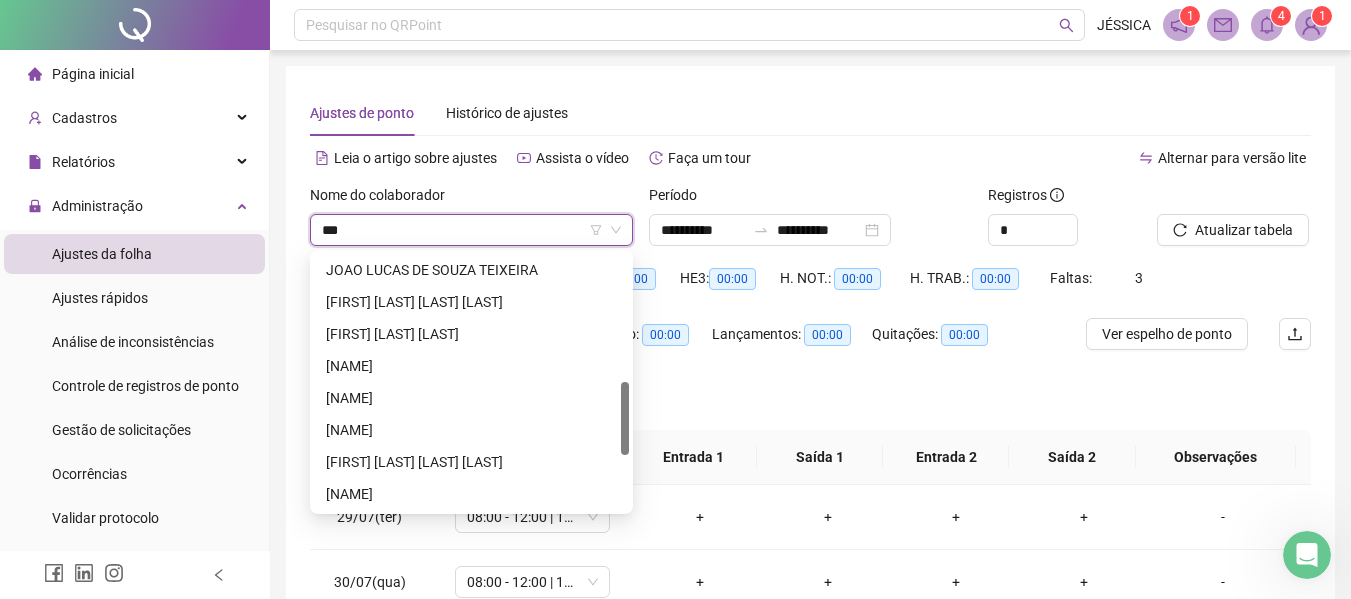 scroll, scrollTop: 0, scrollLeft: 0, axis: both 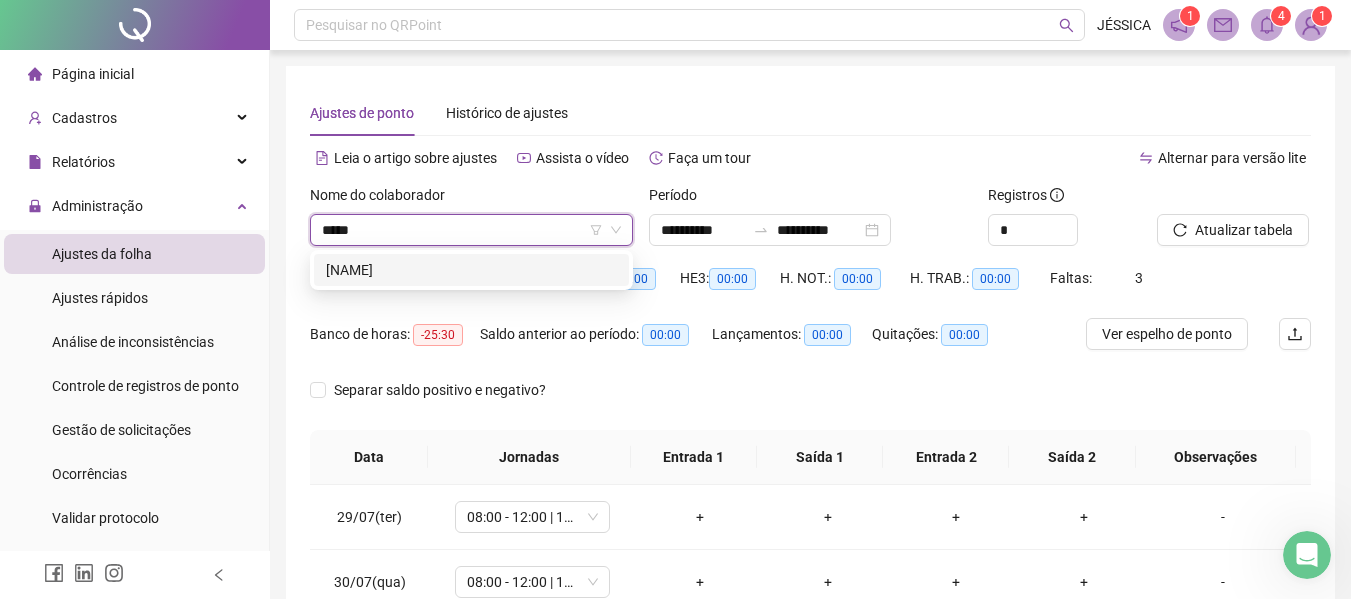 type on "******" 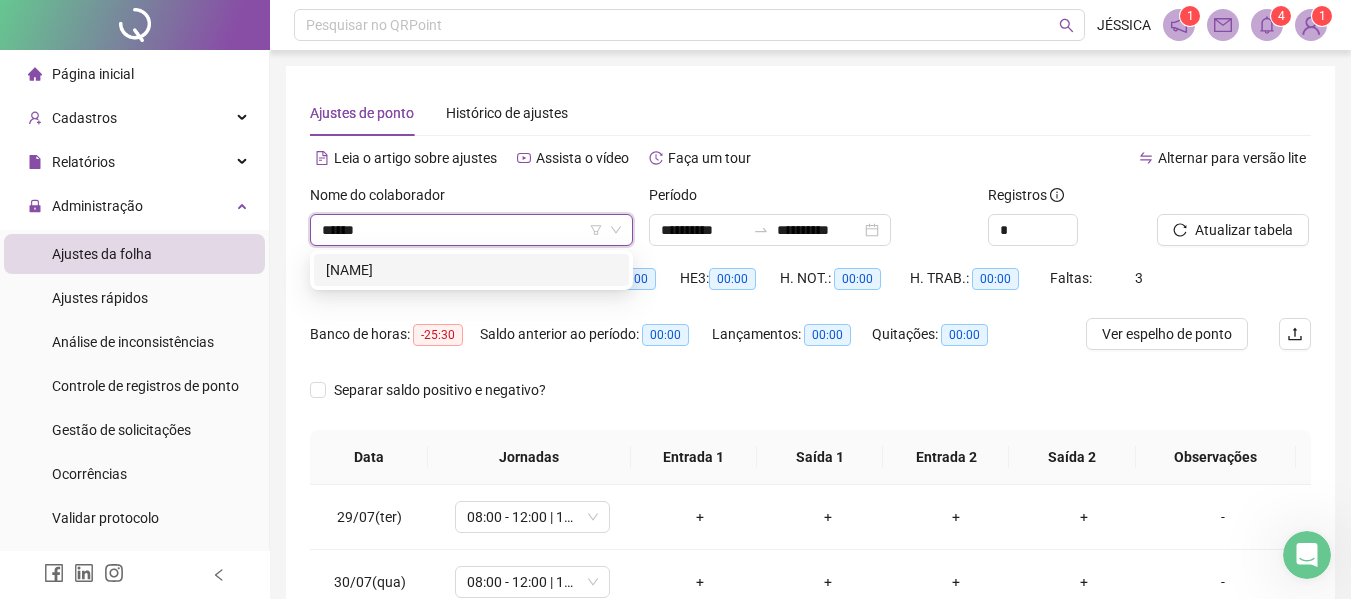 click on "[NAME]" at bounding box center (471, 270) 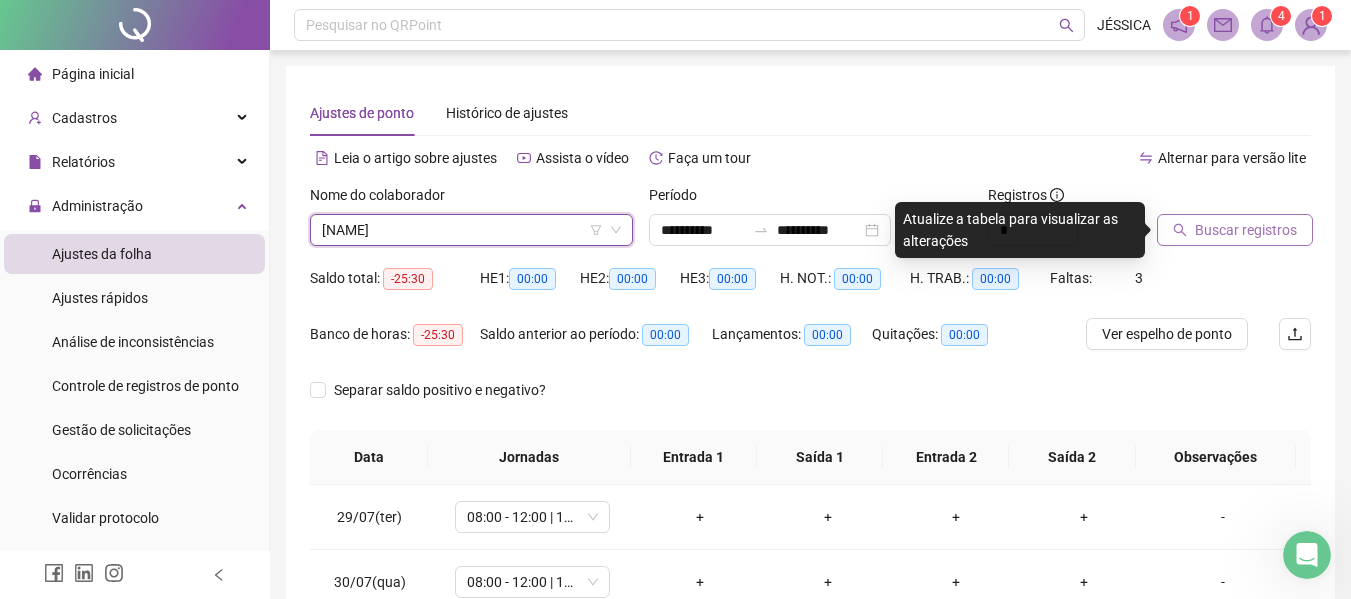 click on "Buscar registros" at bounding box center (1246, 230) 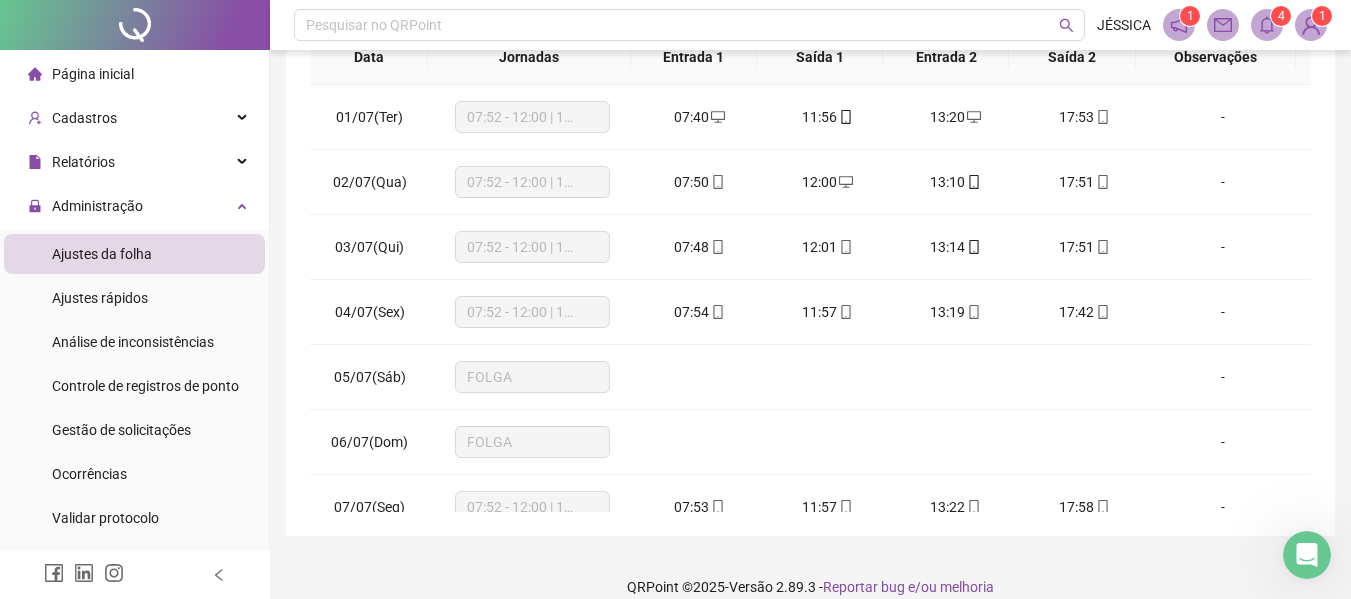 scroll, scrollTop: 423, scrollLeft: 0, axis: vertical 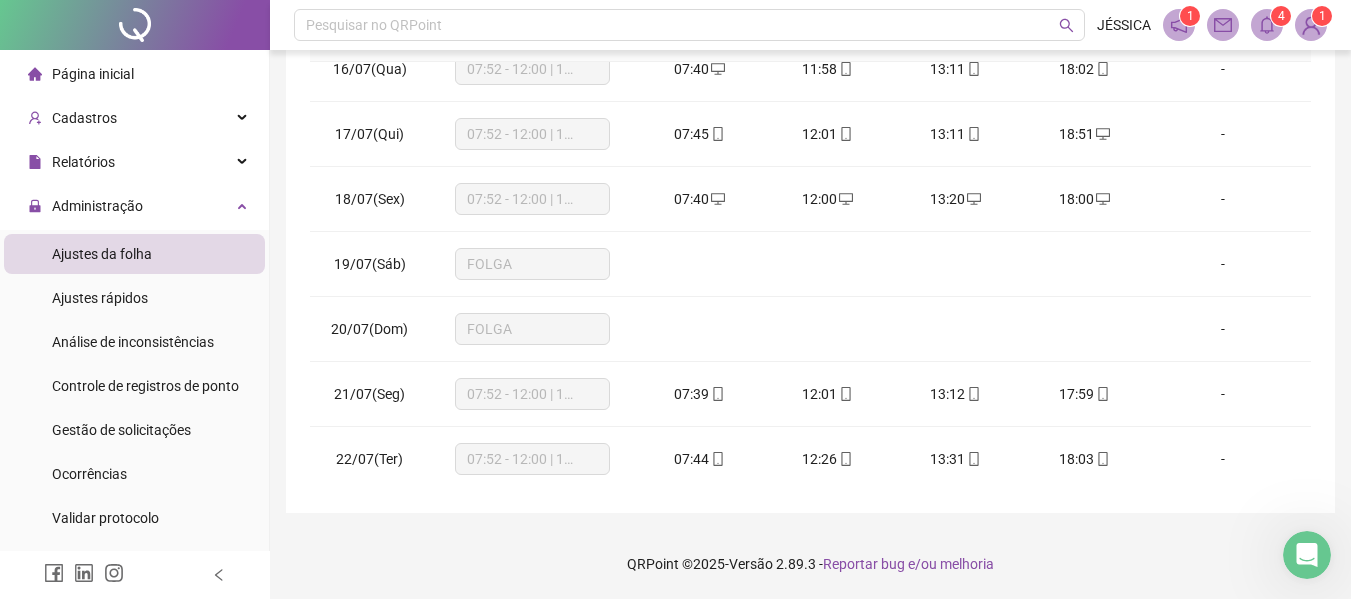 click 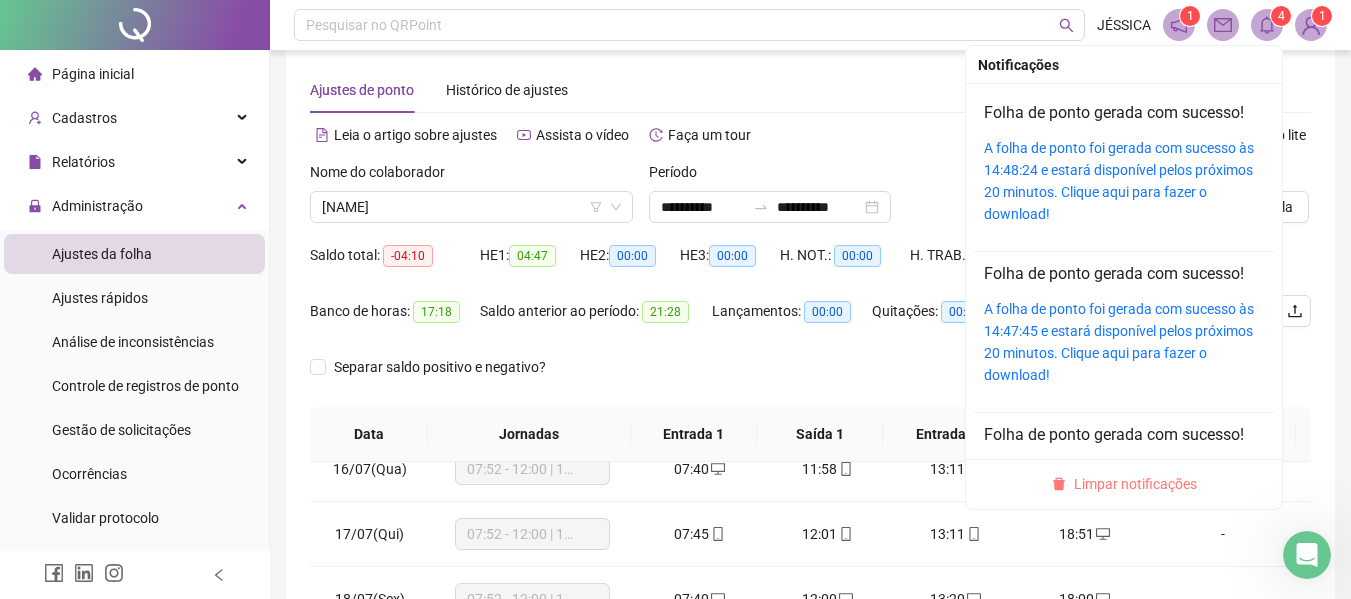 click on "Limpar notificações" at bounding box center [1135, 484] 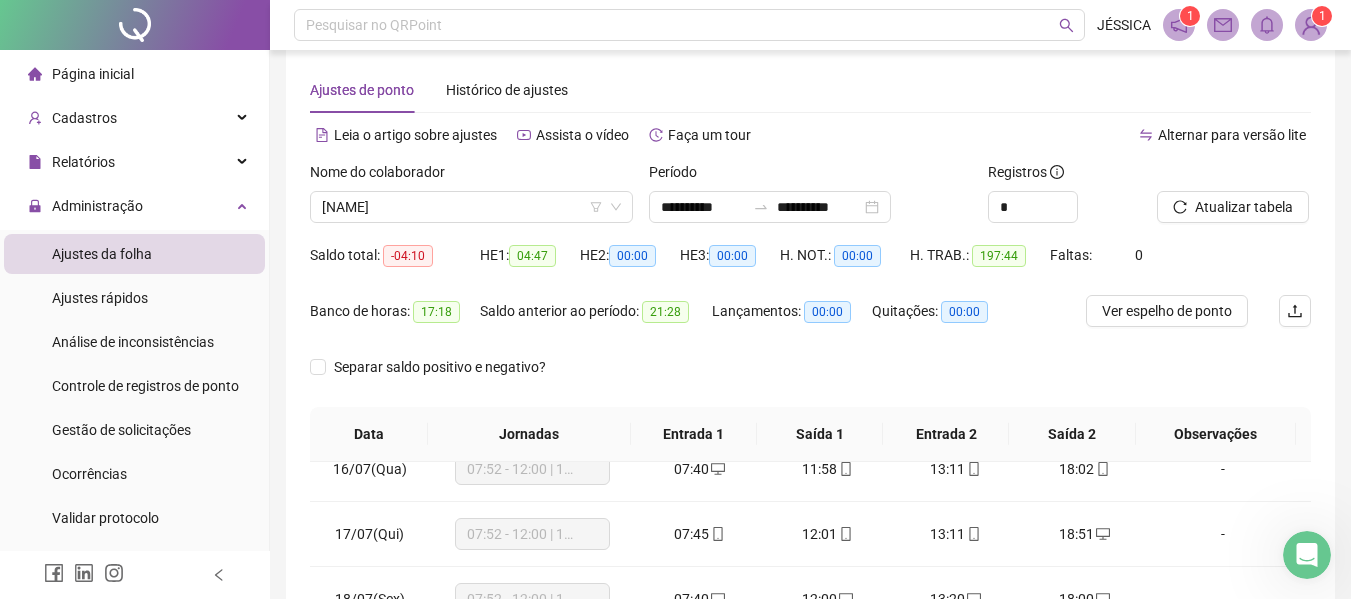 click on "Ajustes de ponto Histórico de ajustes" at bounding box center [810, 90] 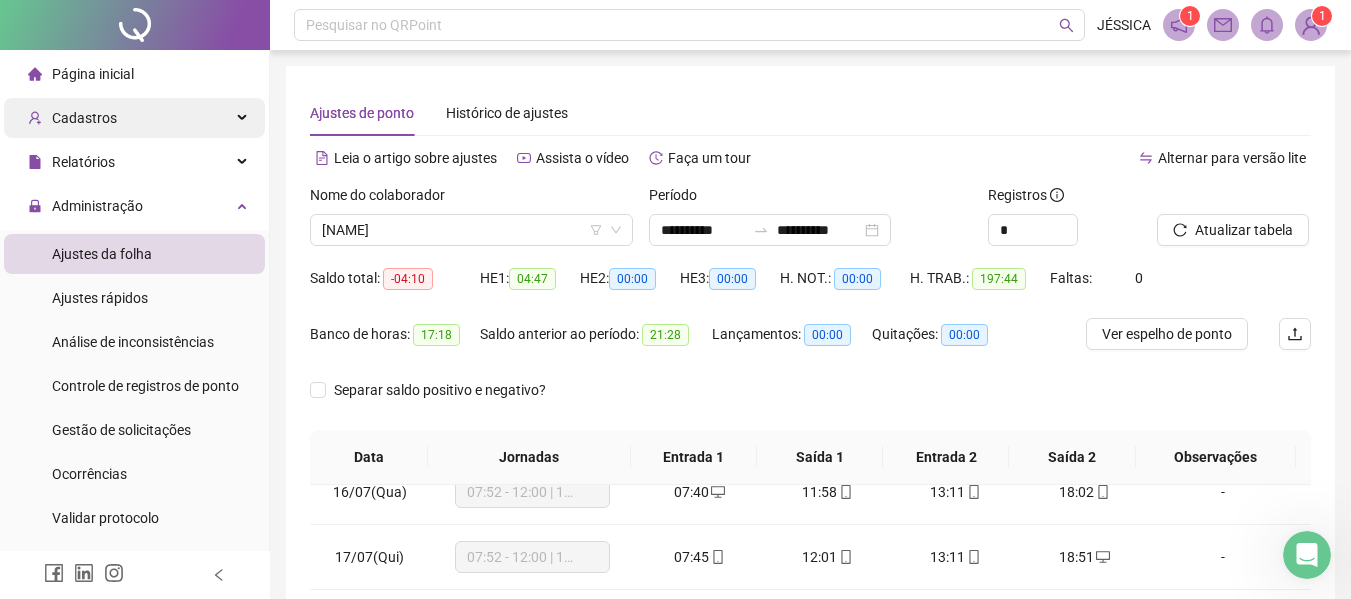 click on "Cadastros" at bounding box center [84, 118] 